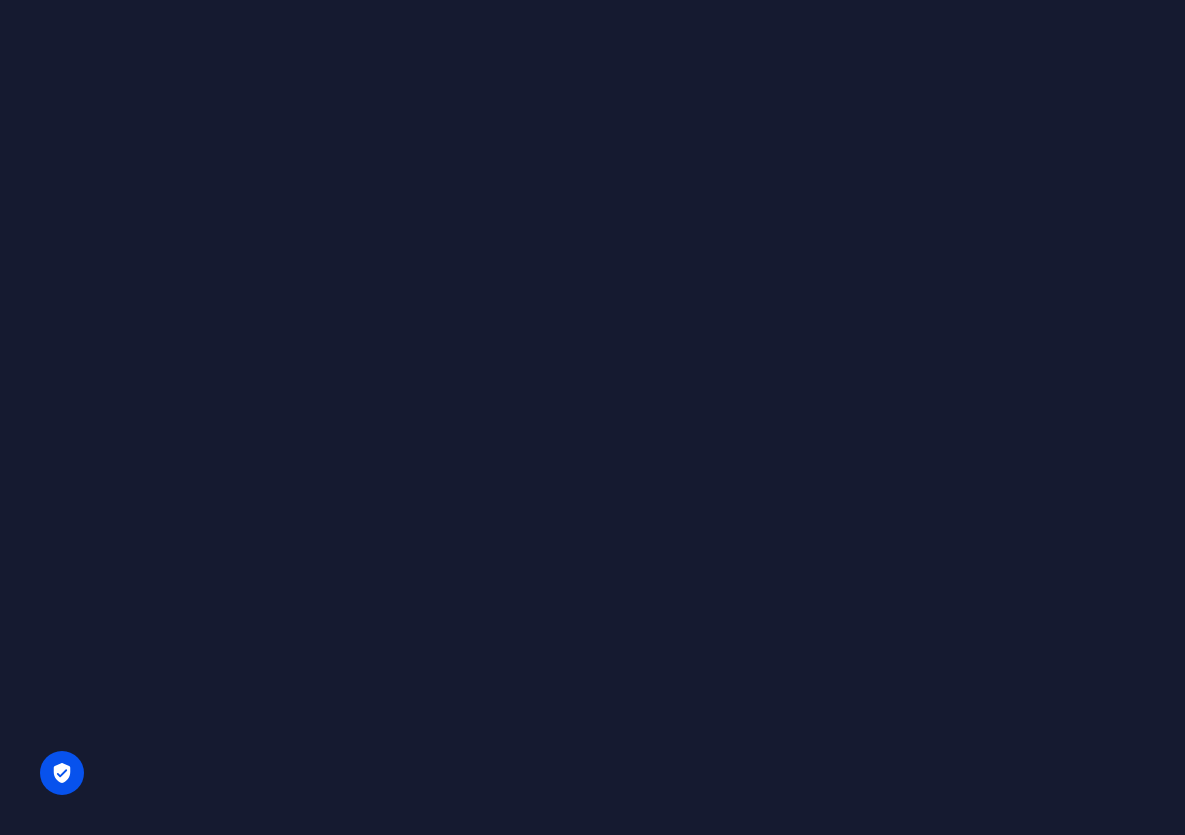 scroll, scrollTop: 0, scrollLeft: 0, axis: both 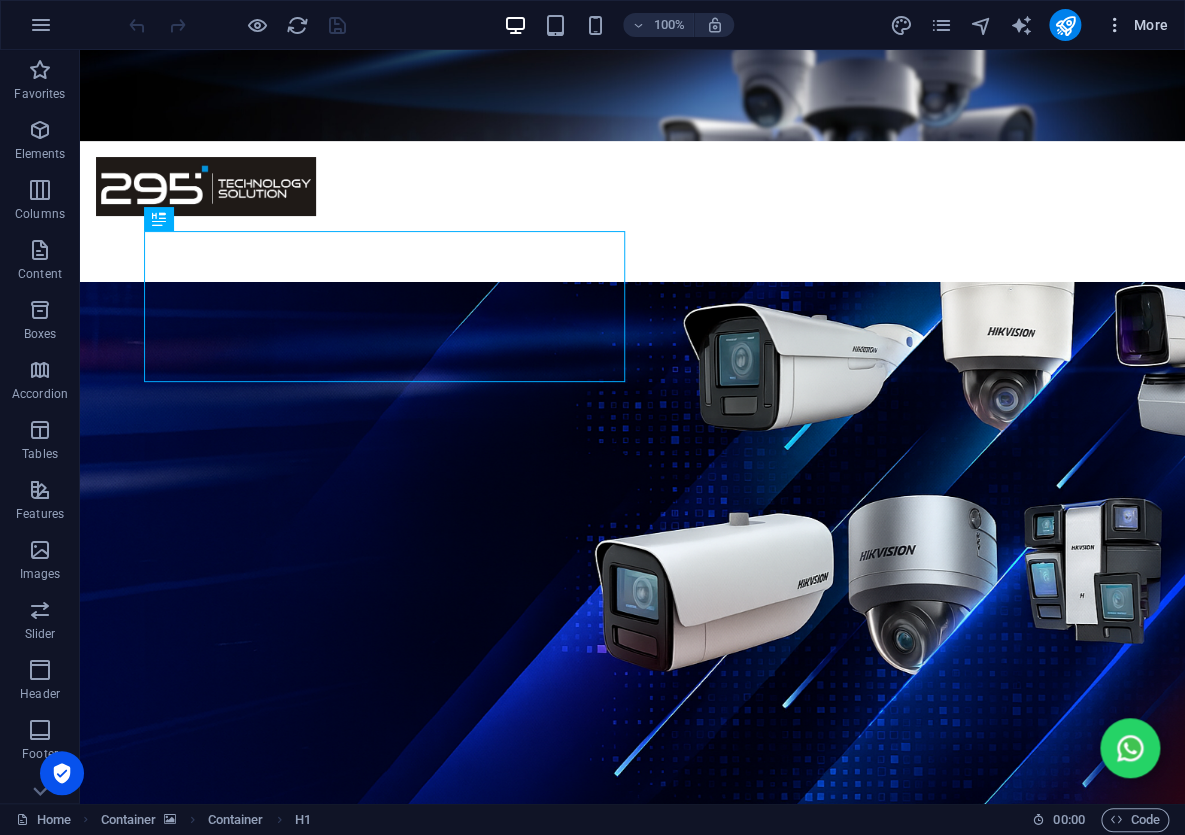 click on "More" at bounding box center [1136, 25] 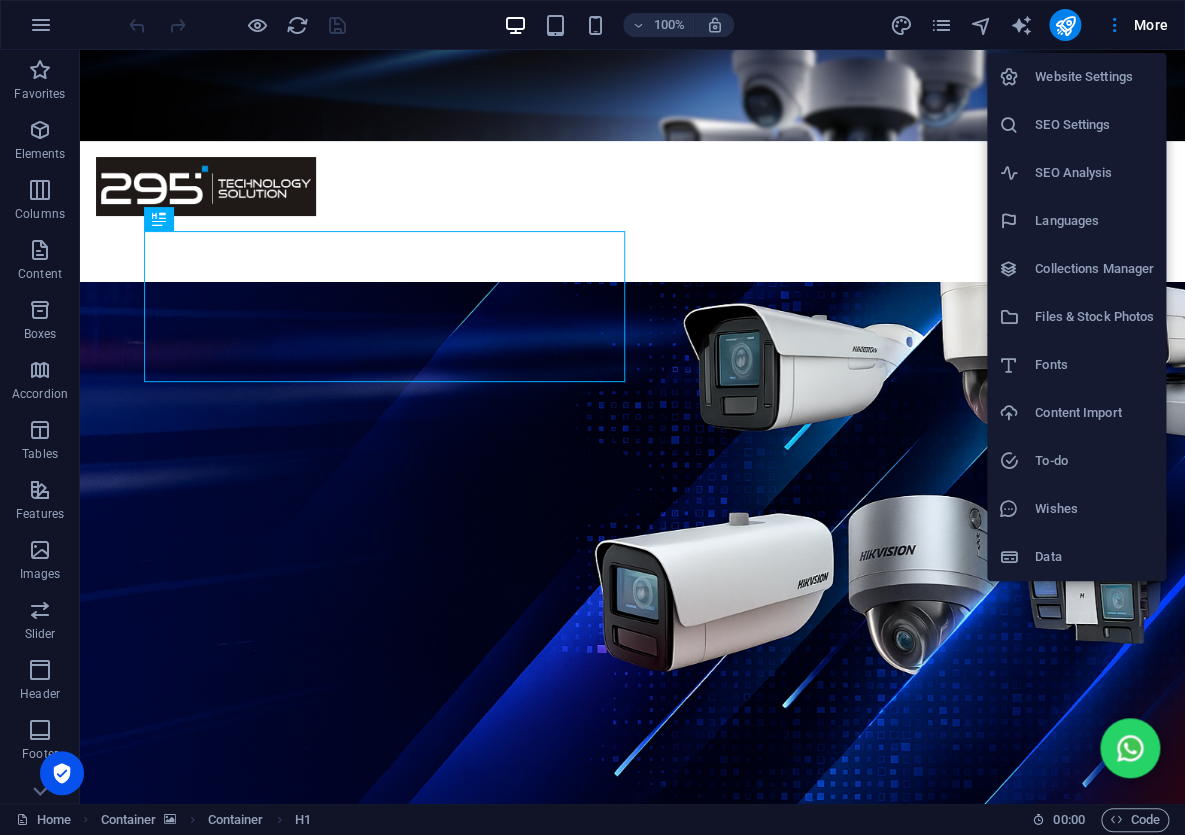 click on "SEO Settings" at bounding box center [1076, 125] 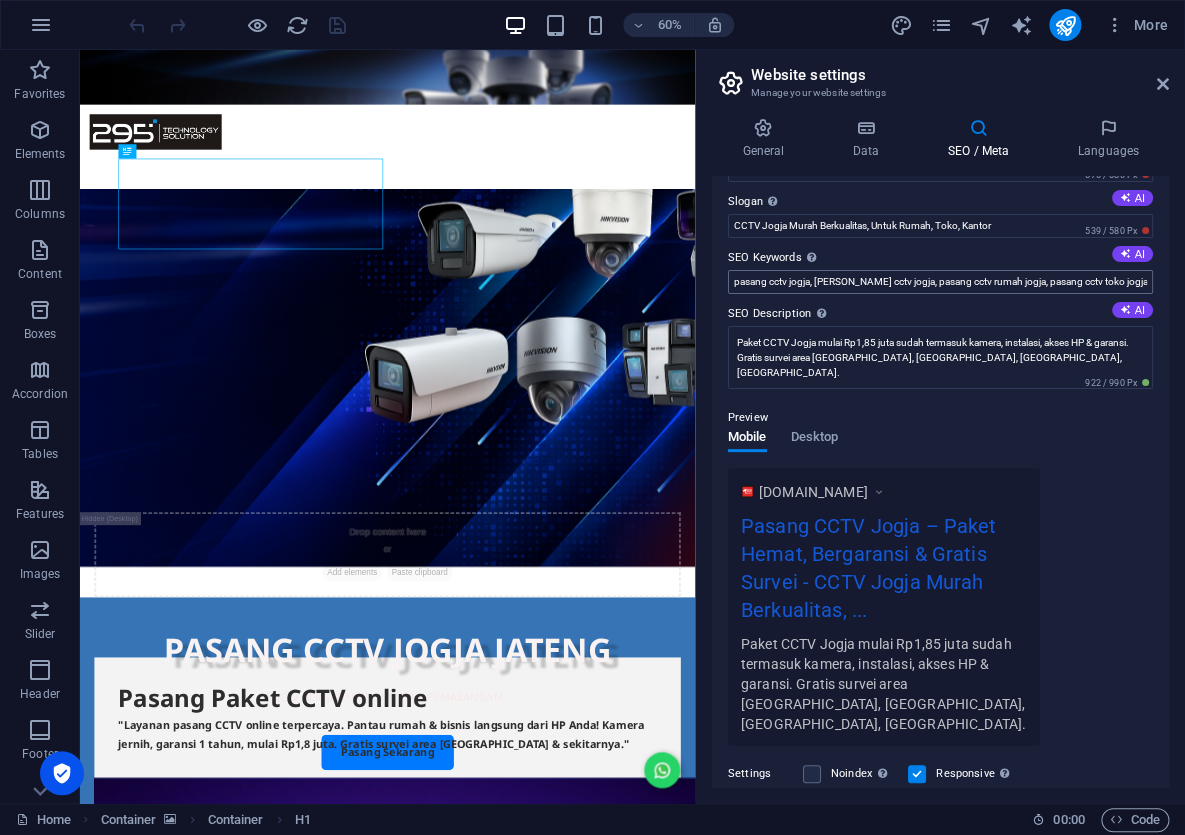 scroll, scrollTop: 268, scrollLeft: 0, axis: vertical 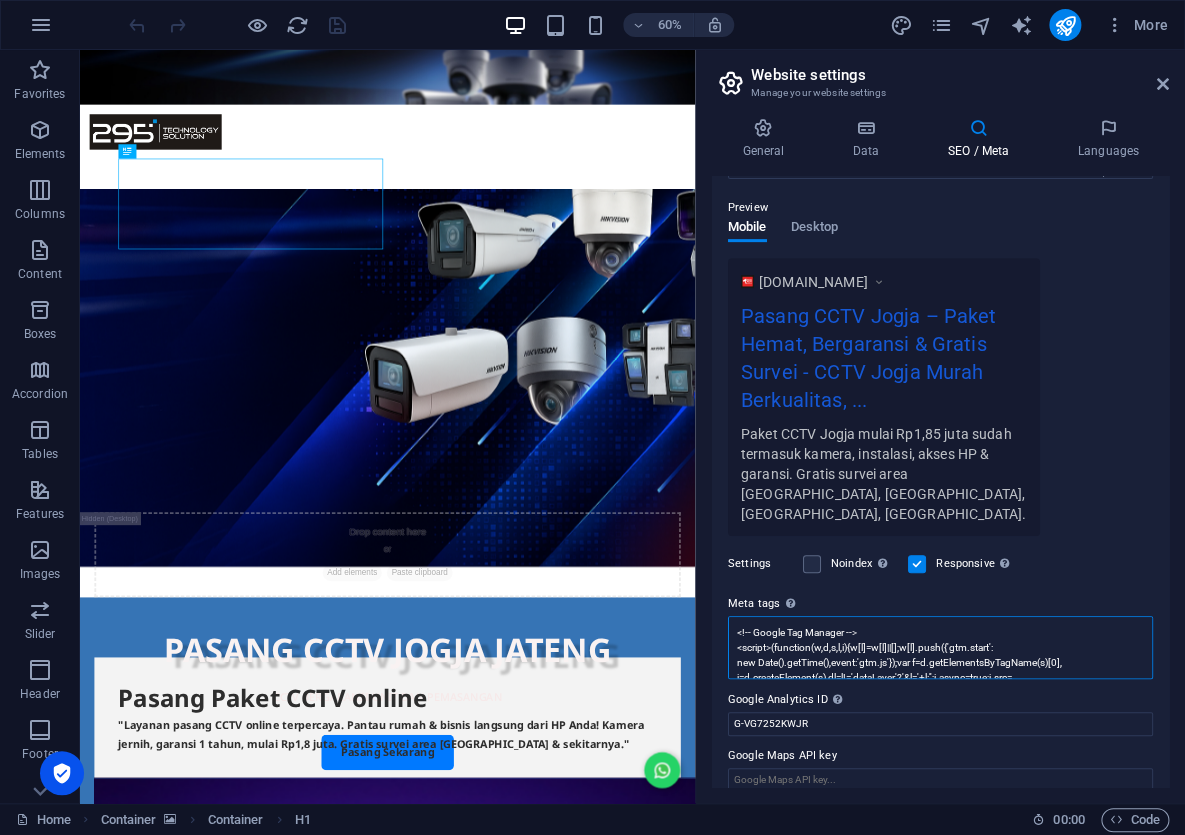 click on "<!-- Google Tag Manager -->
<script>(function(w,d,s,l,i){w[l]=w[l]||[];w[l].push({'gtm.start':
new Date().getTime(),event:'gtm.js'});var f=d.getElementsByTagName(s)[0],
j=d.createElement(s),dl=l!='dataLayer'?'&l='+l:'';j.async=true;j.src=
'[URL][DOMAIN_NAME];
})(window,document,'script','dataLayer','GTM-52LPJBTQ');</script>
<!-- End Google Tag Manager -->" at bounding box center [940, 647] 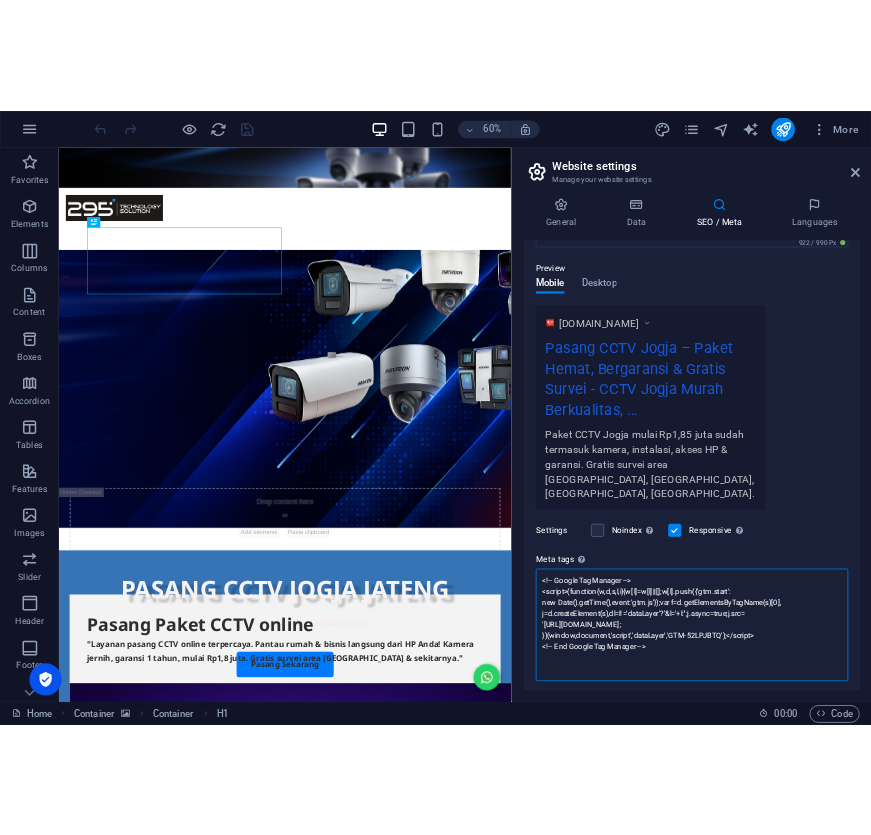 scroll, scrollTop: 358, scrollLeft: 0, axis: vertical 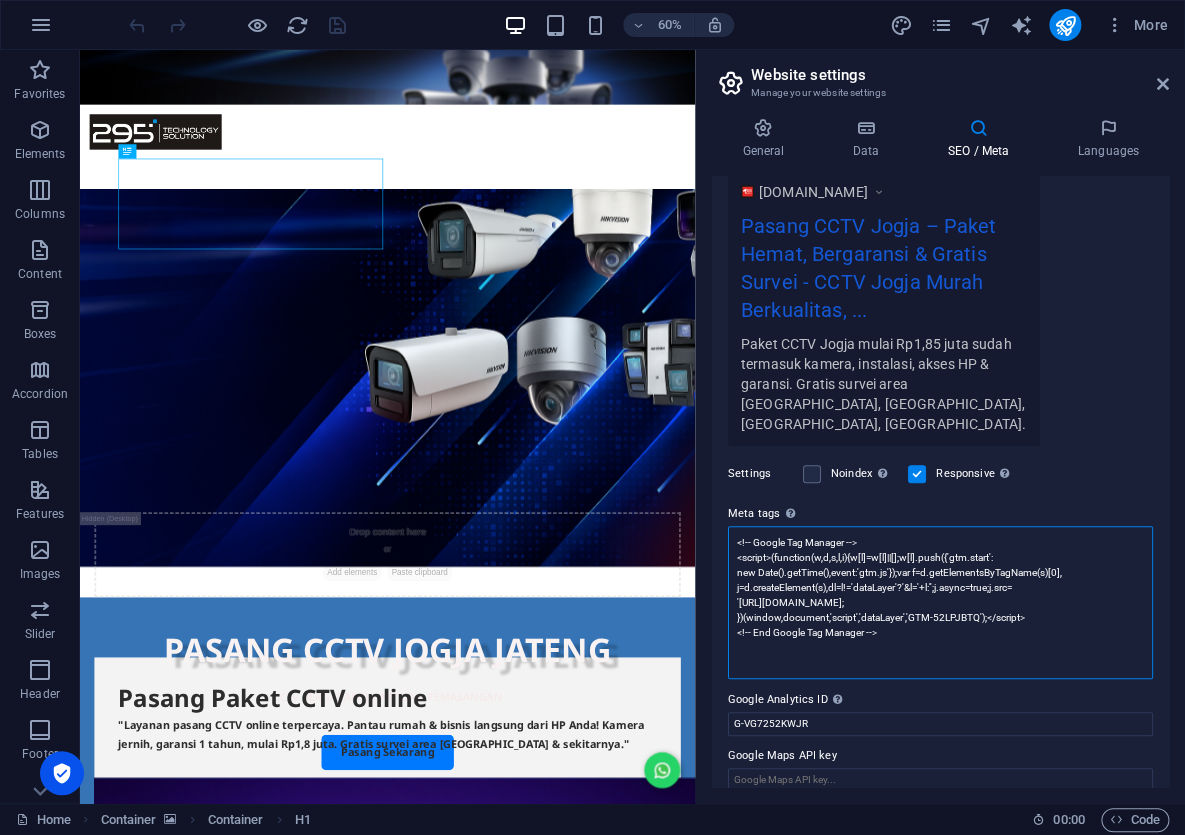 click on "<!-- Google Tag Manager -->
<script>(function(w,d,s,l,i){w[l]=w[l]||[];w[l].push({'gtm.start':
new Date().getTime(),event:'gtm.js'});var f=d.getElementsByTagName(s)[0],
j=d.createElement(s),dl=l!='dataLayer'?'&l='+l:'';j.async=true;j.src=
'[URL][DOMAIN_NAME];
})(window,document,'script','dataLayer','GTM-52LPJBTQ');</script>
<!-- End Google Tag Manager -->" at bounding box center [940, 602] 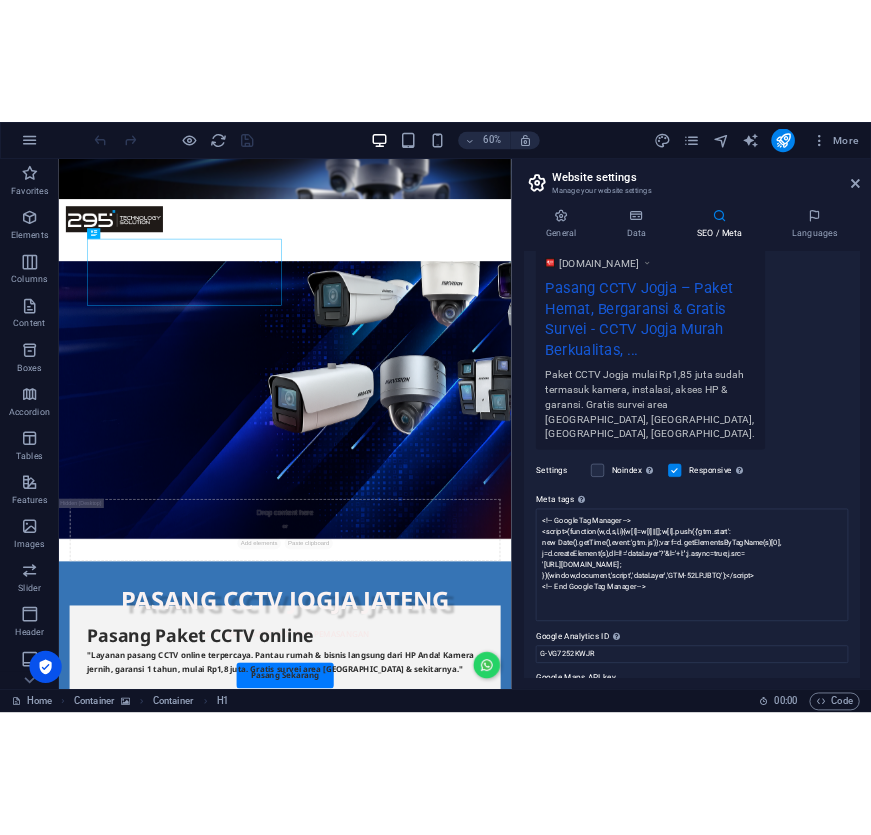 scroll, scrollTop: 268, scrollLeft: 0, axis: vertical 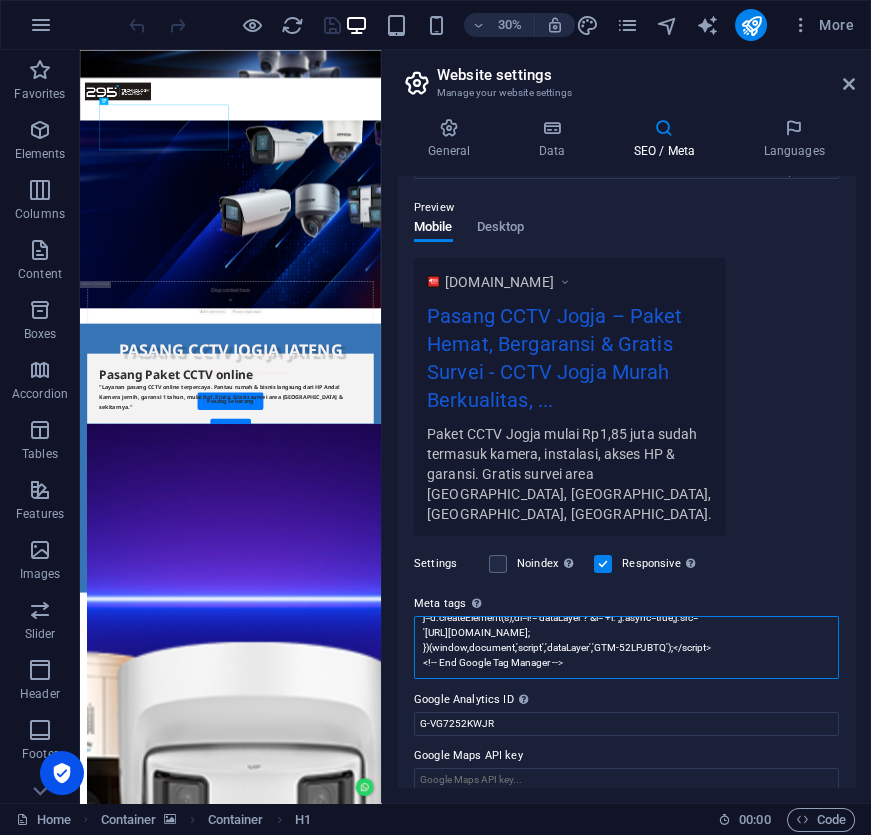 click on "<!-- Google Tag Manager -->
<script>(function(w,d,s,l,i){w[l]=w[l]||[];w[l].push({'gtm.start':
new Date().getTime(),event:'gtm.js'});var f=d.getElementsByTagName(s)[0],
j=d.createElement(s),dl=l!='dataLayer'?'&l='+l:'';j.async=true;j.src=
'[URL][DOMAIN_NAME];
})(window,document,'script','dataLayer','GTM-52LPJBTQ');</script>
<!-- End Google Tag Manager -->" at bounding box center [626, 647] 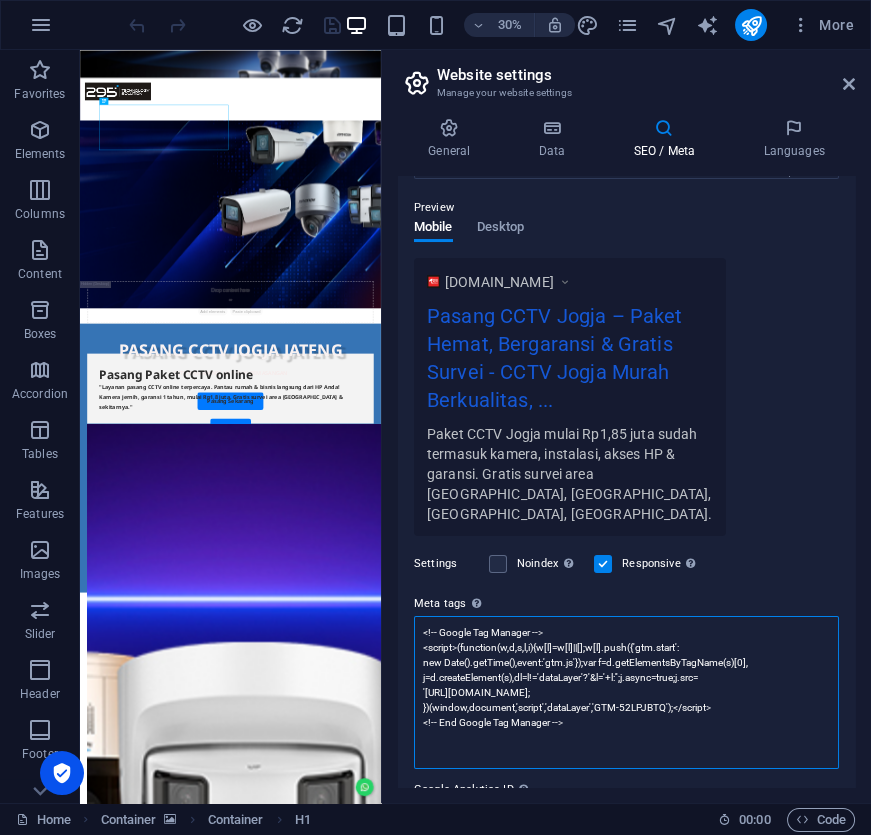 click on "<!-- Google Tag Manager -->
<script>(function(w,d,s,l,i){w[l]=w[l]||[];w[l].push({'gtm.start':
new Date().getTime(),event:'gtm.js'});var f=d.getElementsByTagName(s)[0],
j=d.createElement(s),dl=l!='dataLayer'?'&l='+l:'';j.async=true;j.src=
'[URL][DOMAIN_NAME];
})(window,document,'script','dataLayer','GTM-52LPJBTQ');</script>
<!-- End Google Tag Manager -->" at bounding box center (626, 692) 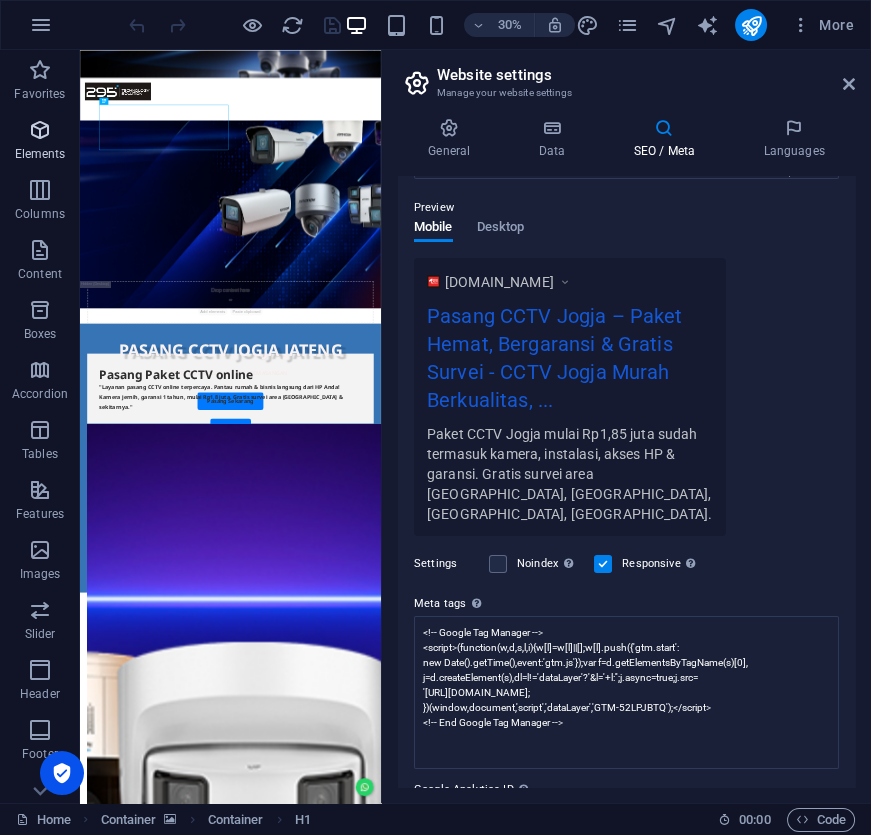 click at bounding box center [40, 130] 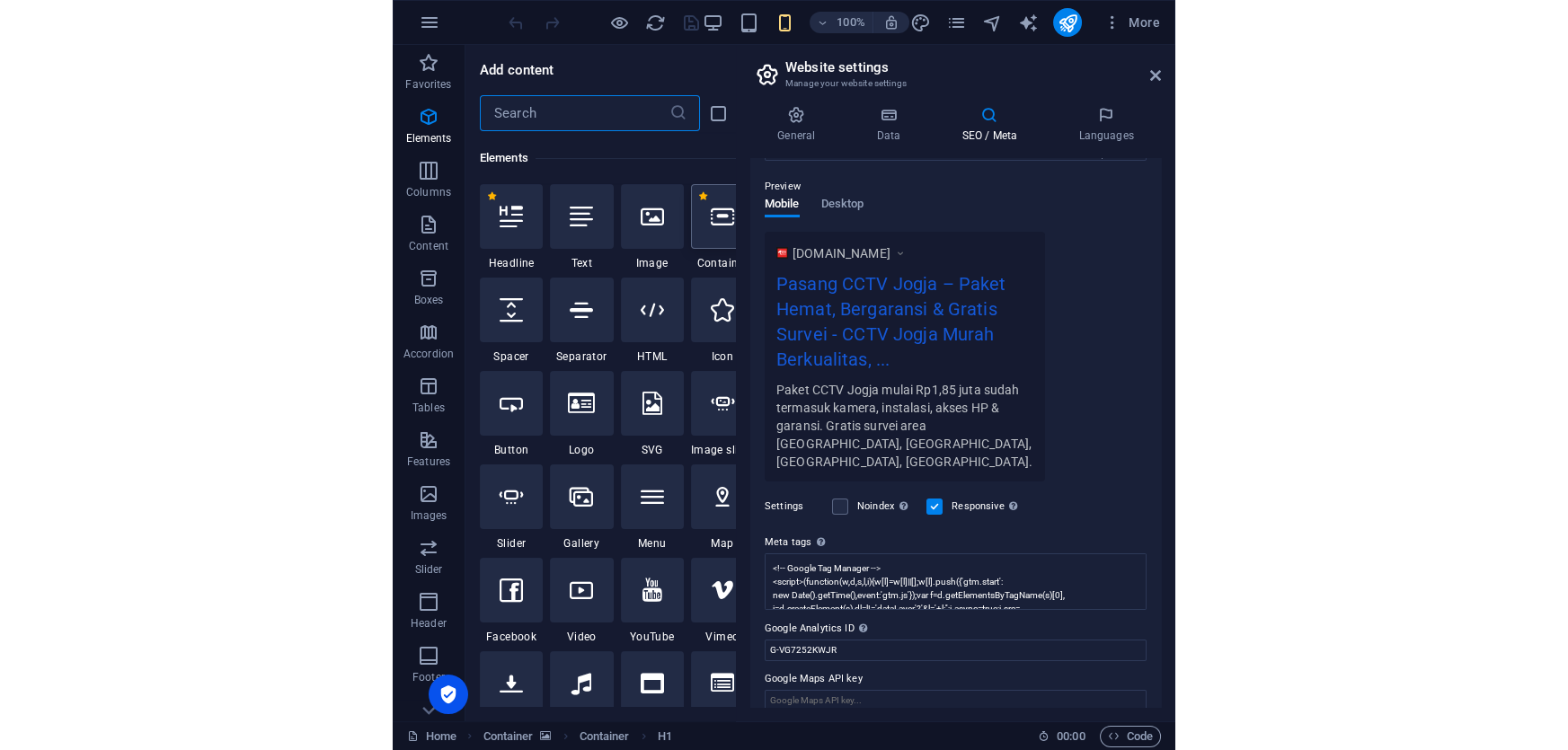 scroll, scrollTop: 190, scrollLeft: 0, axis: vertical 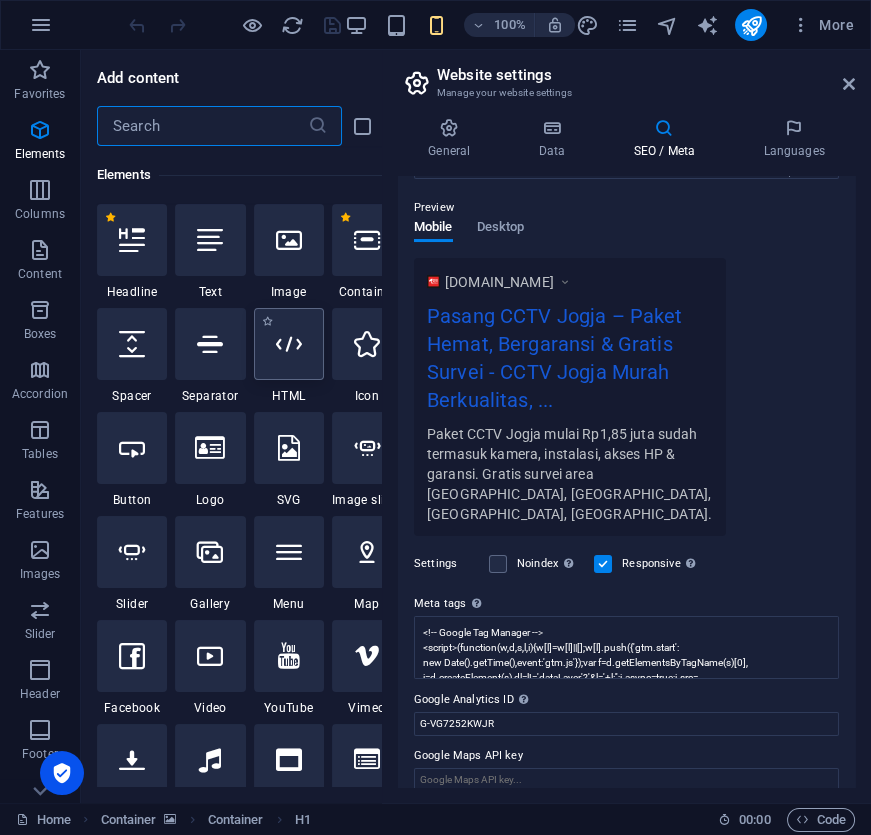 click at bounding box center [289, 344] 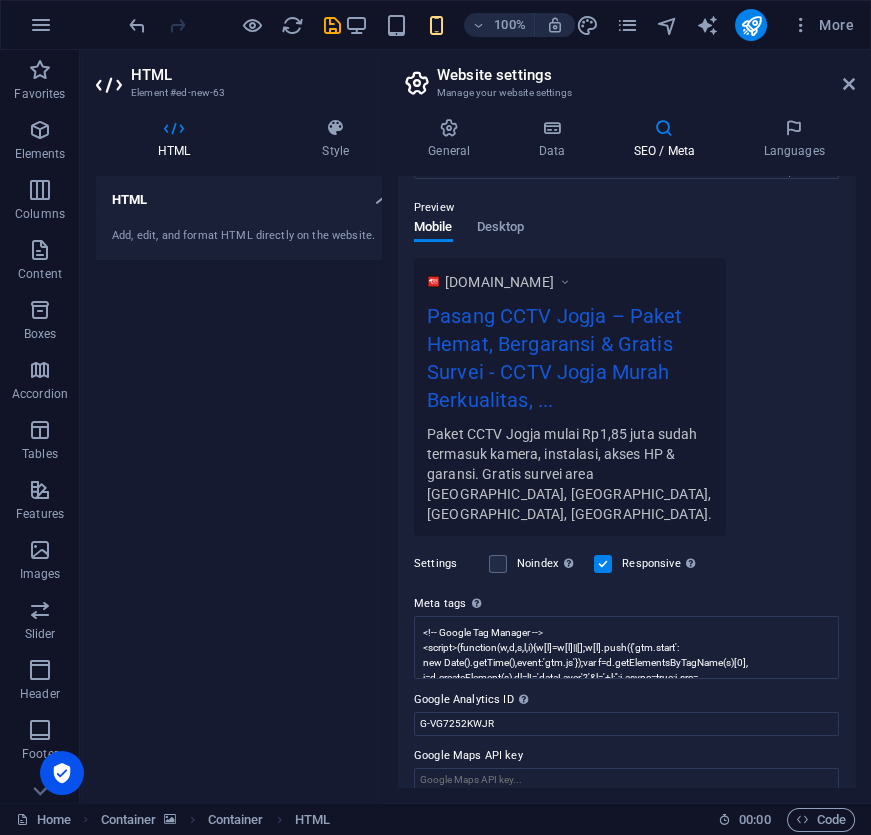 click on "Add, edit, and format HTML directly on the website." at bounding box center (253, 236) 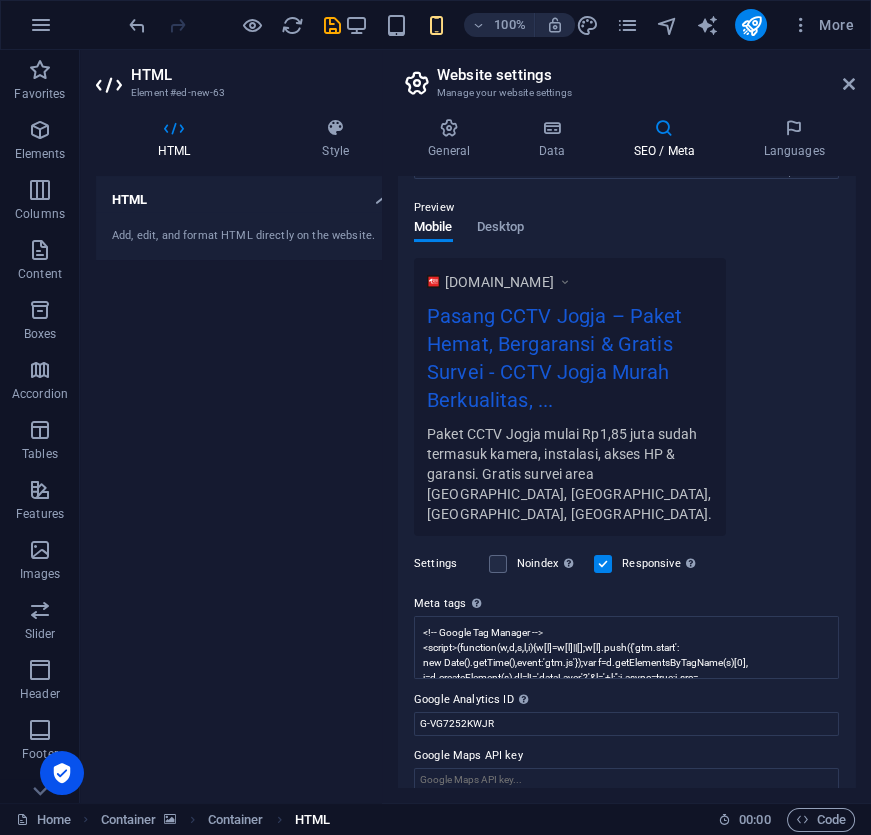 click on "HTML" at bounding box center (312, 820) 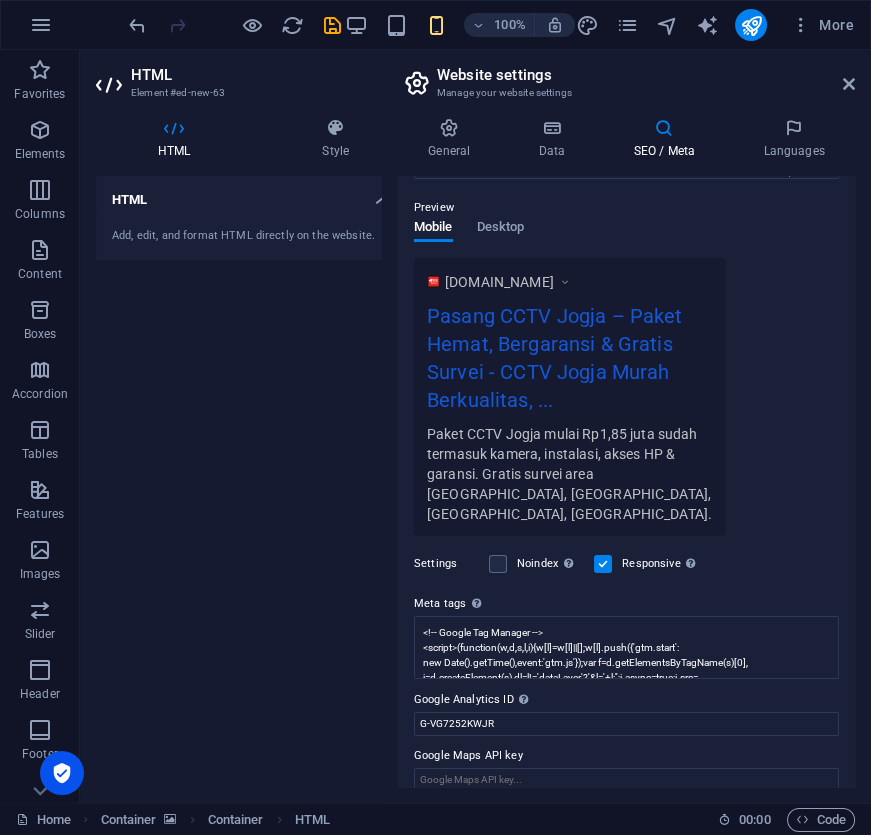 click on "HTML Add, edit, and format HTML directly on the website." at bounding box center [253, 481] 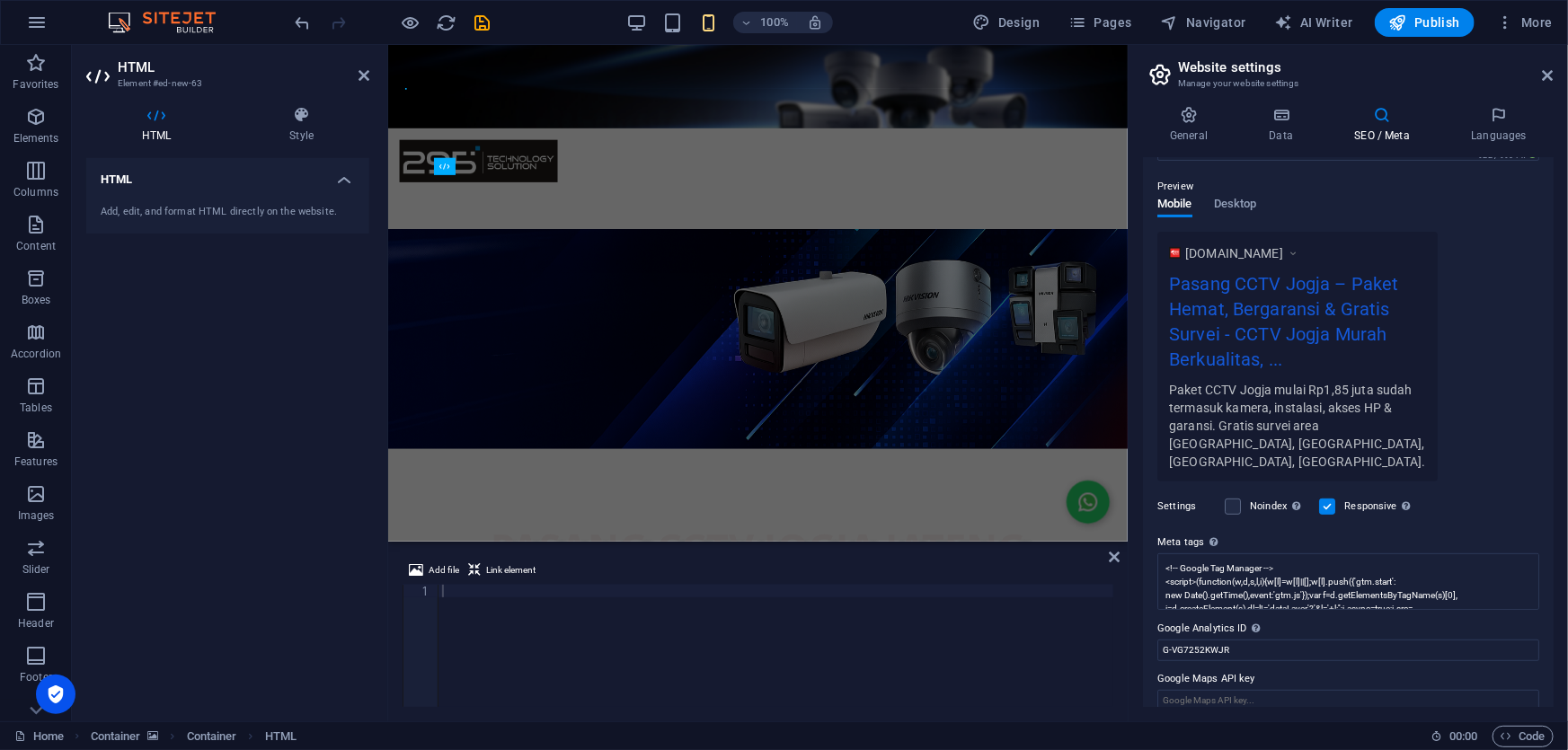 scroll, scrollTop: 240, scrollLeft: 0, axis: vertical 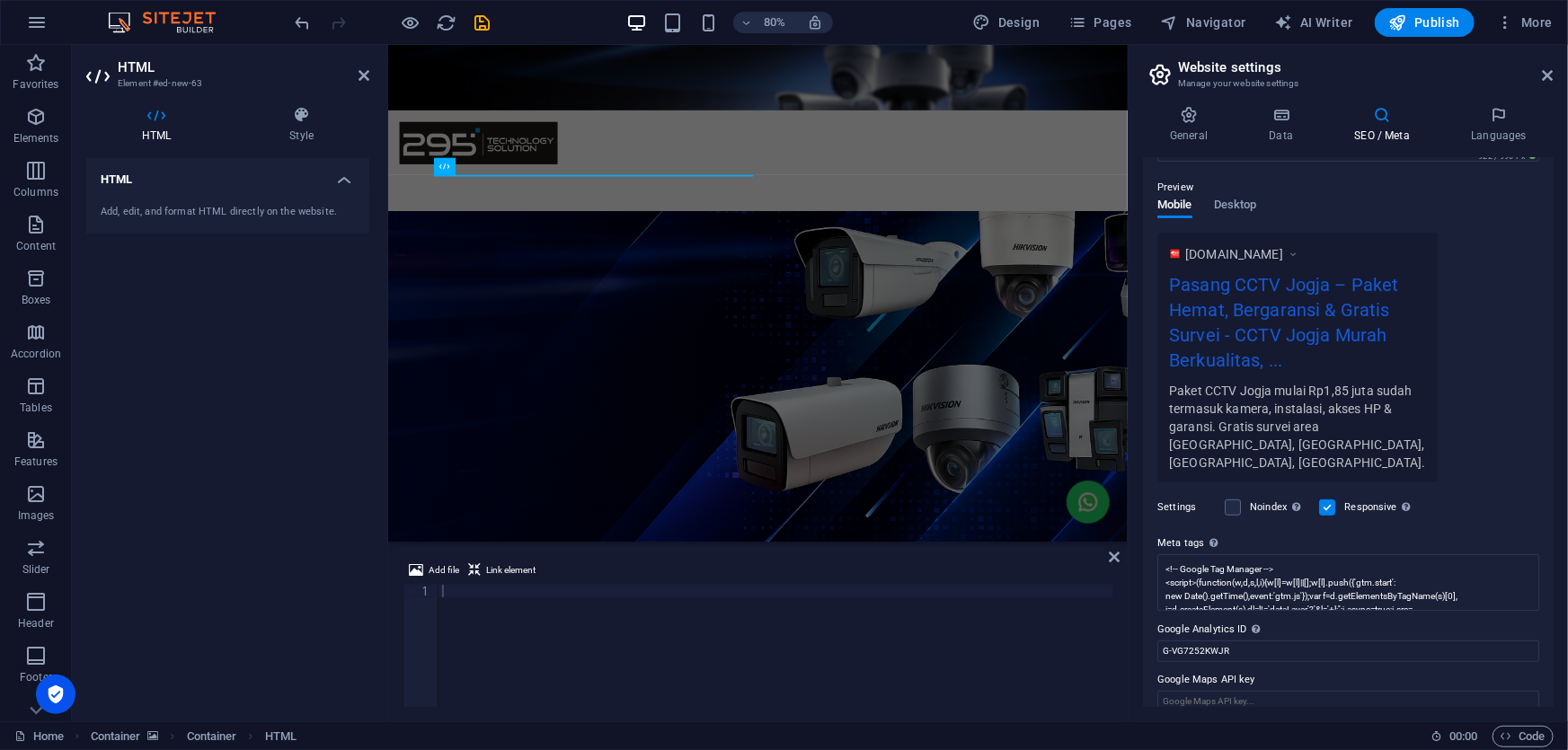 click at bounding box center (849, 472) 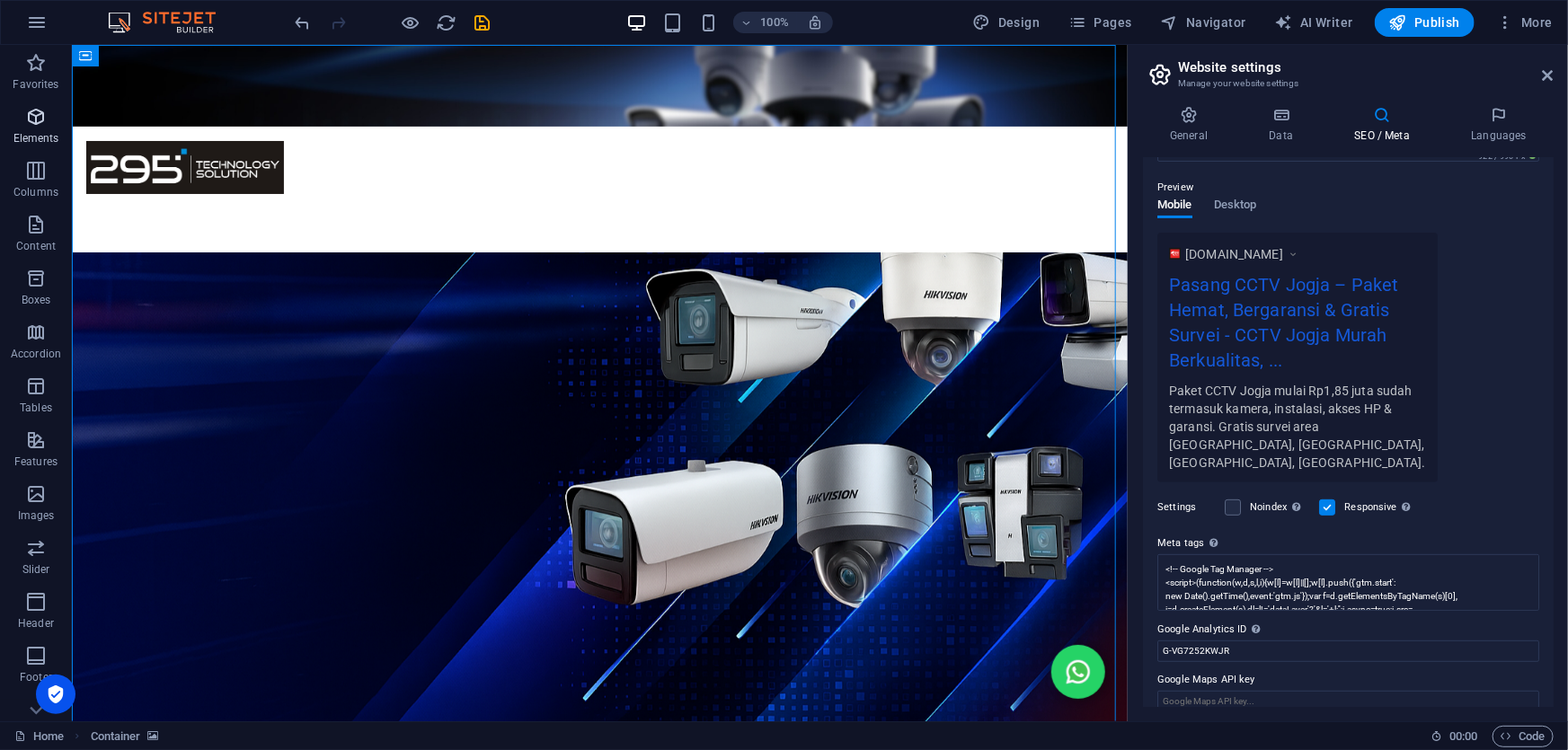 click on "Elements" at bounding box center (36, 138) 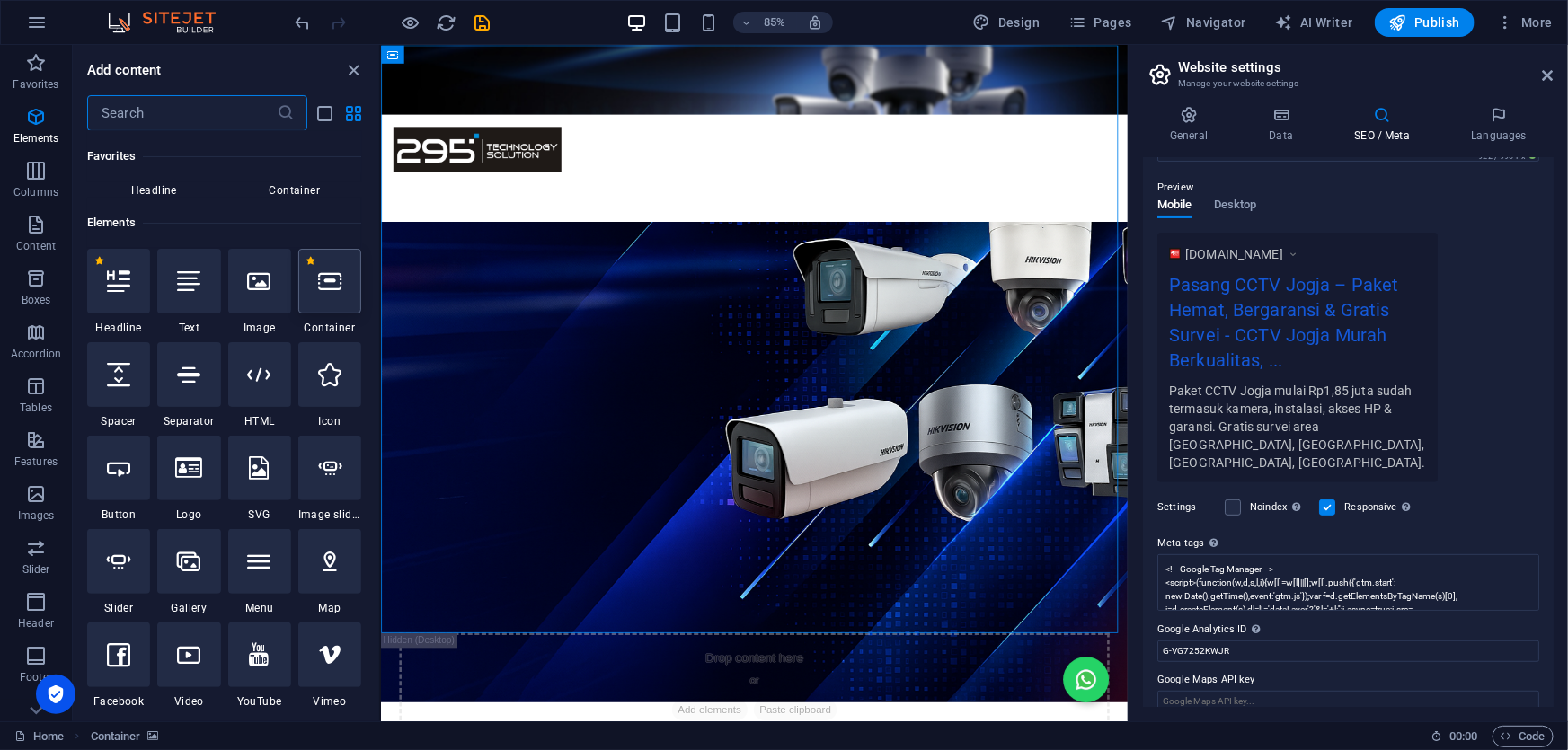 scroll, scrollTop: 190, scrollLeft: 0, axis: vertical 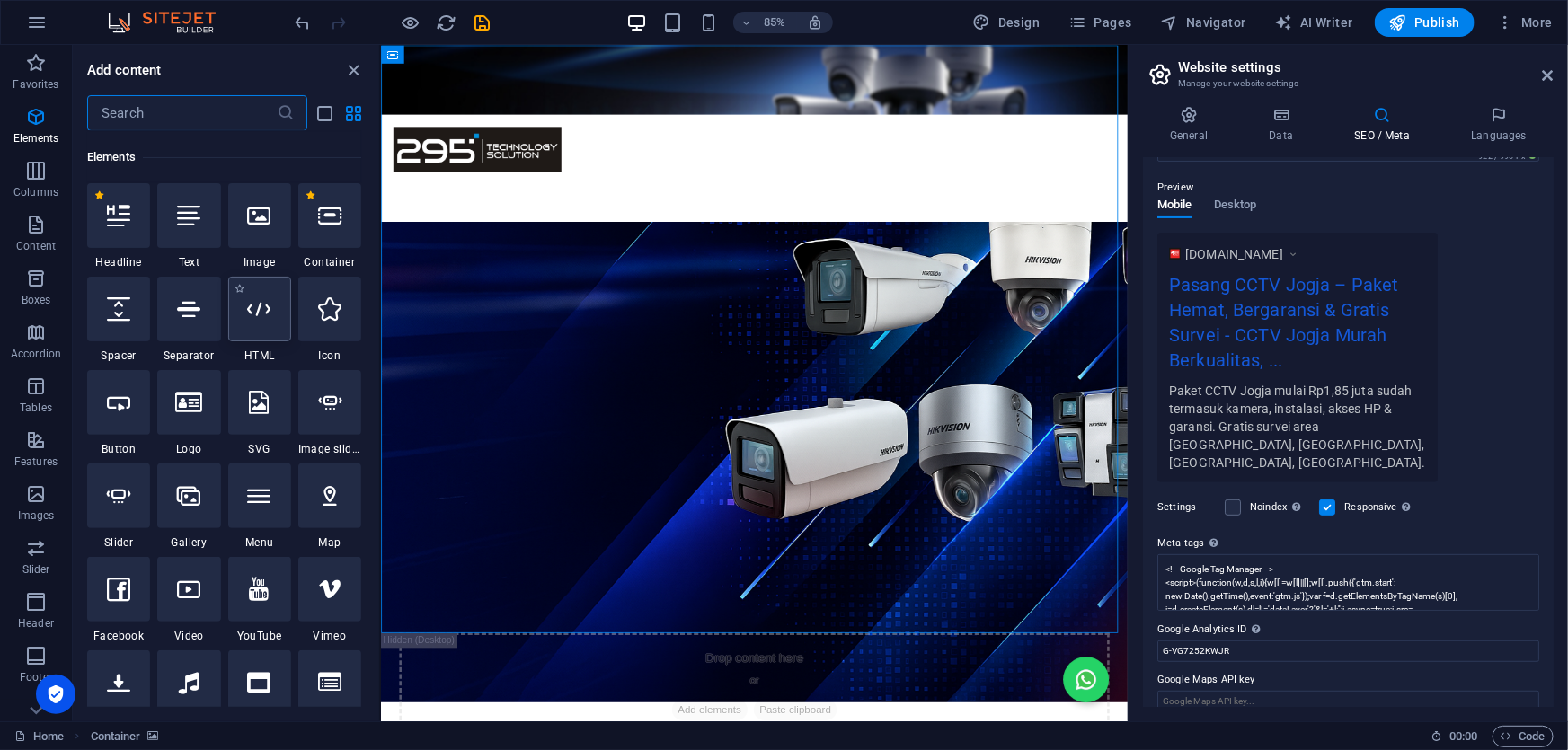 click at bounding box center [260, 309] 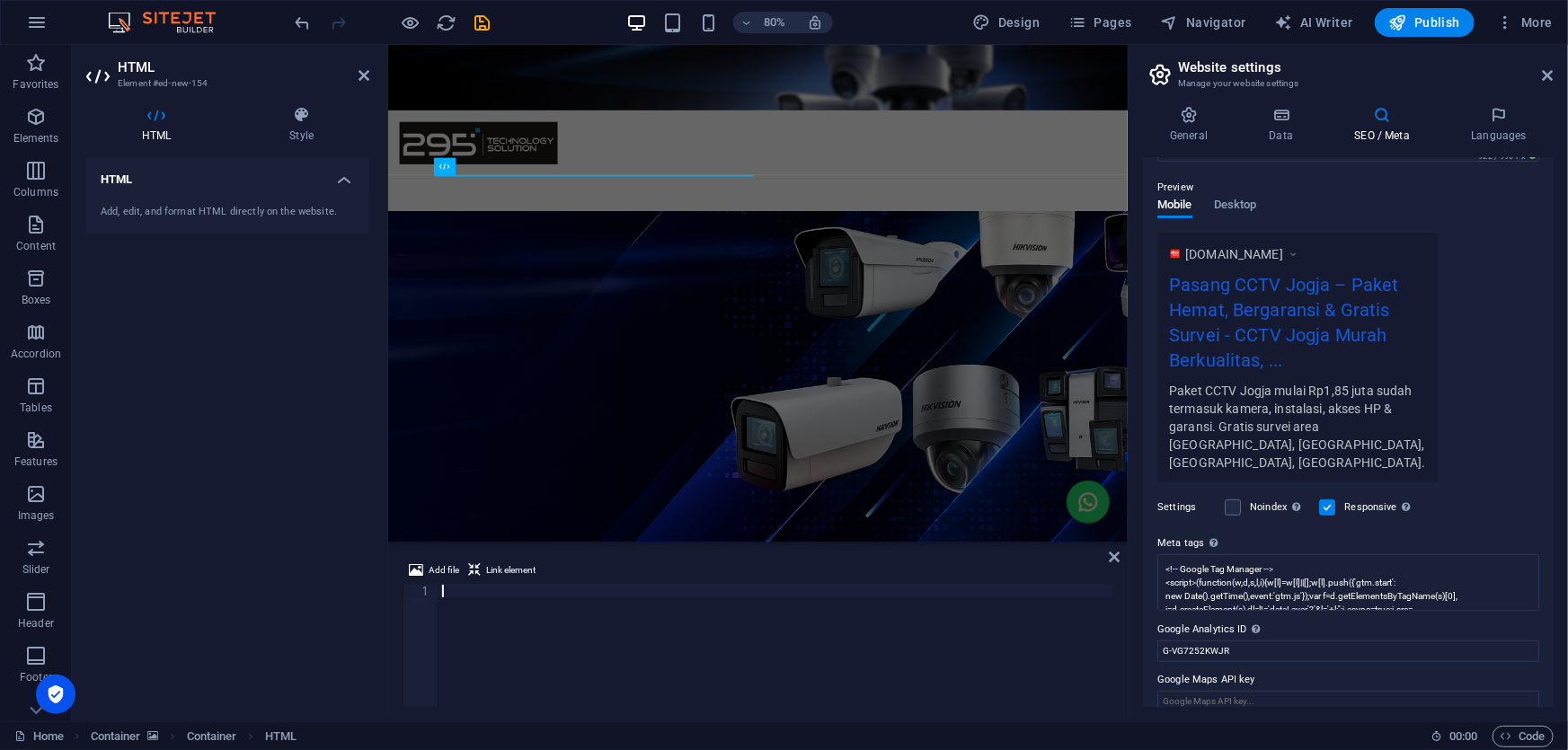 click at bounding box center [775, 658] 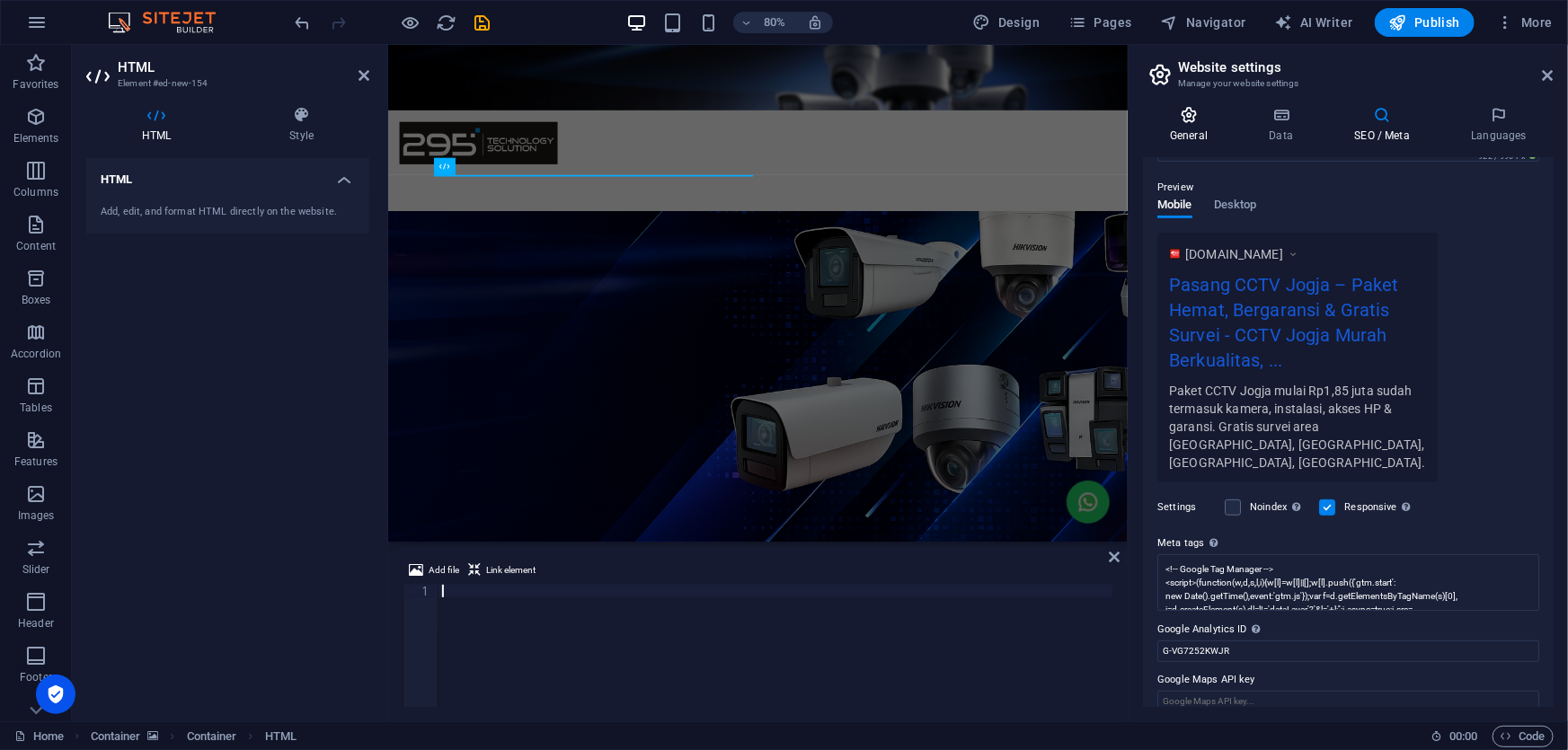 click at bounding box center (1189, 115) 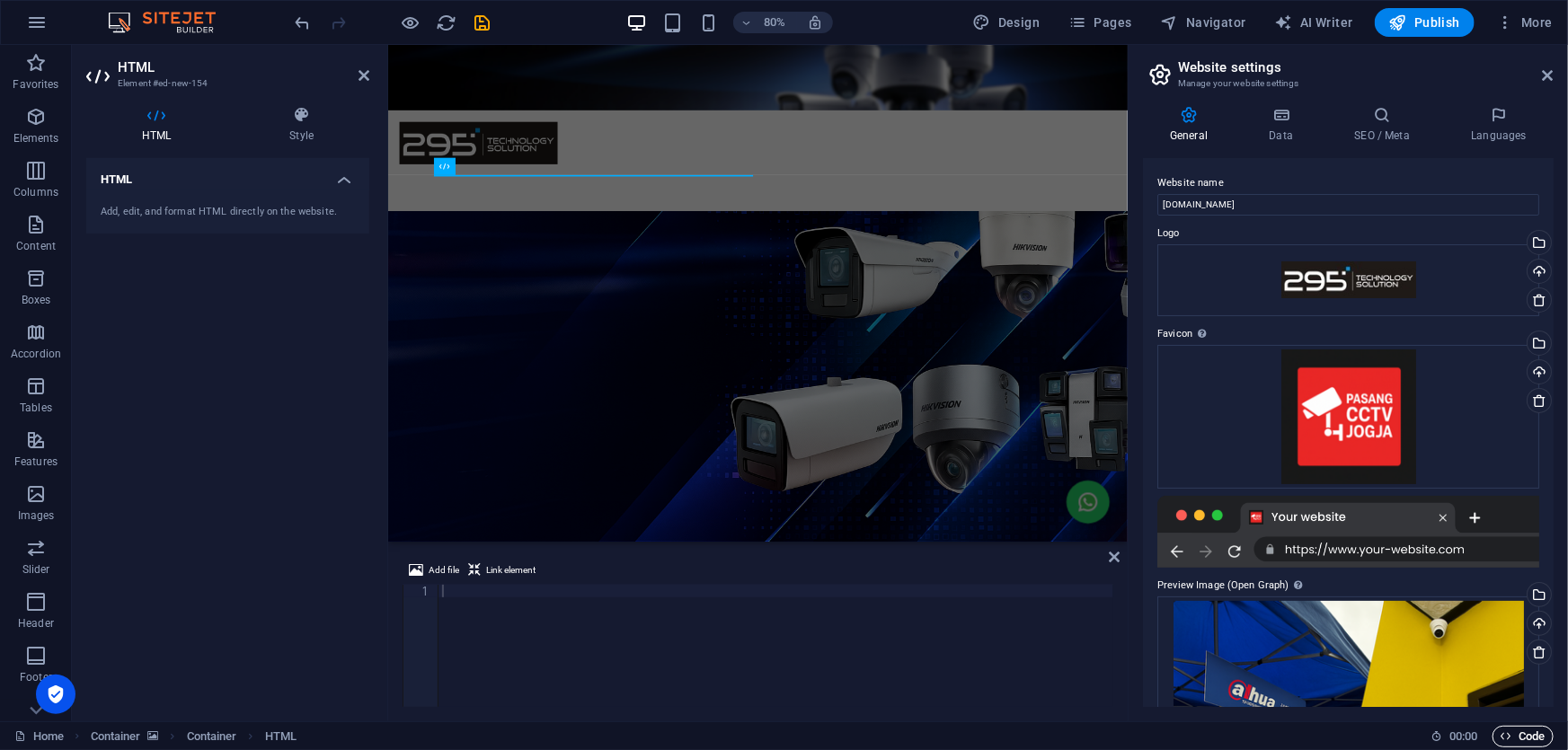 click at bounding box center [1506, 736] 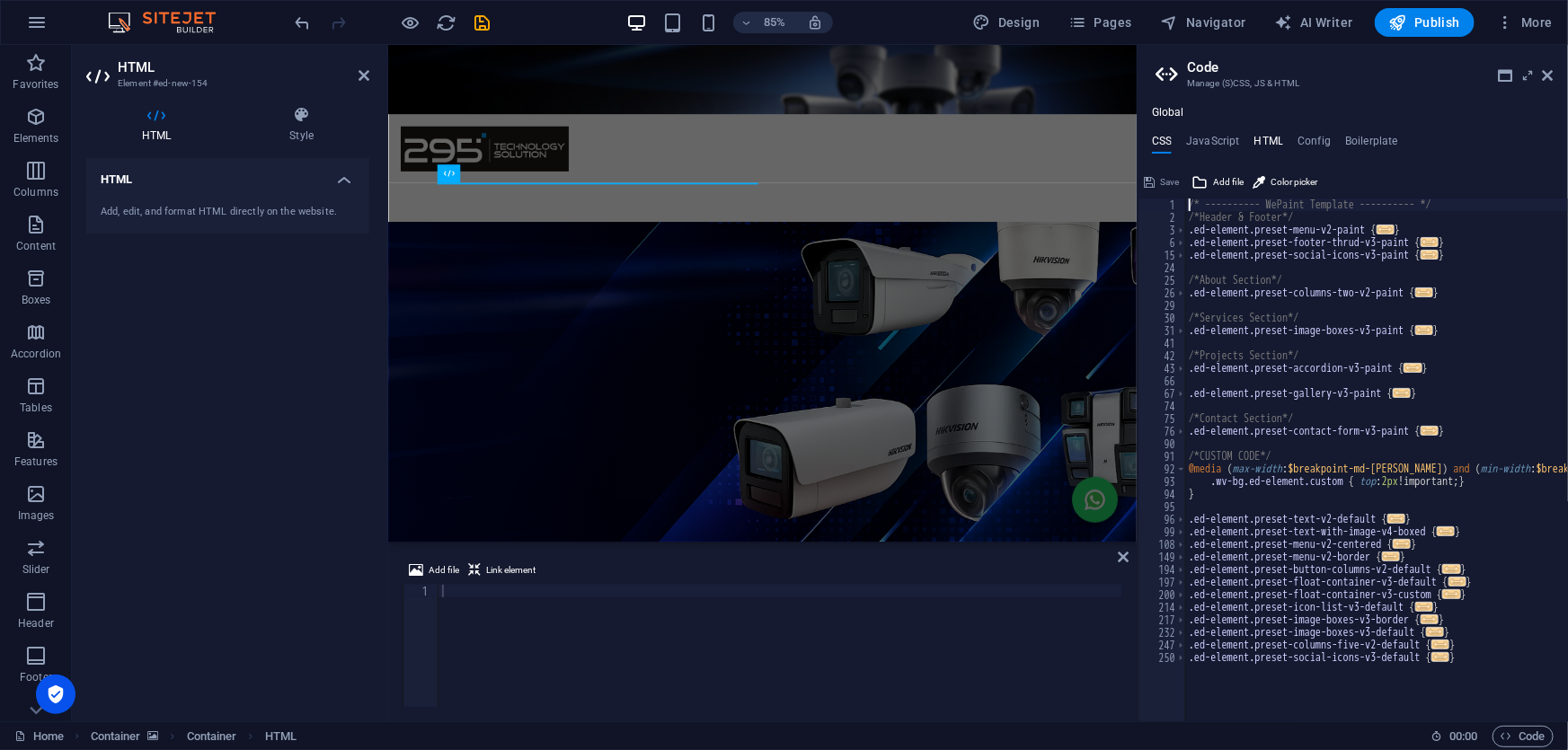 click on "HTML" at bounding box center [1269, 145] 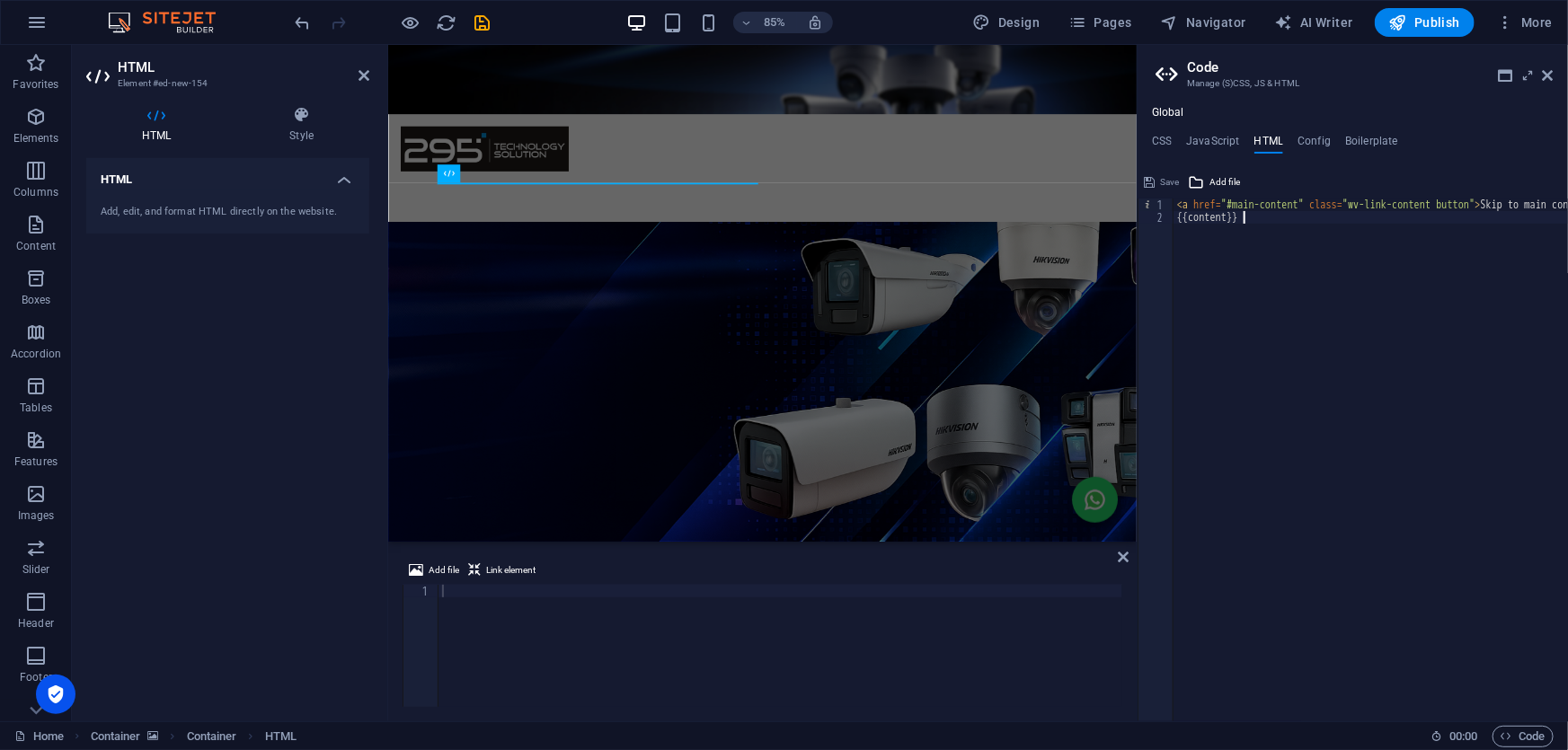 click on "< a   href = "#main-content"   class = "wv-link-content button" > Skip to main content </ a > {{content}}" at bounding box center (1416, 466) 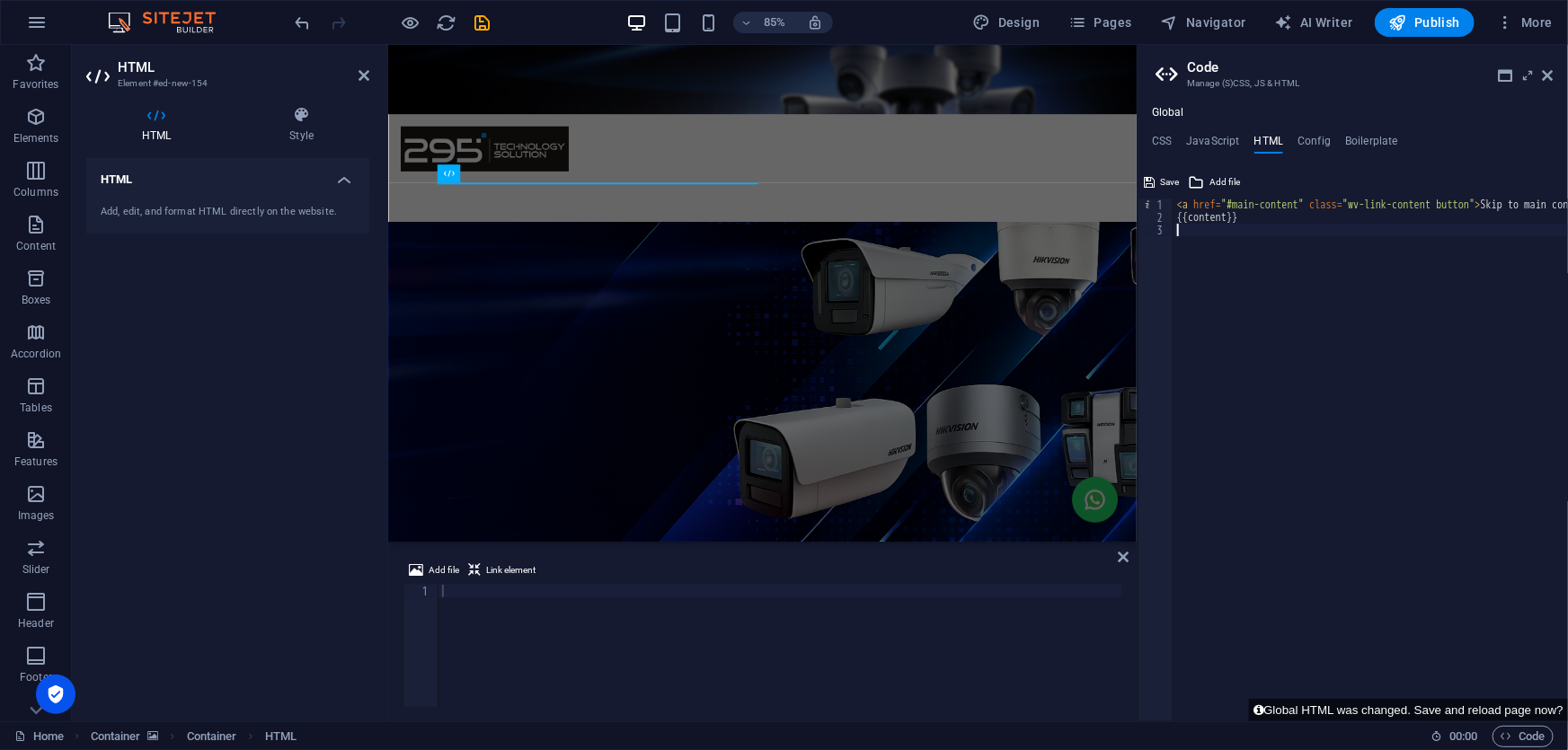 click on "< a   href = "#main-content"   class = "wv-link-content button" > Skip to main content </ a > {{content}}" at bounding box center [1416, 466] 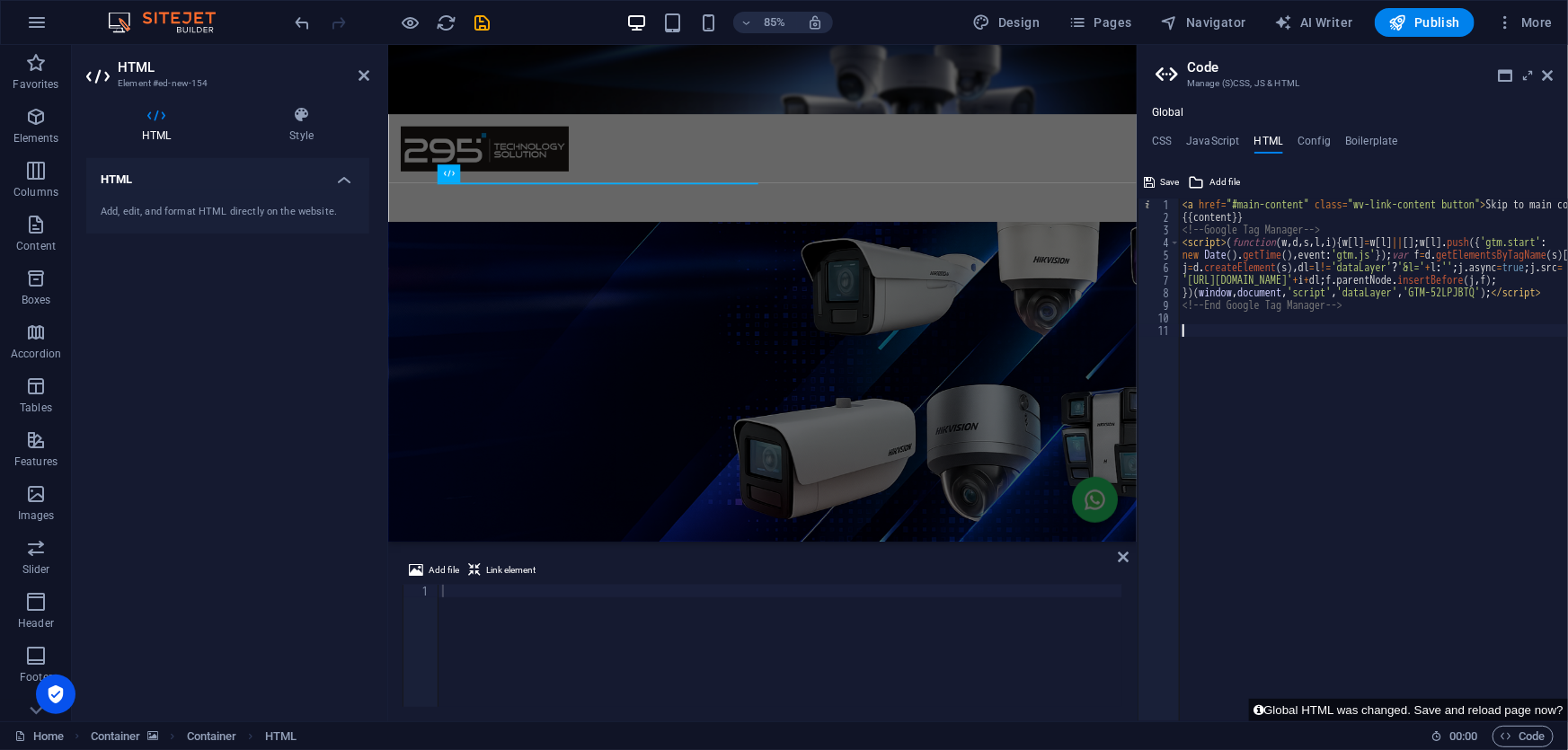 paste on "<!-- End Google Tag Manager (noscript) -->" 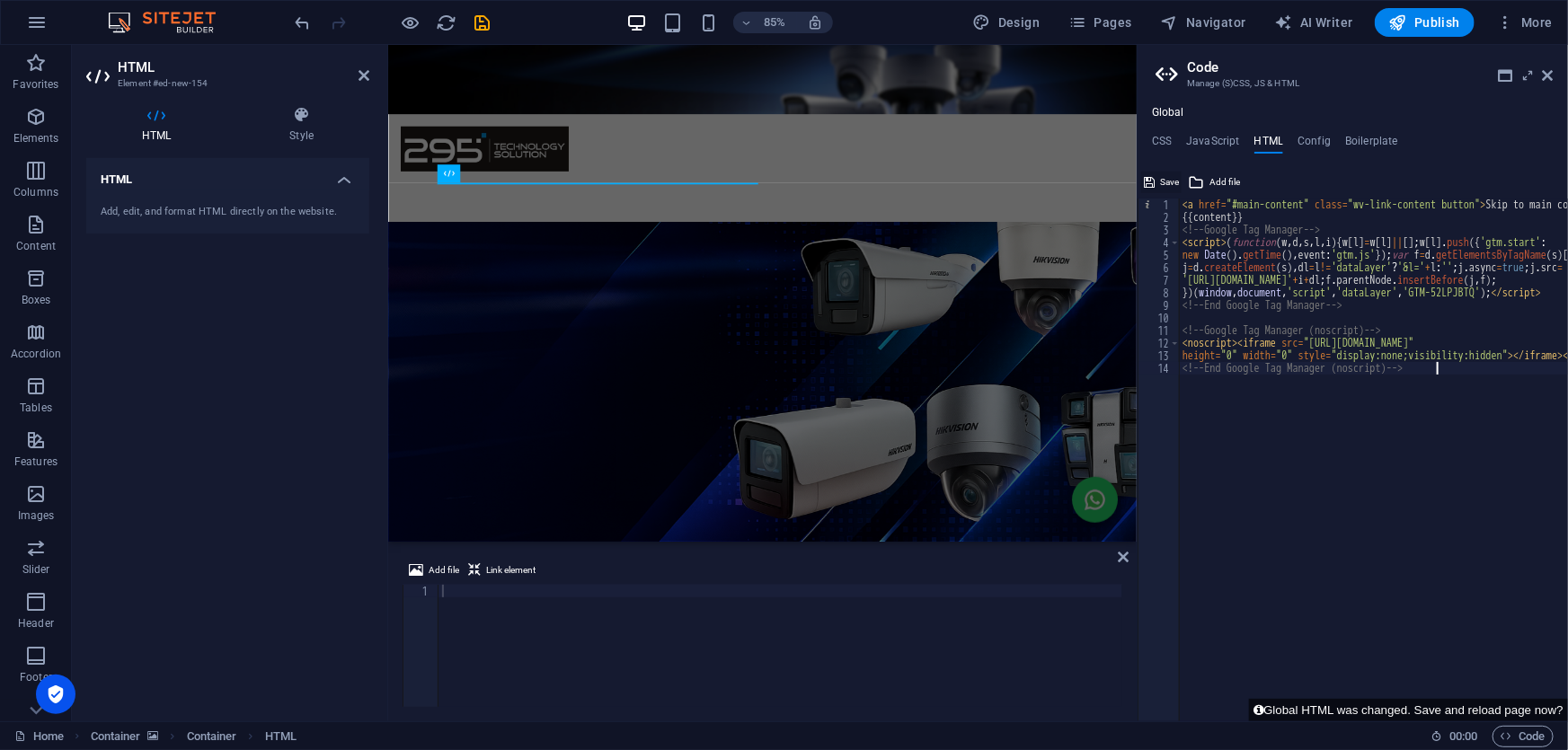 type on "<!-- End Google Tag Manager (noscript) -->" 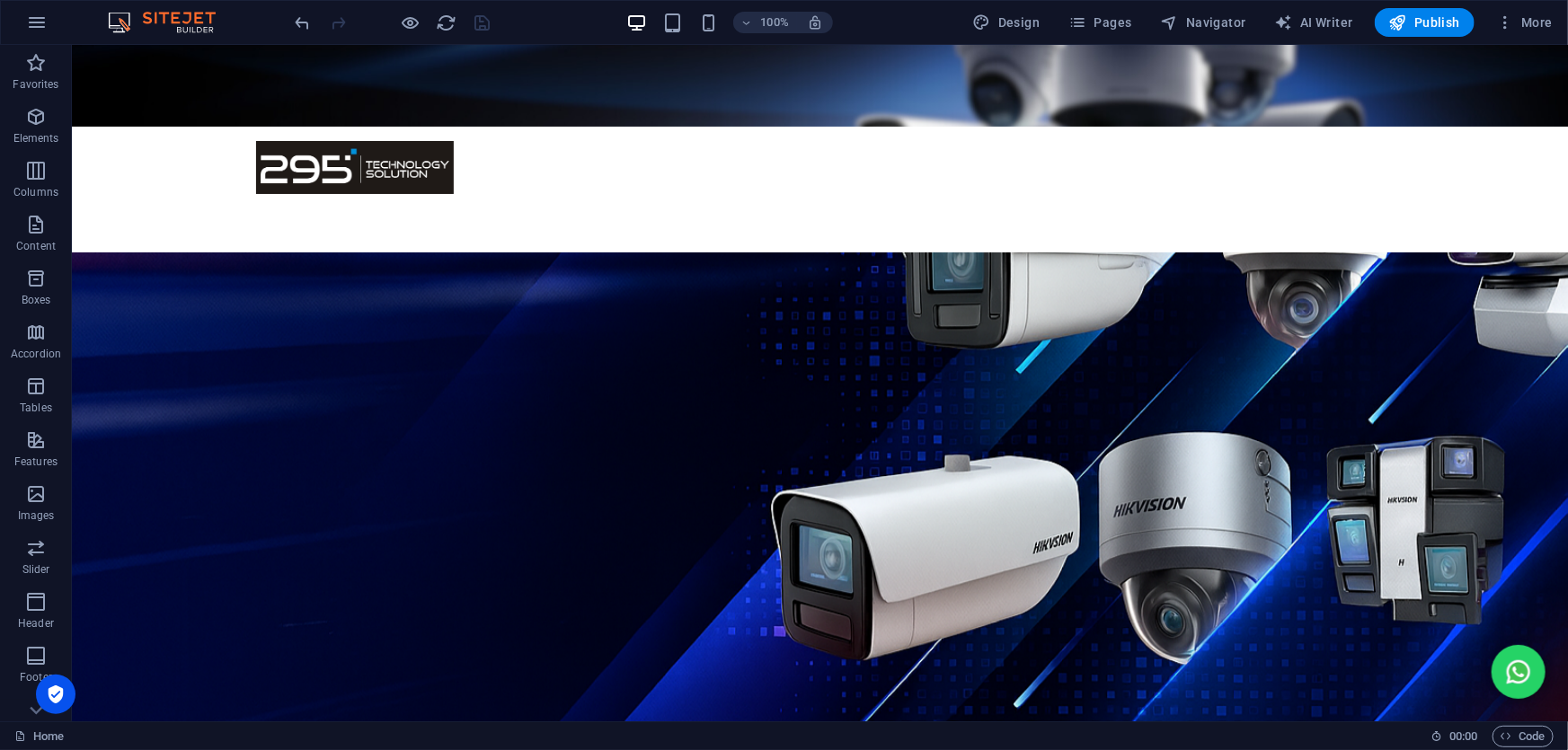 click on "Home 00 : 00 Code" at bounding box center [784, 736] 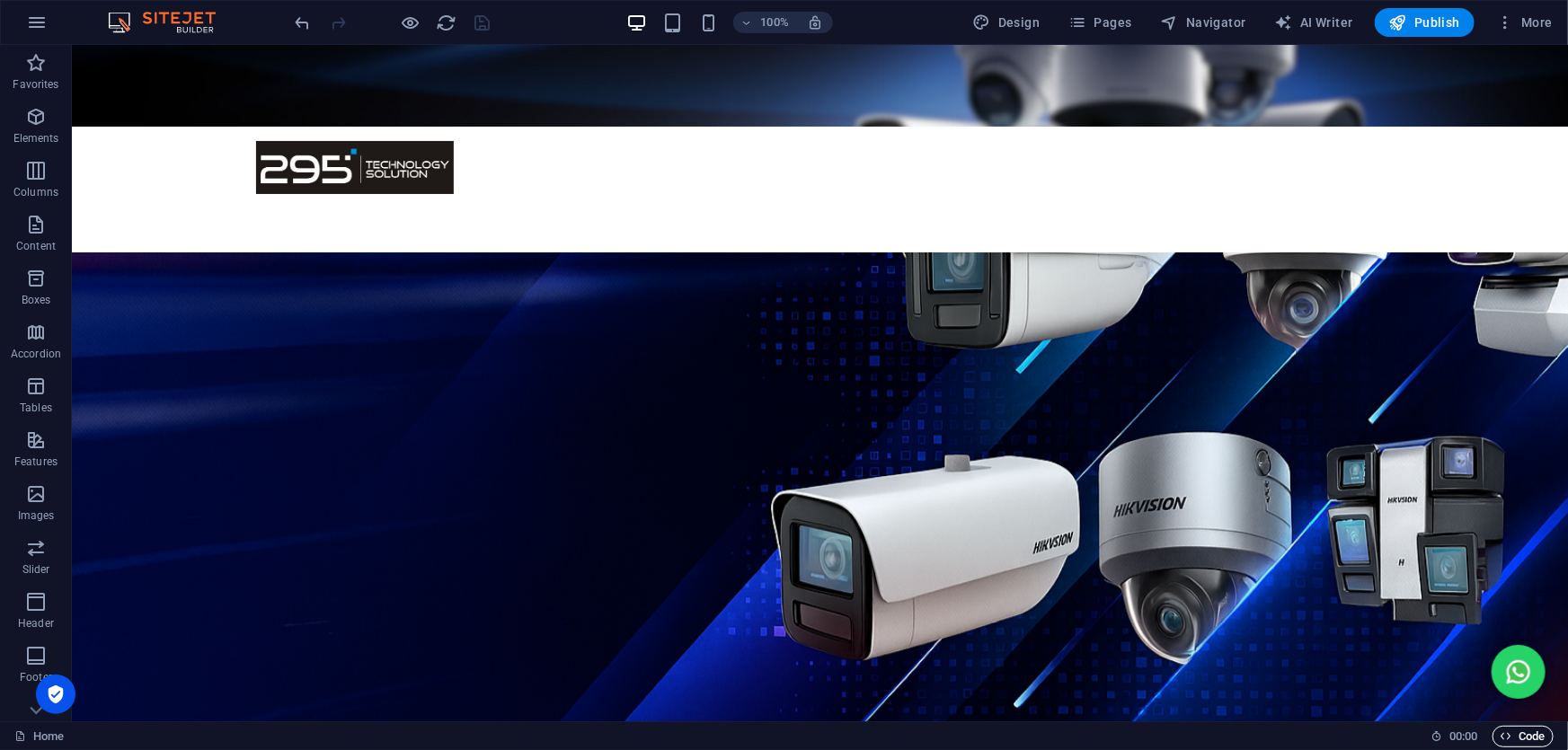 click on "Code" at bounding box center [1523, 737] 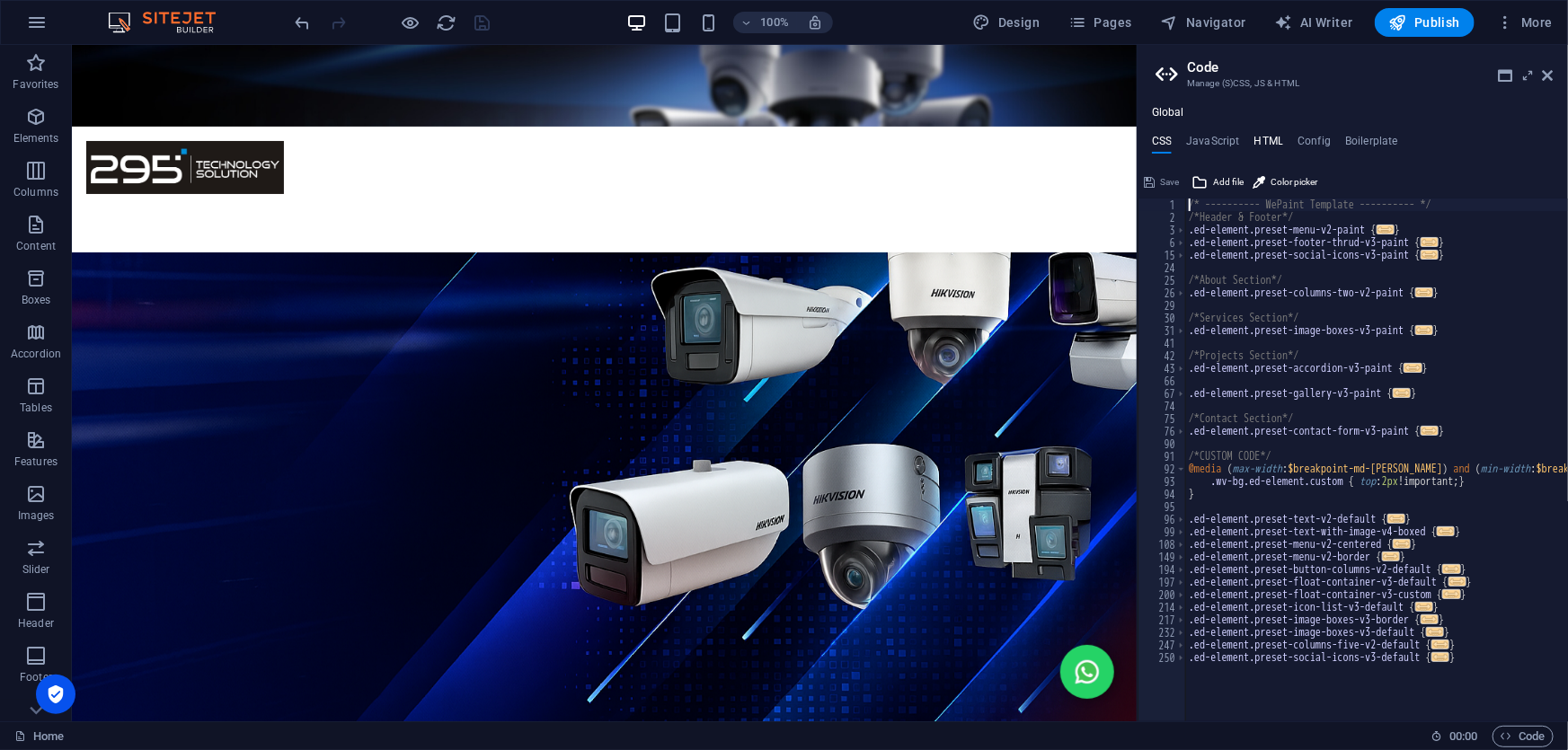 click on "HTML" at bounding box center (1269, 145) 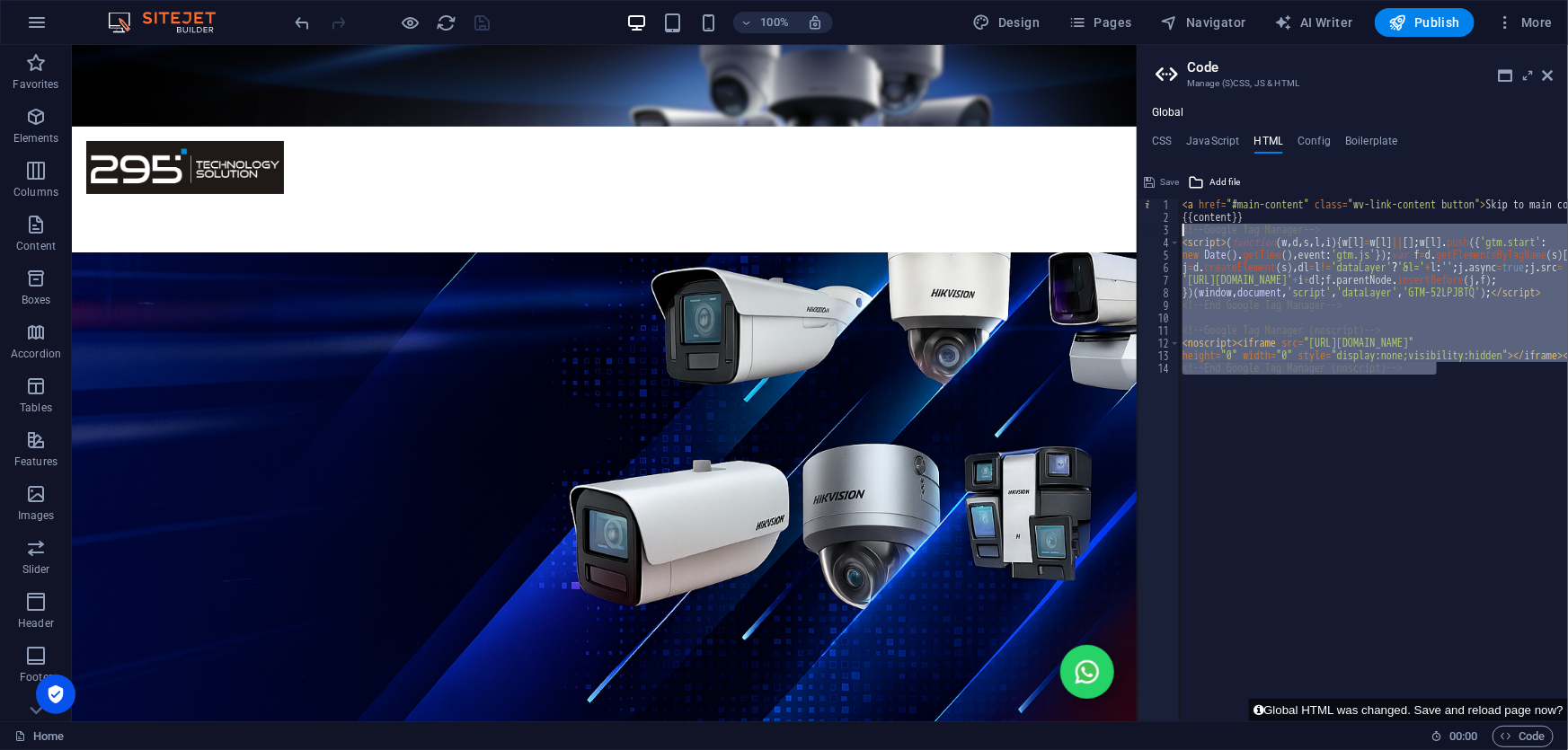 drag, startPoint x: 1447, startPoint y: 380, endPoint x: 1177, endPoint y: 231, distance: 308.3845 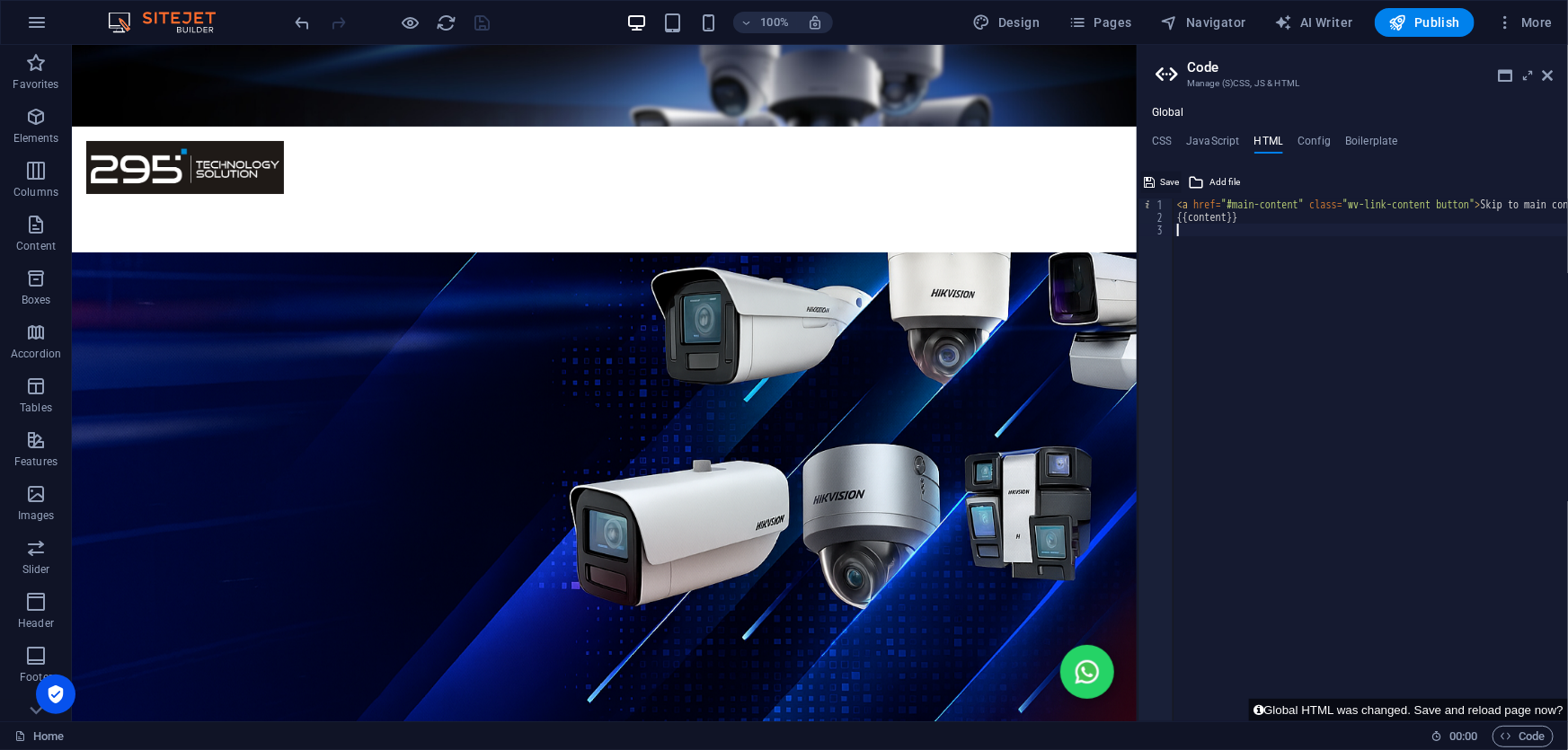click on "Save" at bounding box center [1161, 182] 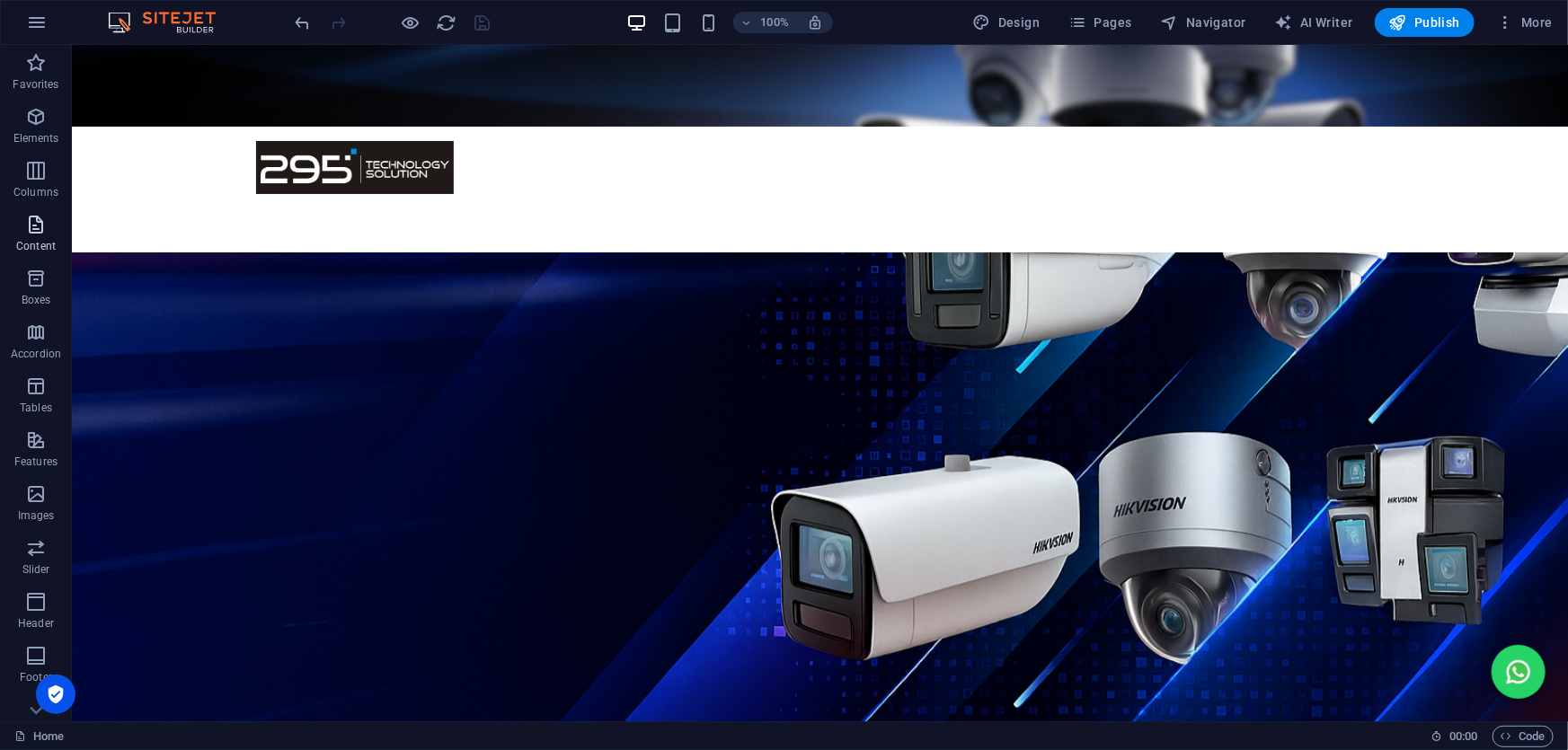 click at bounding box center [36, 225] 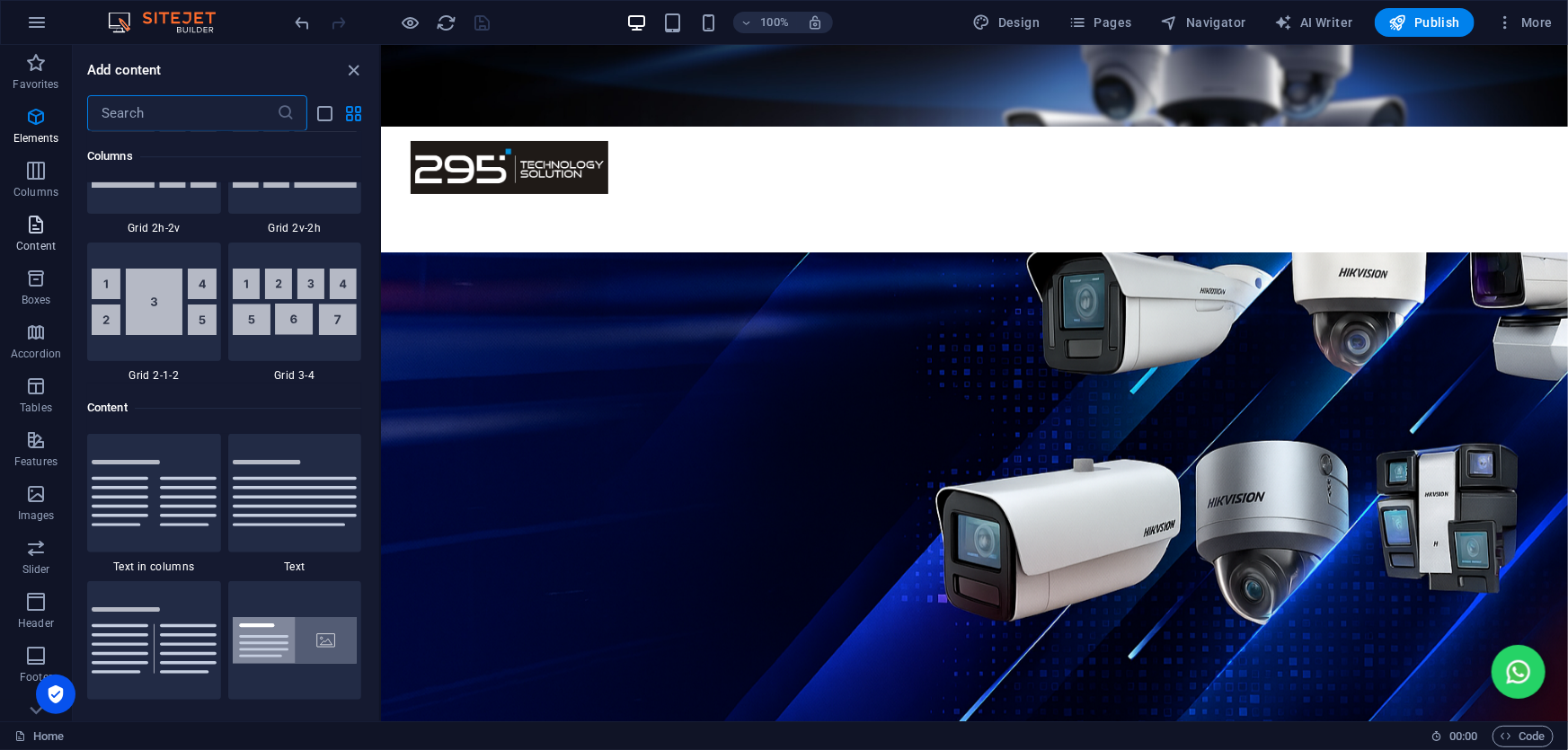 scroll, scrollTop: 3142, scrollLeft: 0, axis: vertical 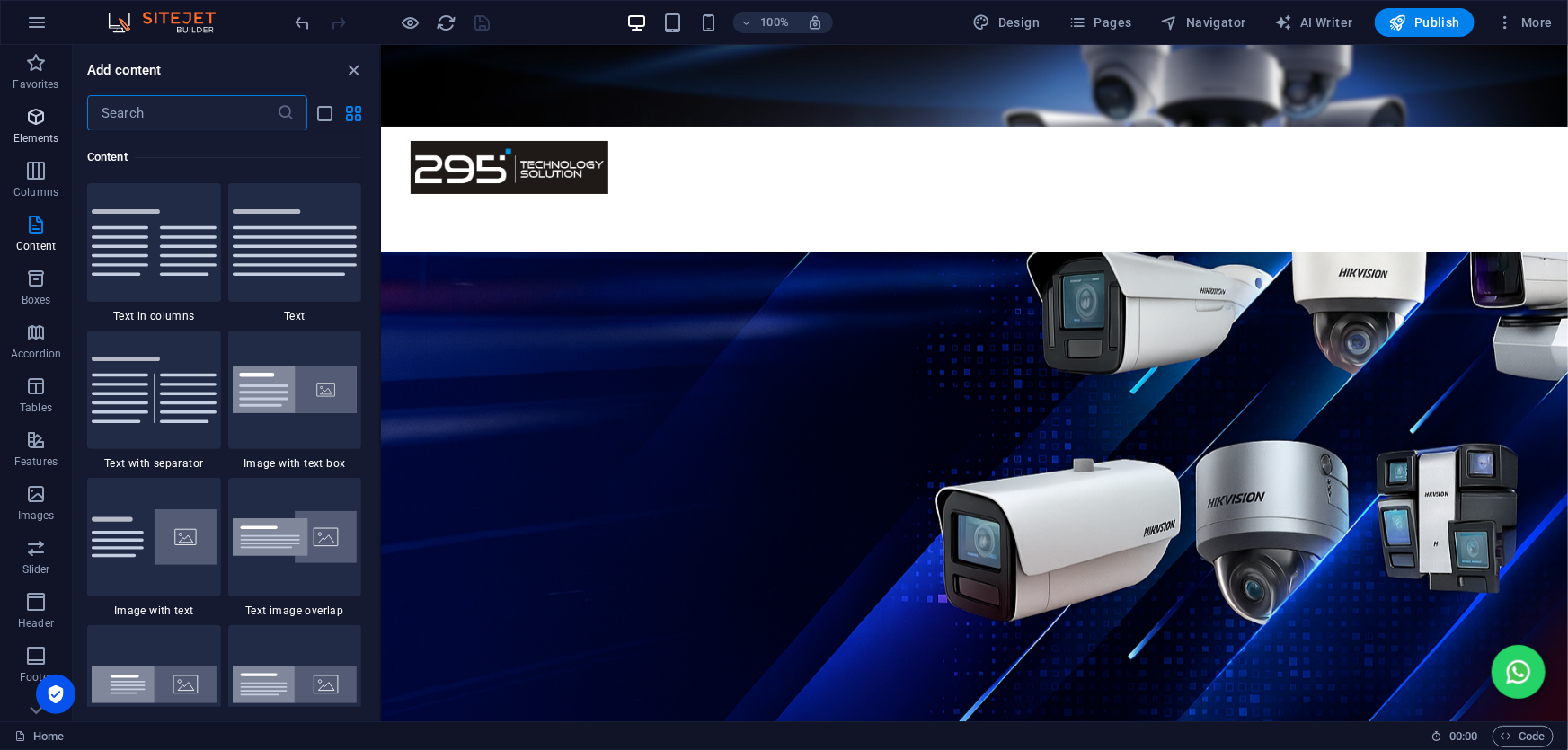 click at bounding box center (36, 117) 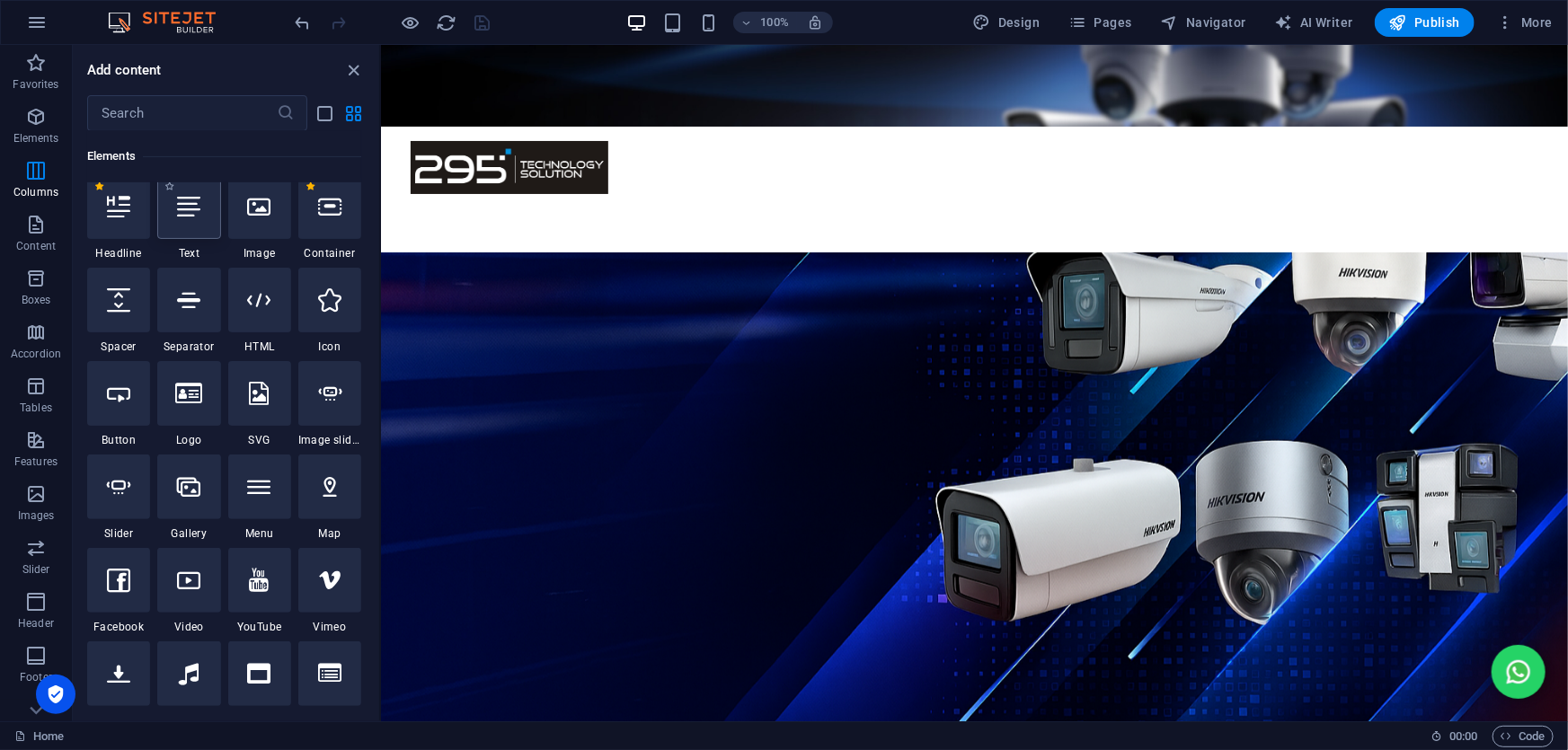 scroll, scrollTop: 190, scrollLeft: 0, axis: vertical 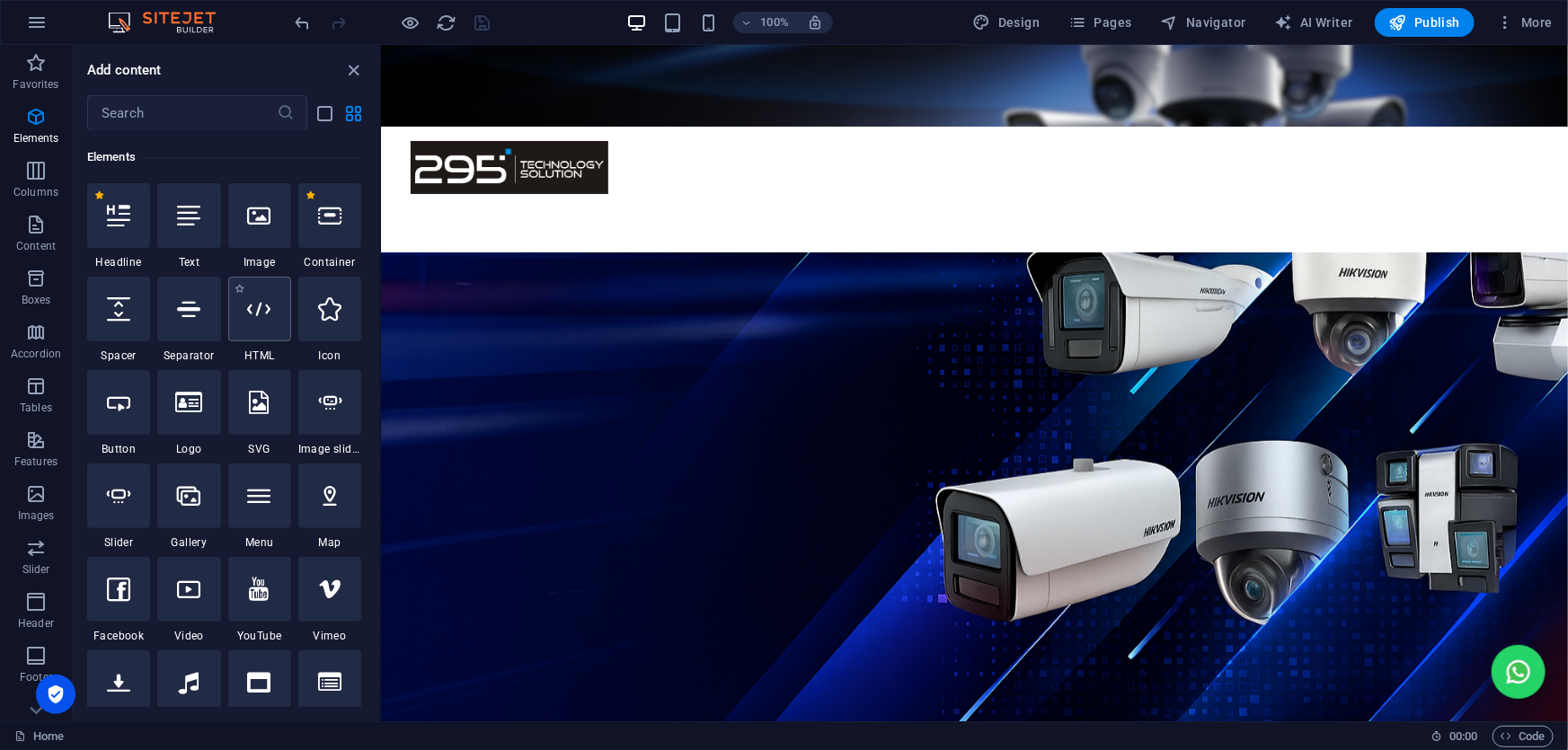 click at bounding box center (260, 309) 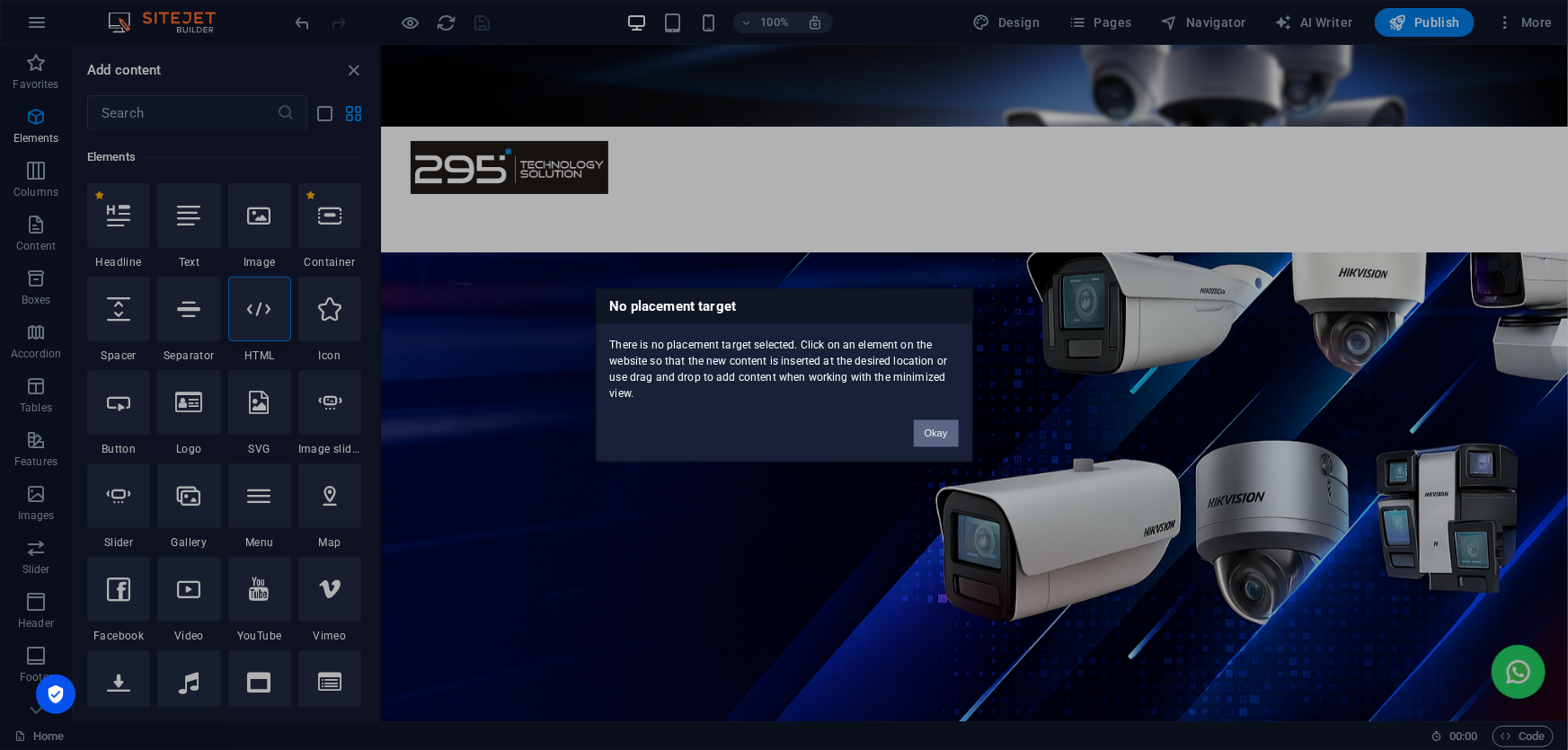 click on "Okay" at bounding box center [936, 433] 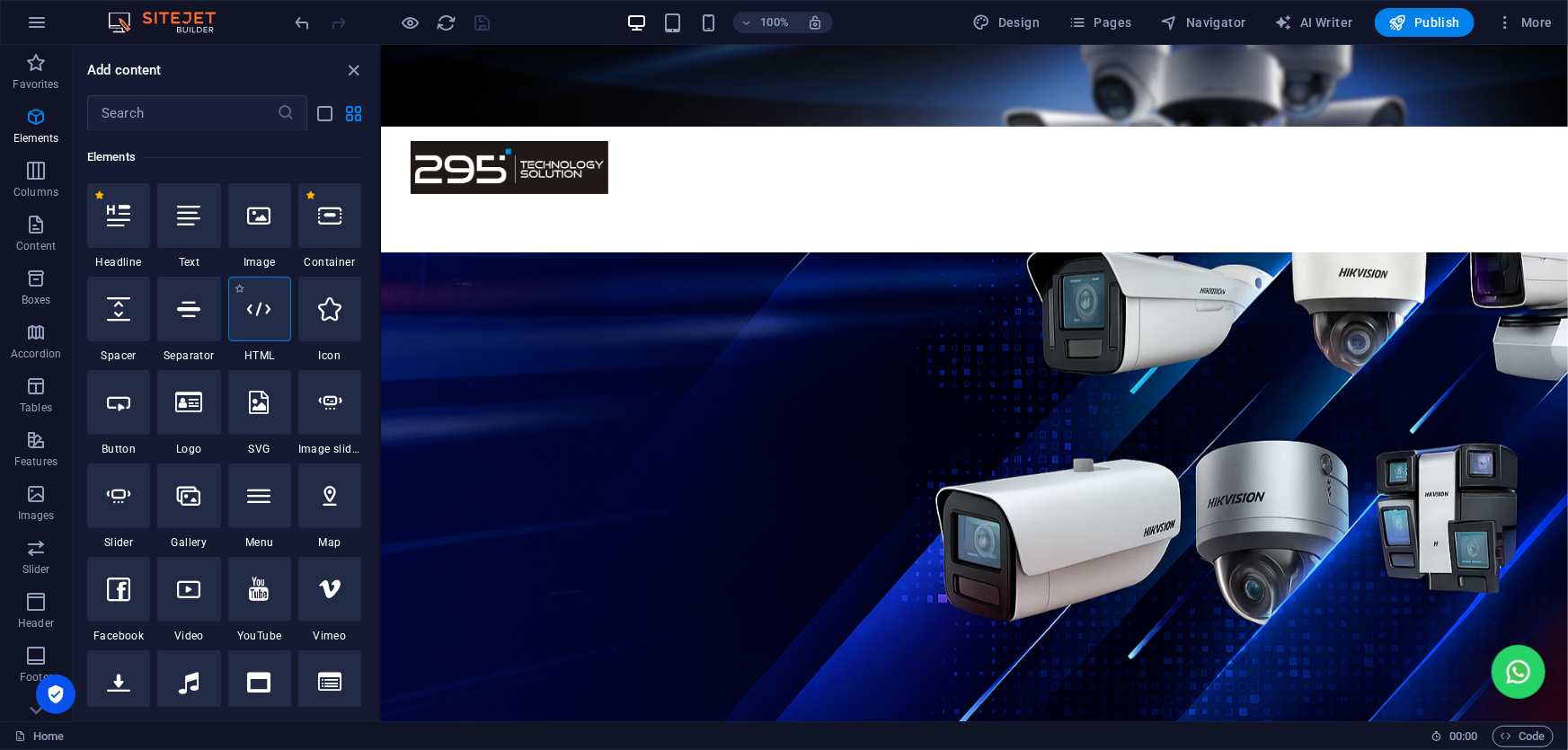 click at bounding box center [260, 309] 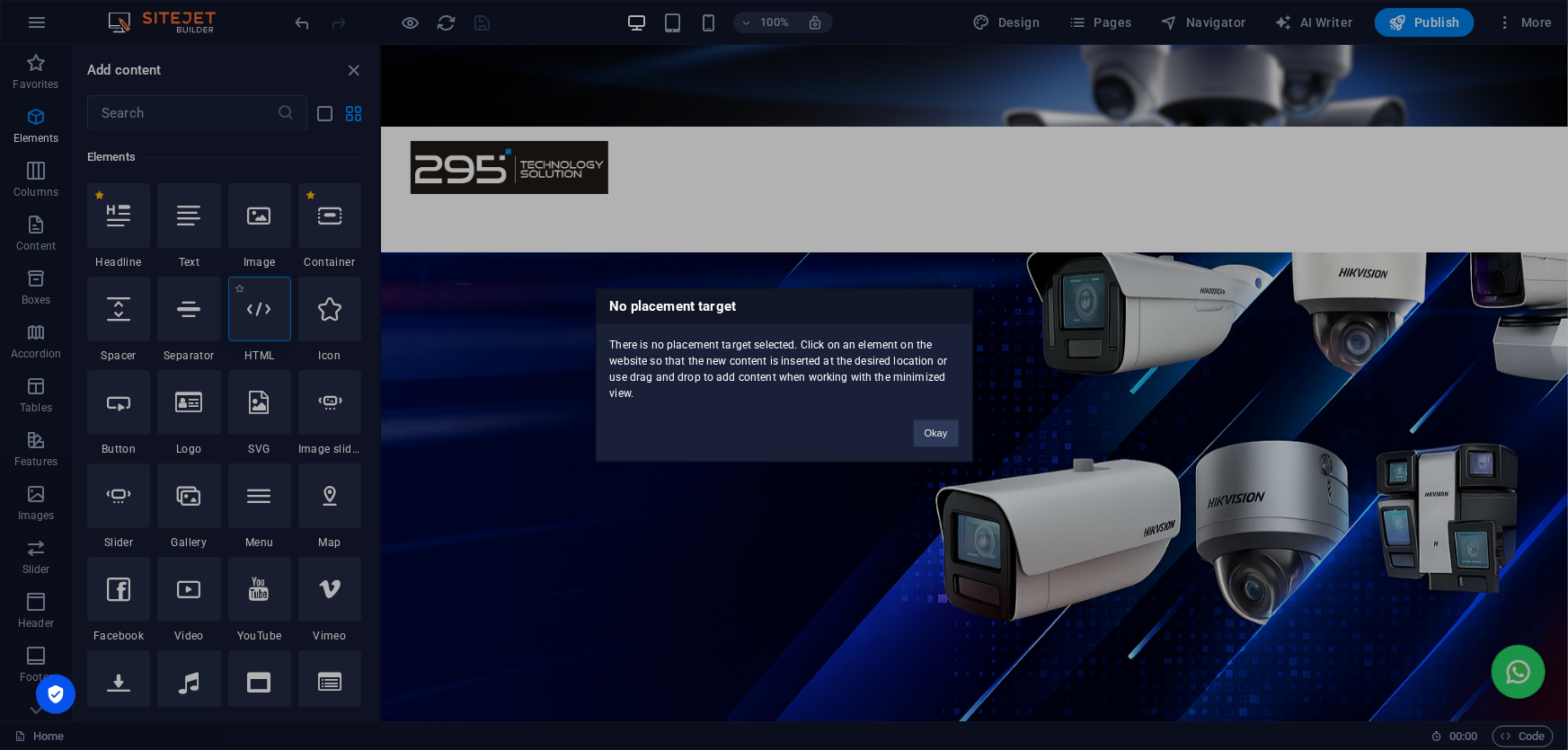 click on "No placement target There is no placement target selected. Click on an element on the website so that the new content is inserted at the desired location or use drag and drop to add content when working with the minimized view. Okay" at bounding box center (784, 375) 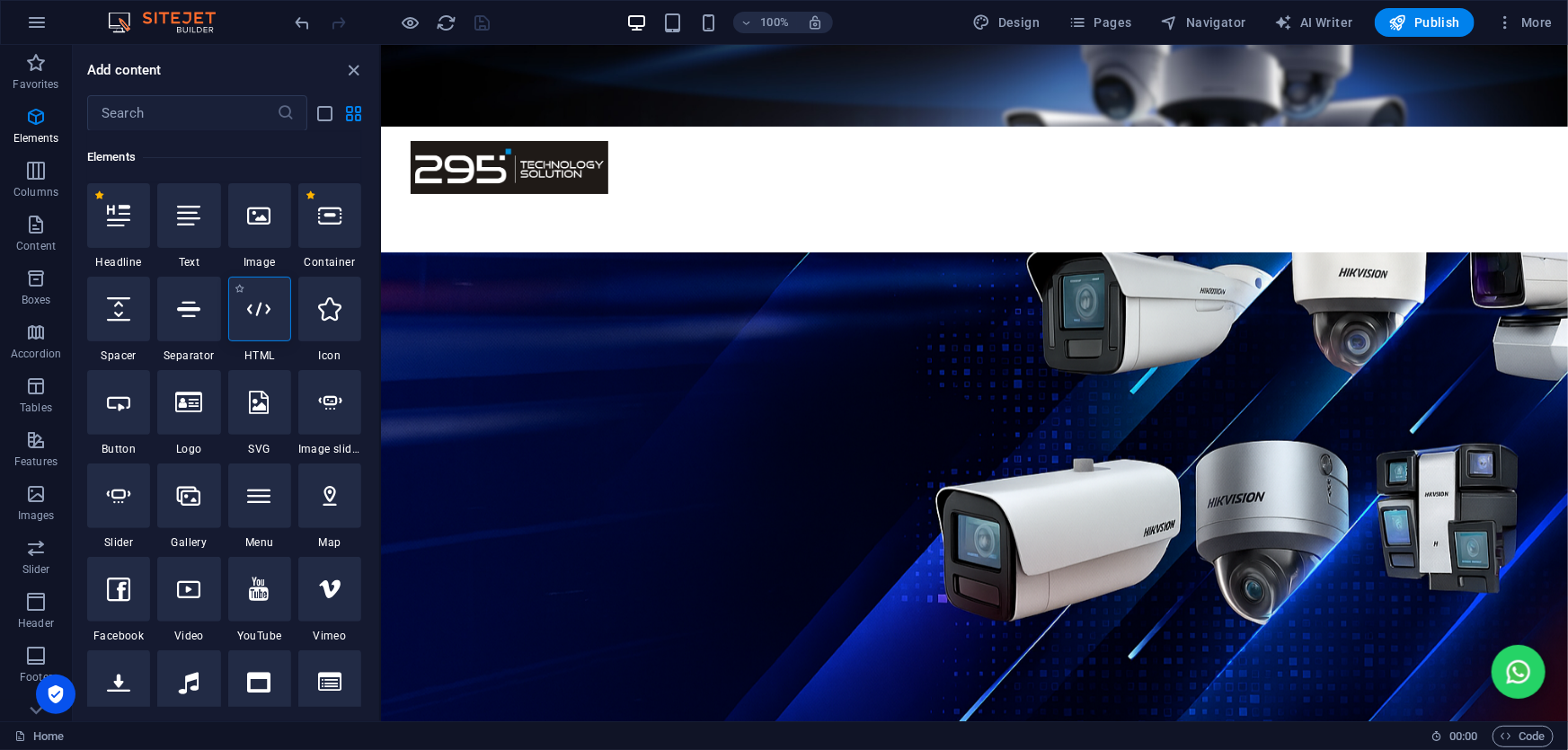 click at bounding box center (260, 309) 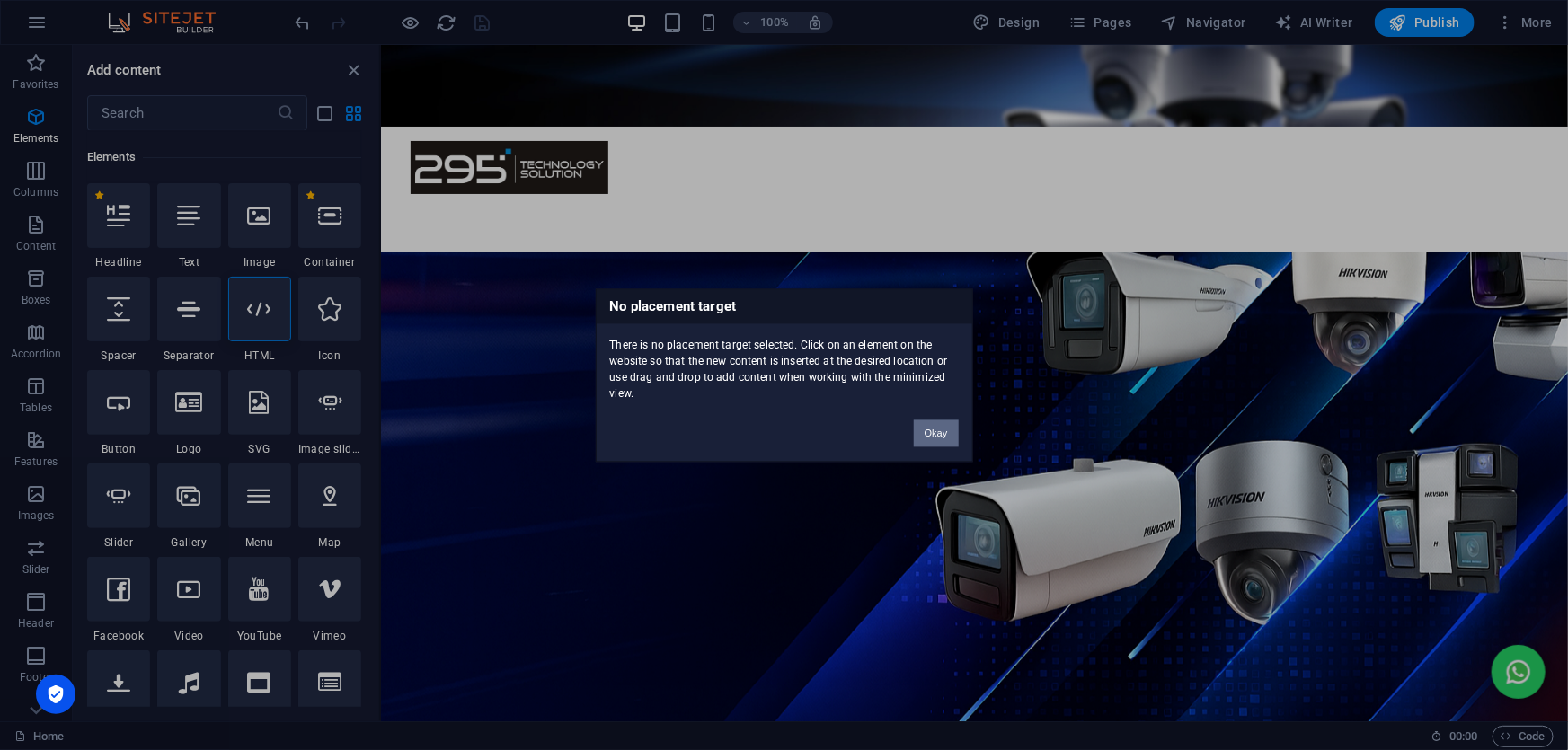 click on "Okay" at bounding box center (936, 433) 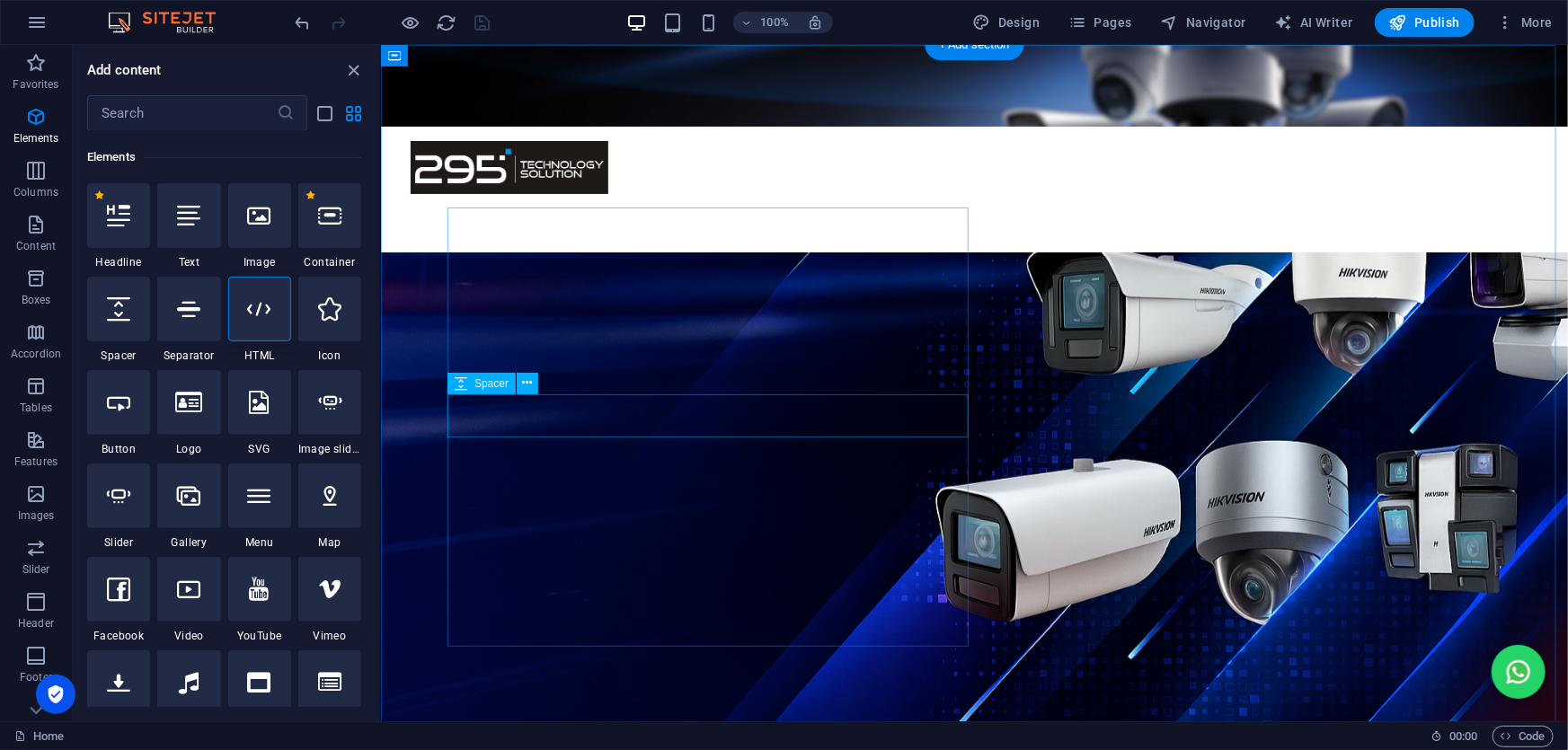 click at bounding box center [974, 1047] 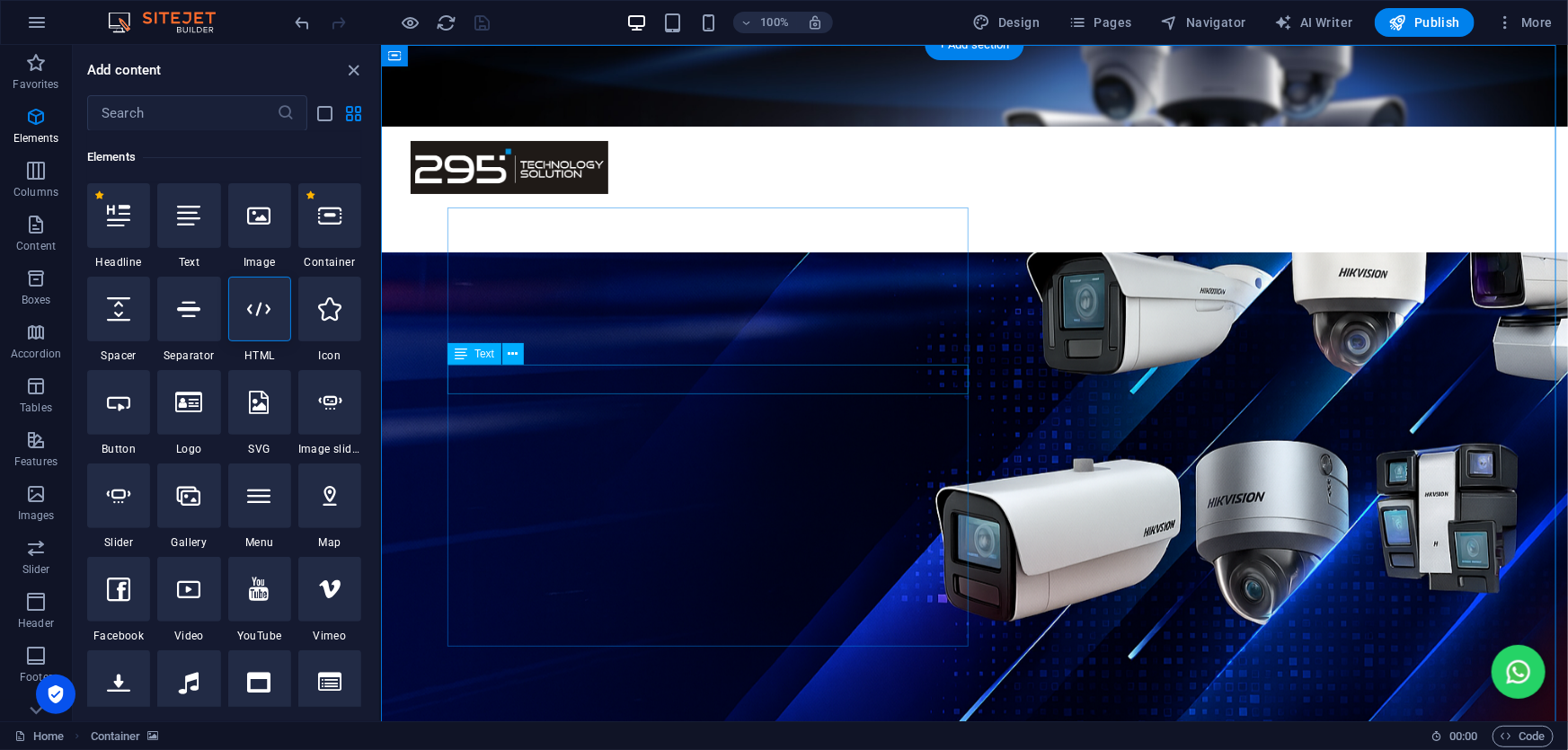 click at bounding box center [974, 986] 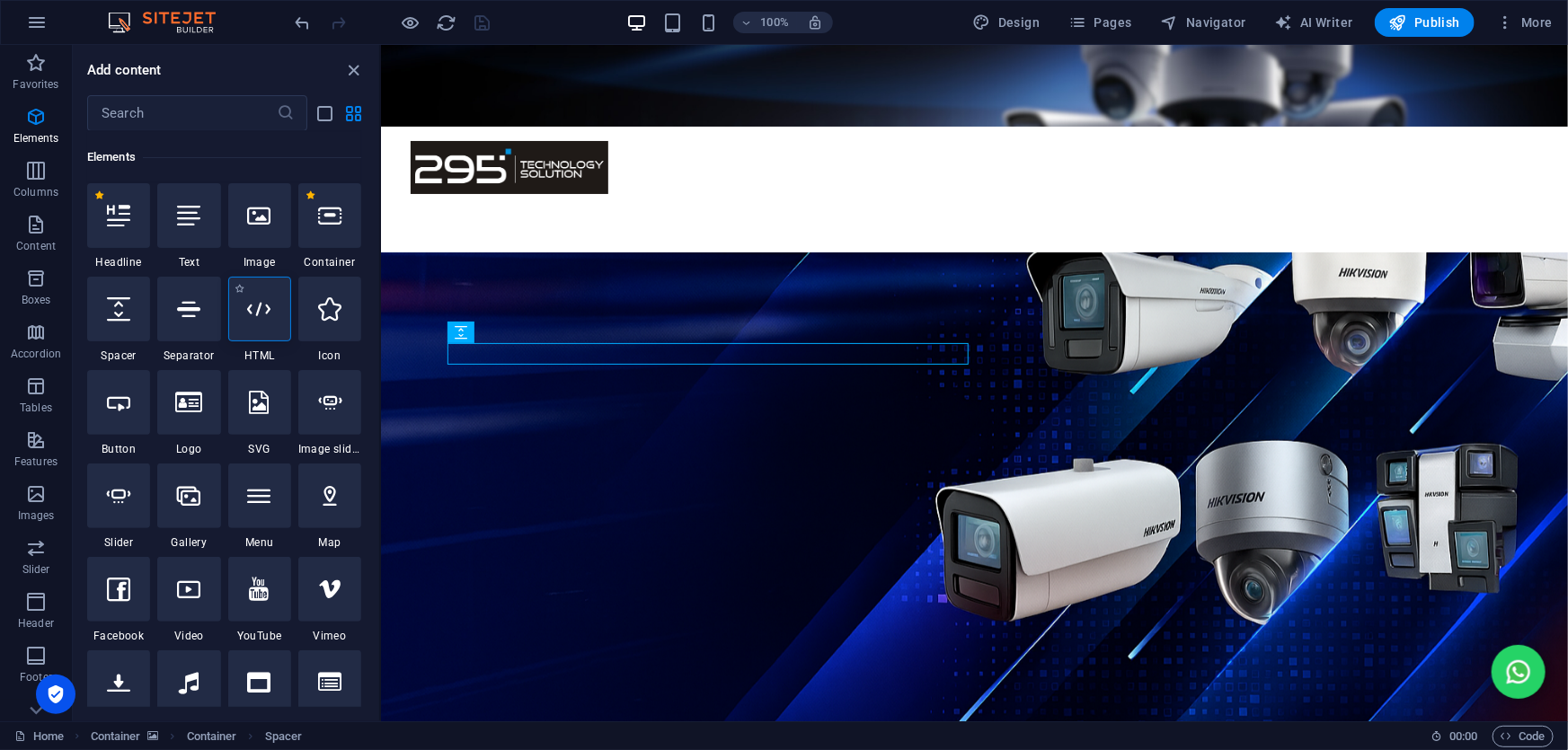 click at bounding box center (260, 309) 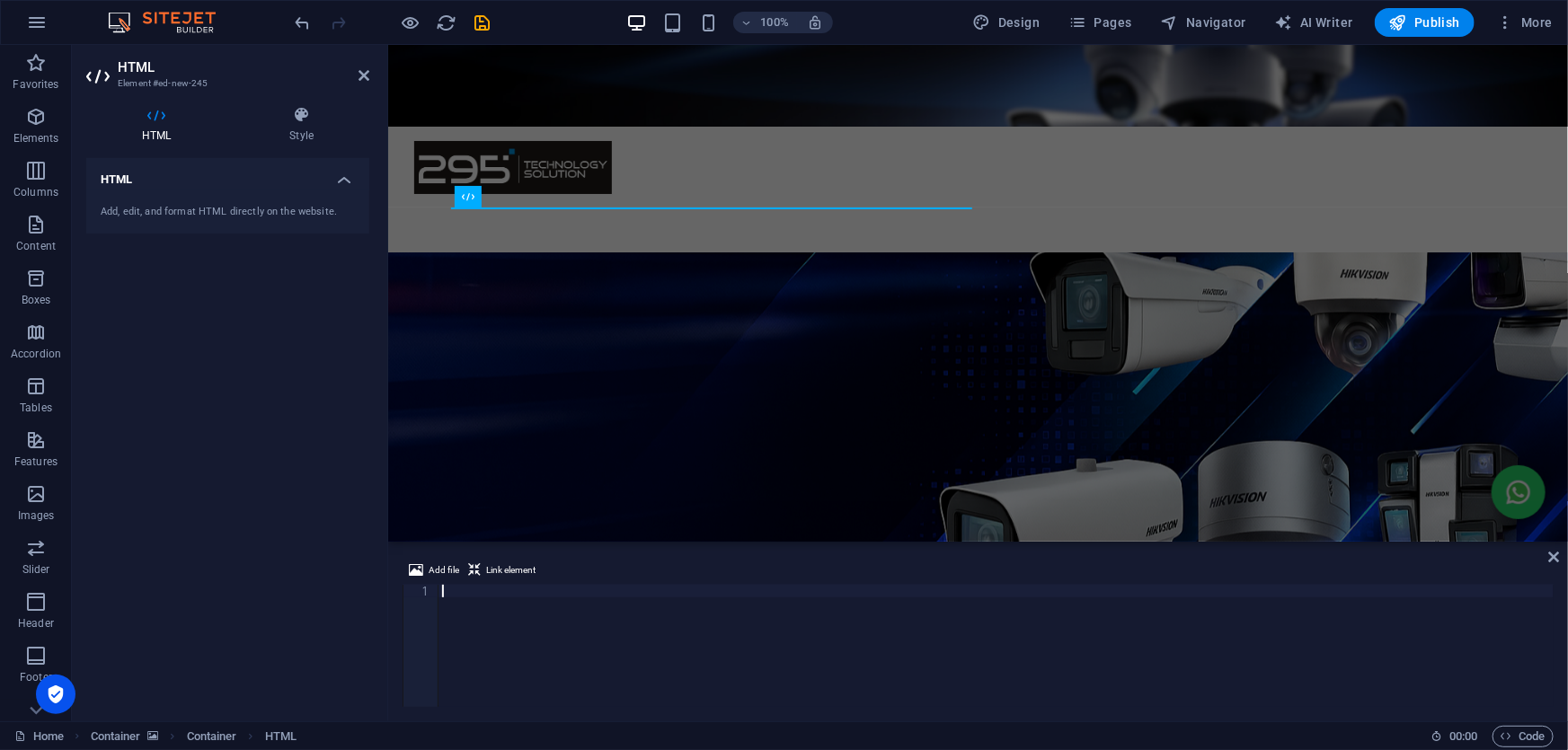 type on "<!-- End Google Tag Manager (noscript) -->" 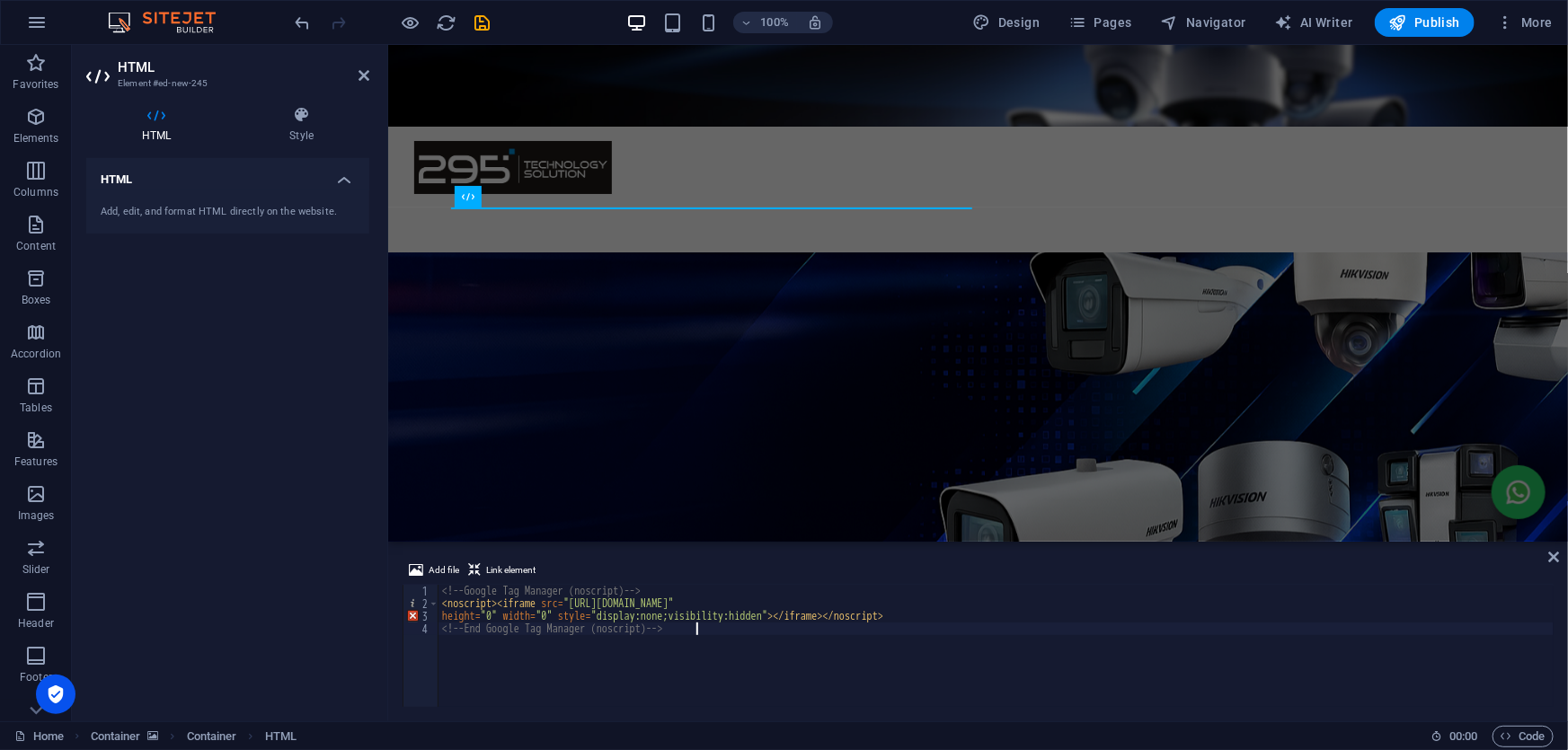 click on "<!--  Google Tag Manager (noscript)  --> < noscript > < iframe   src = "[URL][DOMAIN_NAME]" height = "0"   width = "0"   style = "display:none;visibility:hidden" > </ iframe > </ noscript > <!--  End Google Tag Manager (noscript)  -->" at bounding box center [996, 658] 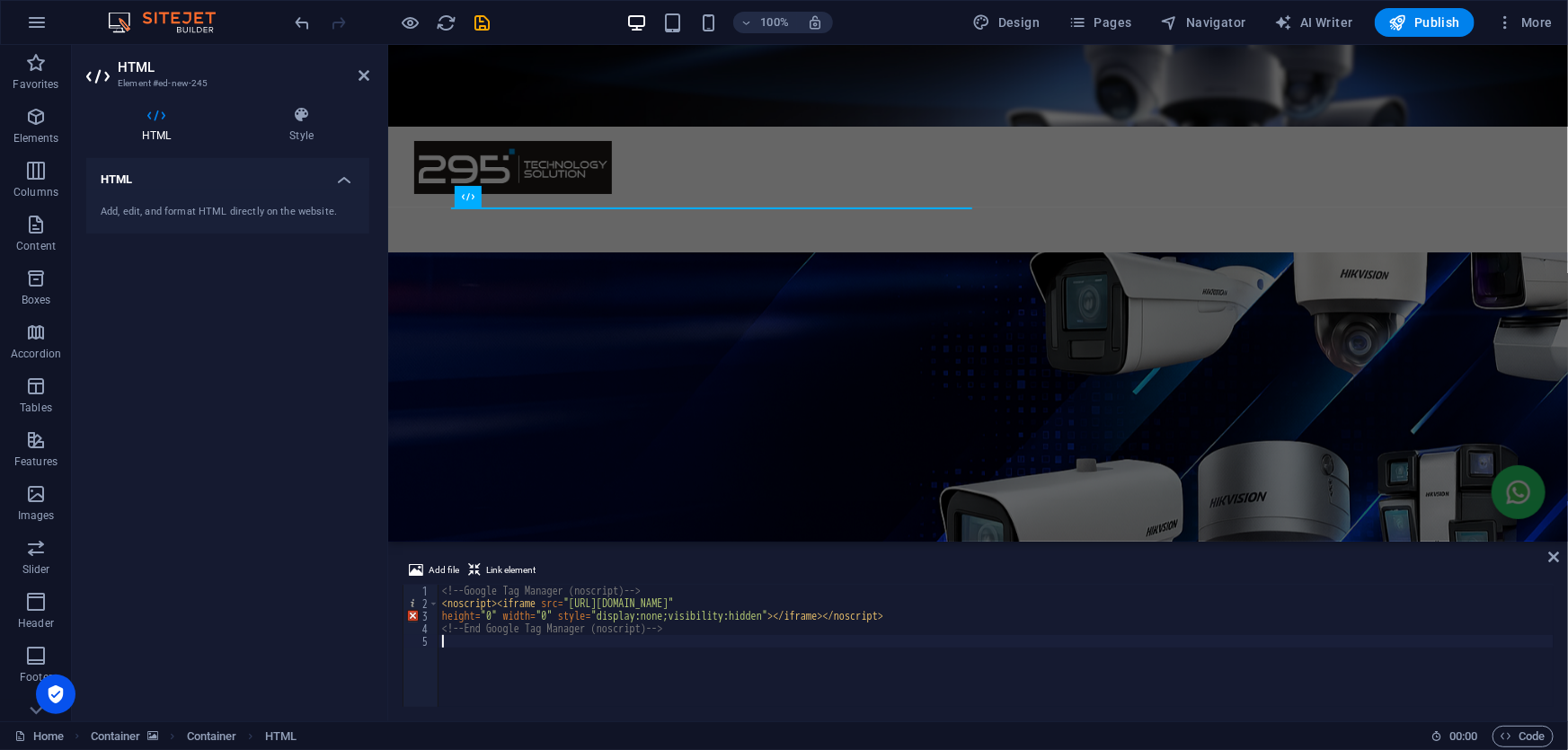 type on "<!-- End Google Tag Manager (noscript) -->" 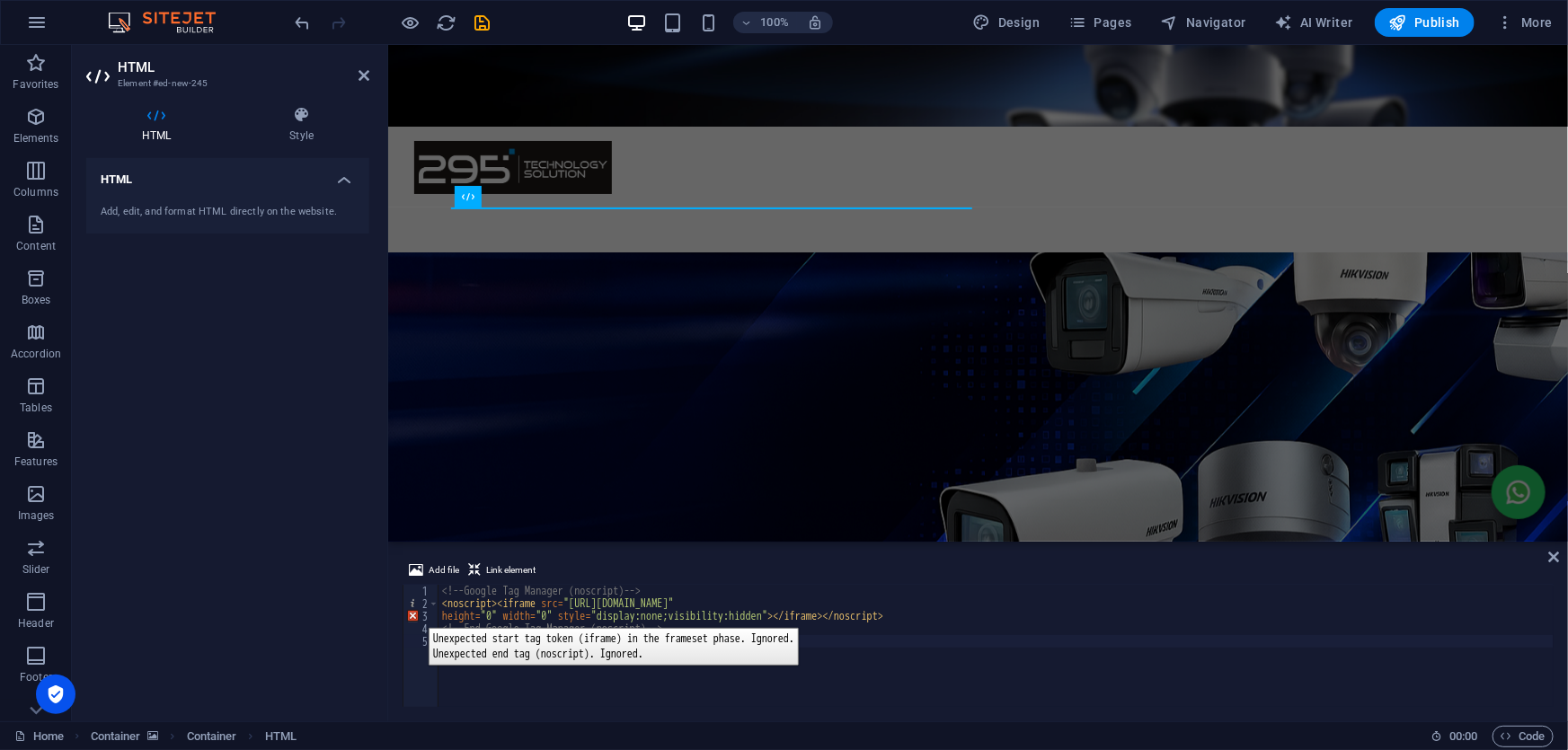 type on "<!-- End Google Tag Manager (noscript) -->" 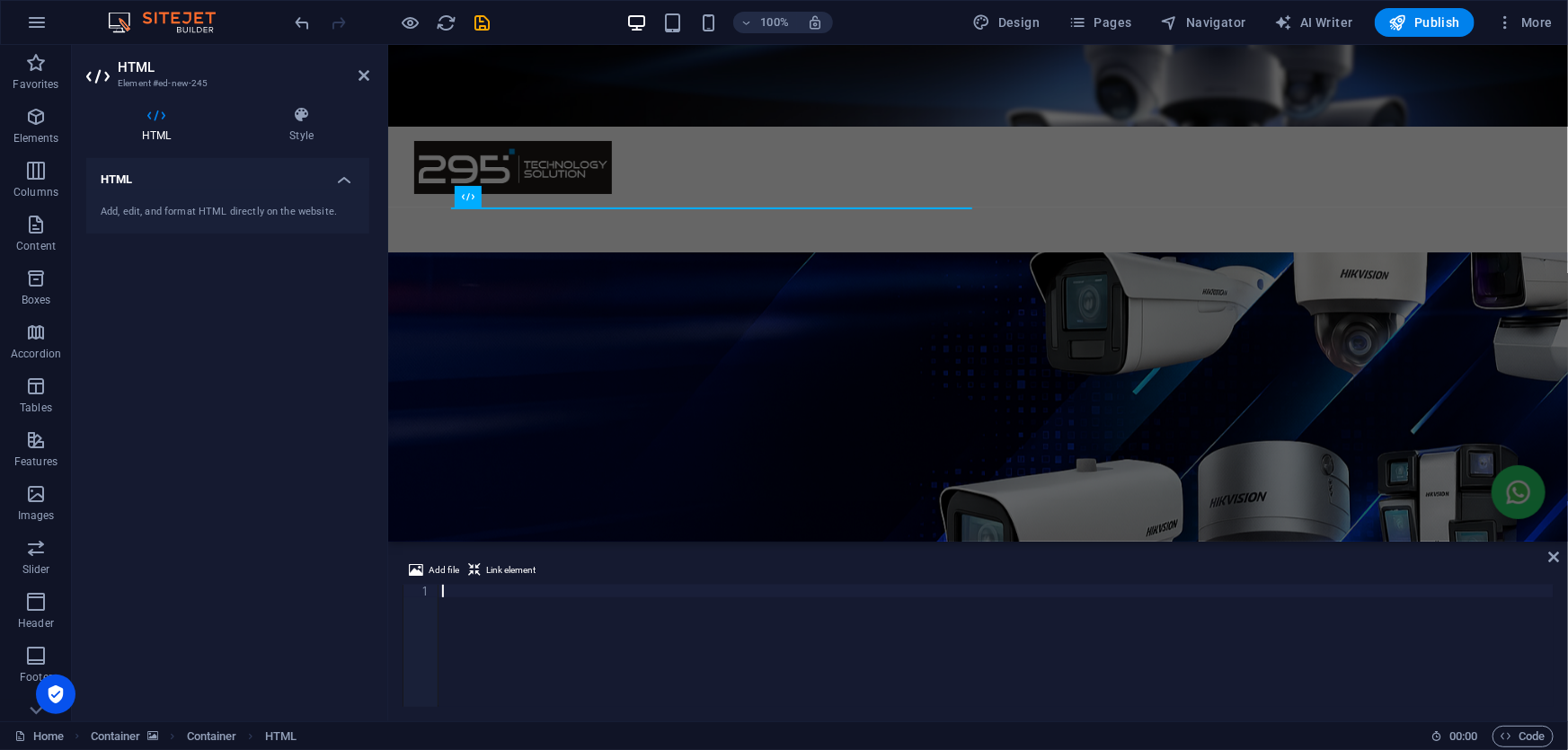 click at bounding box center [996, 658] 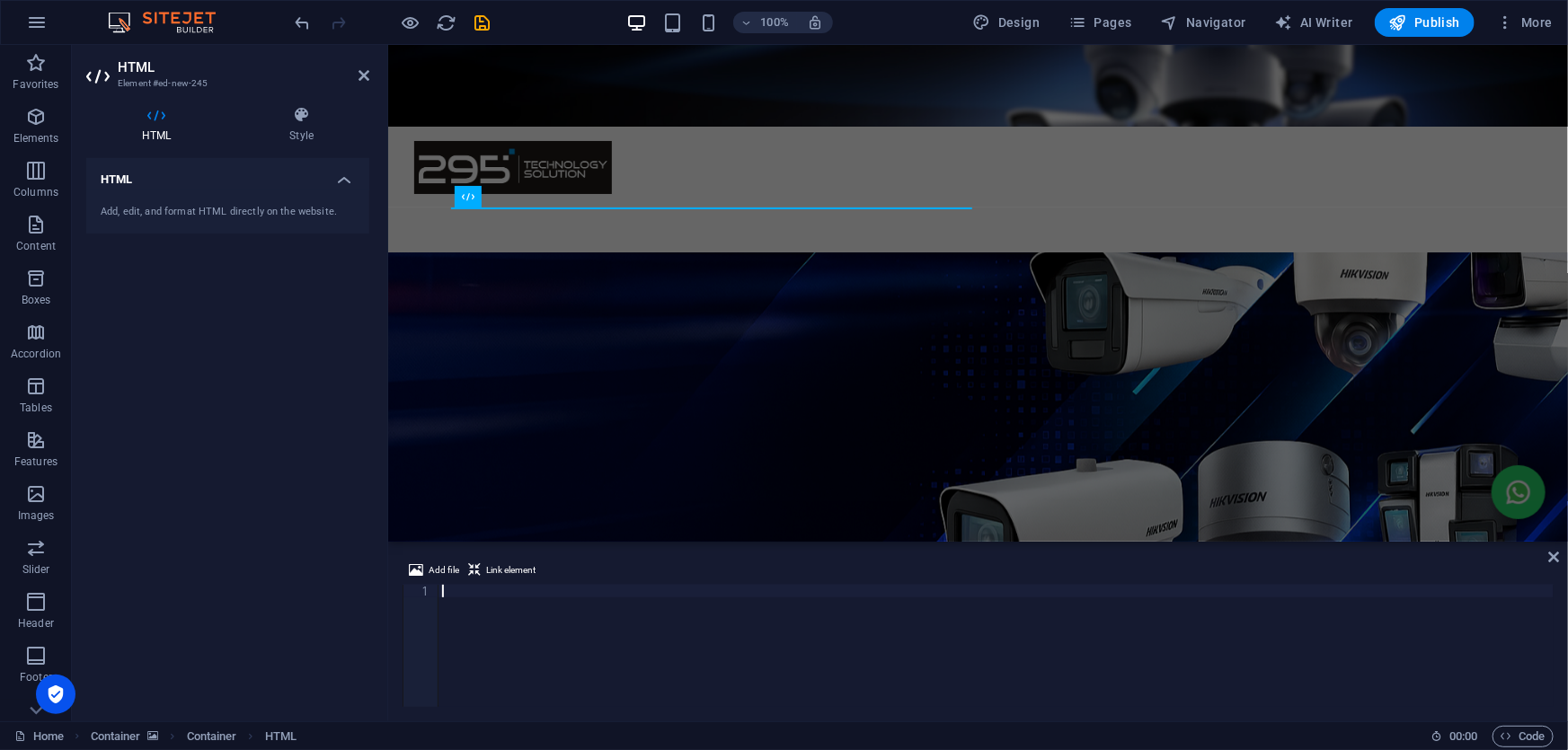 type 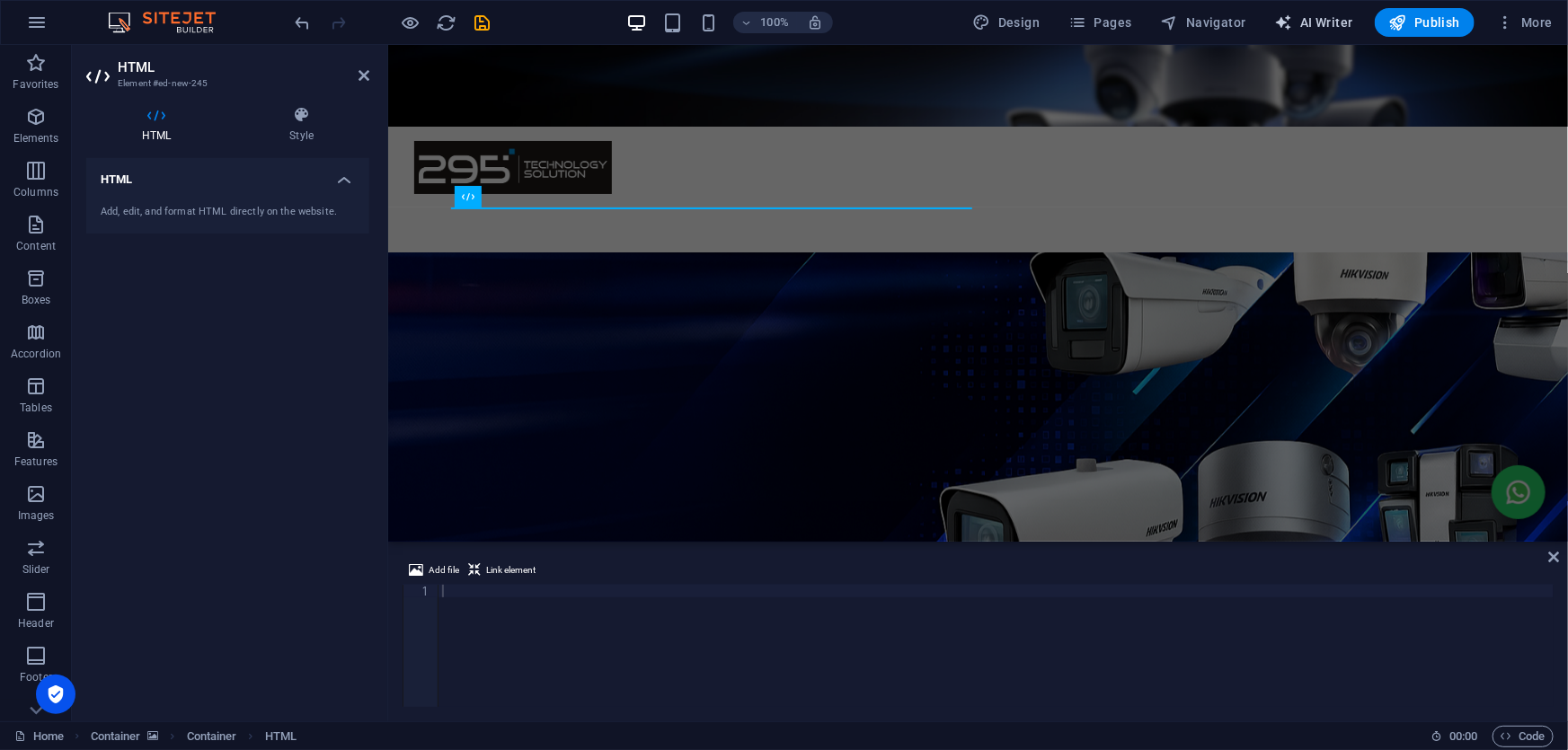 click on "AI Writer" at bounding box center (1314, 22) 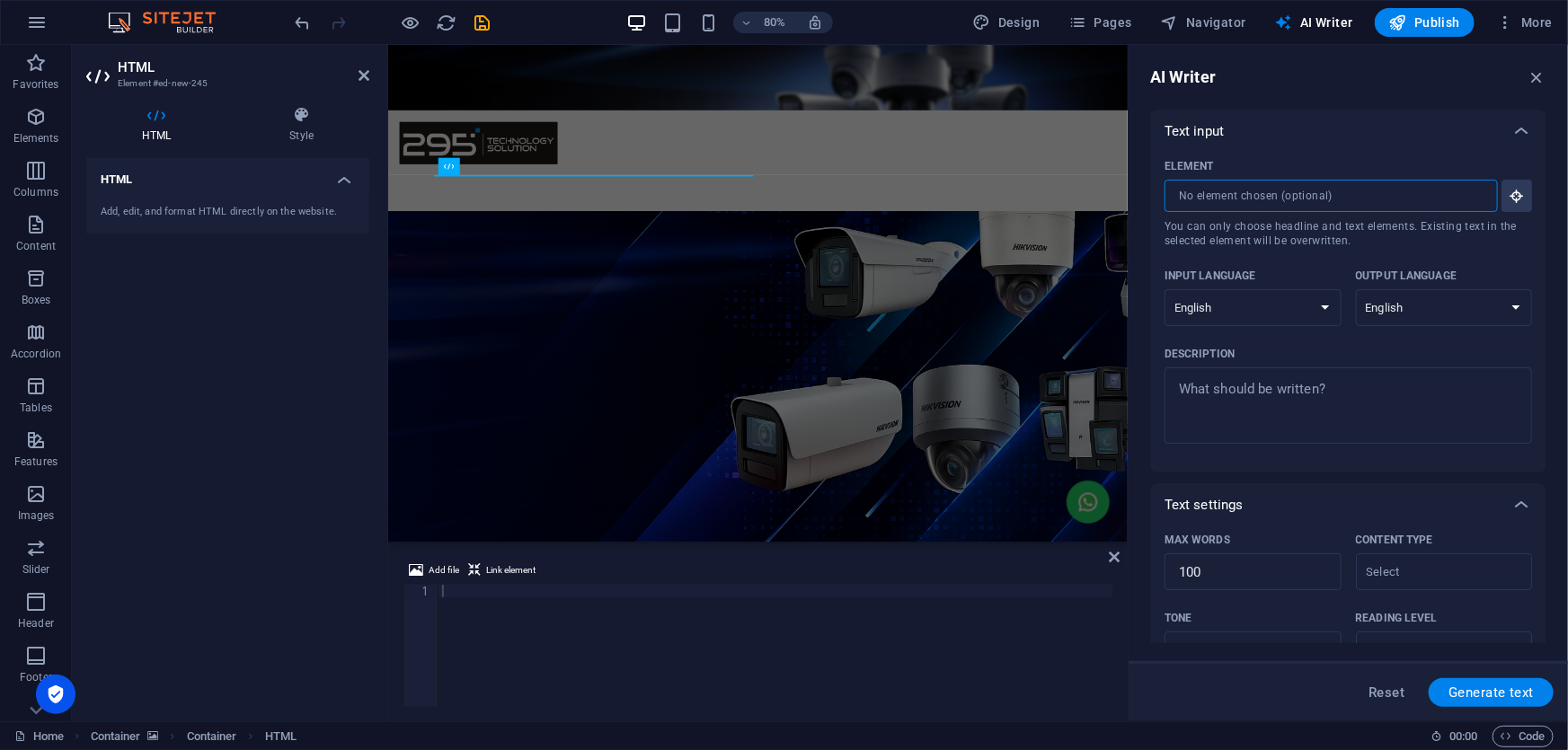 click on "Element ​ You can only choose headline and text elements. Existing text in the selected element will be overwritten." at bounding box center [1324, 196] 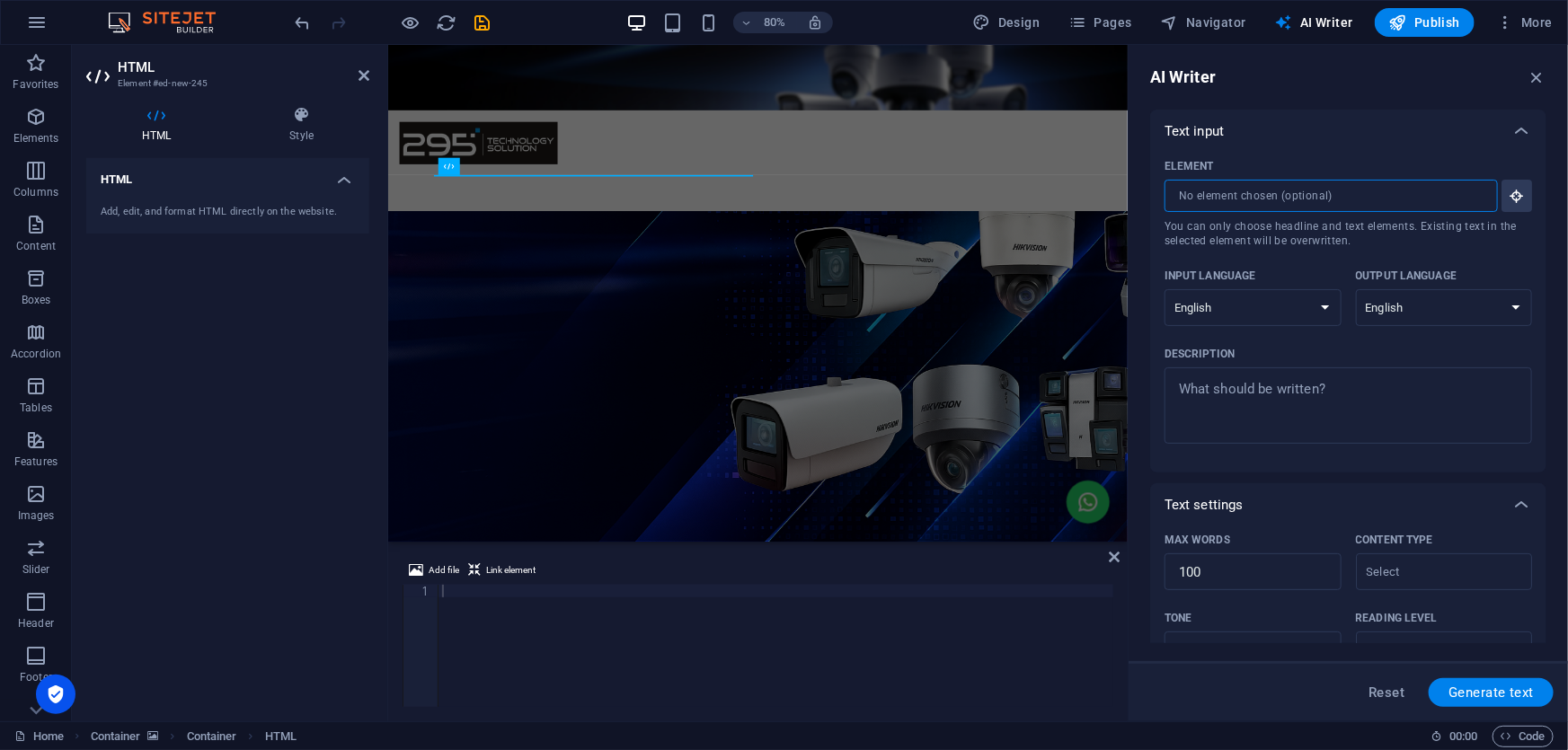 click on "Element ​ You can only choose headline and text elements. Existing text in the selected element will be overwritten." at bounding box center (1324, 196) 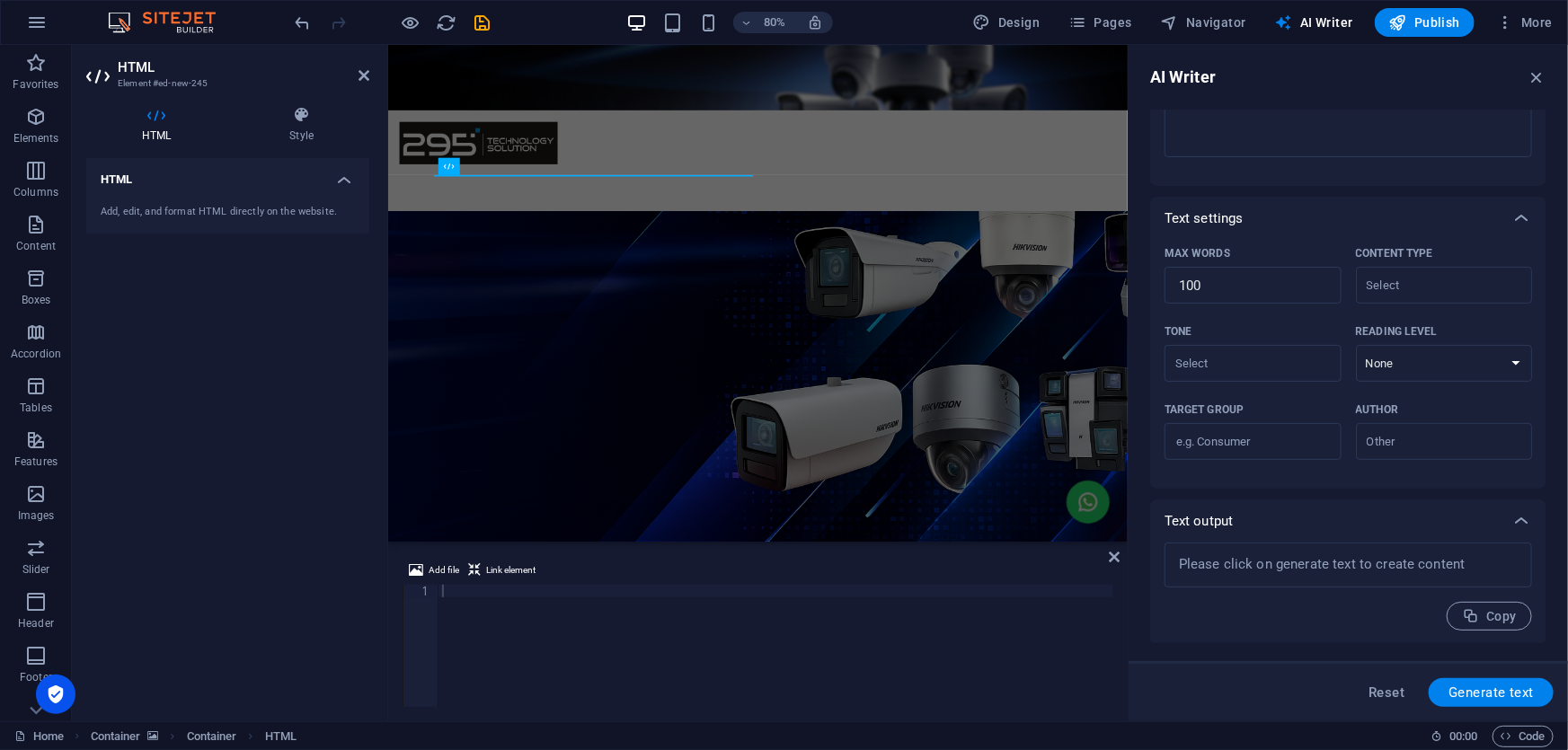 scroll, scrollTop: 287, scrollLeft: 0, axis: vertical 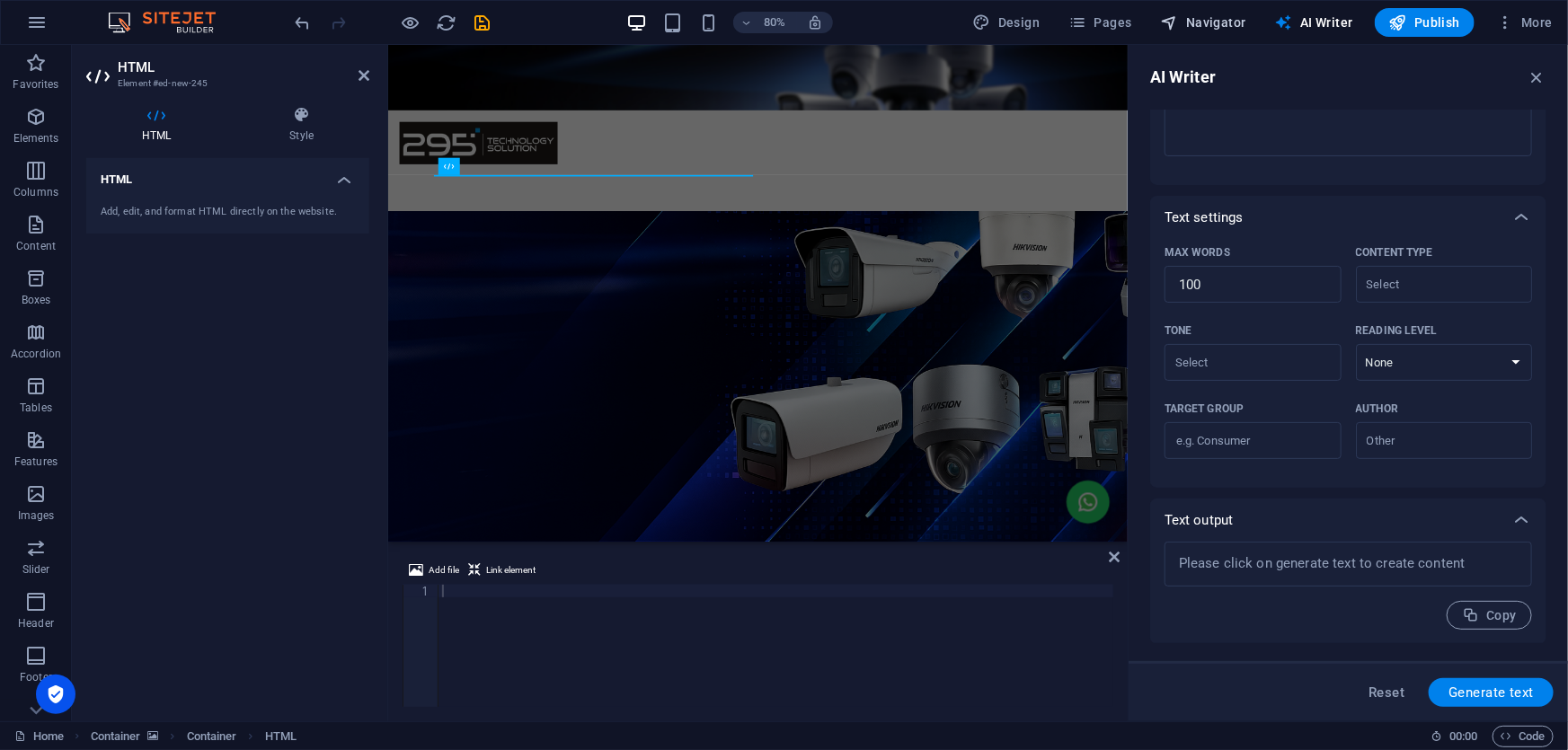 click on "Navigator" at bounding box center (1203, 22) 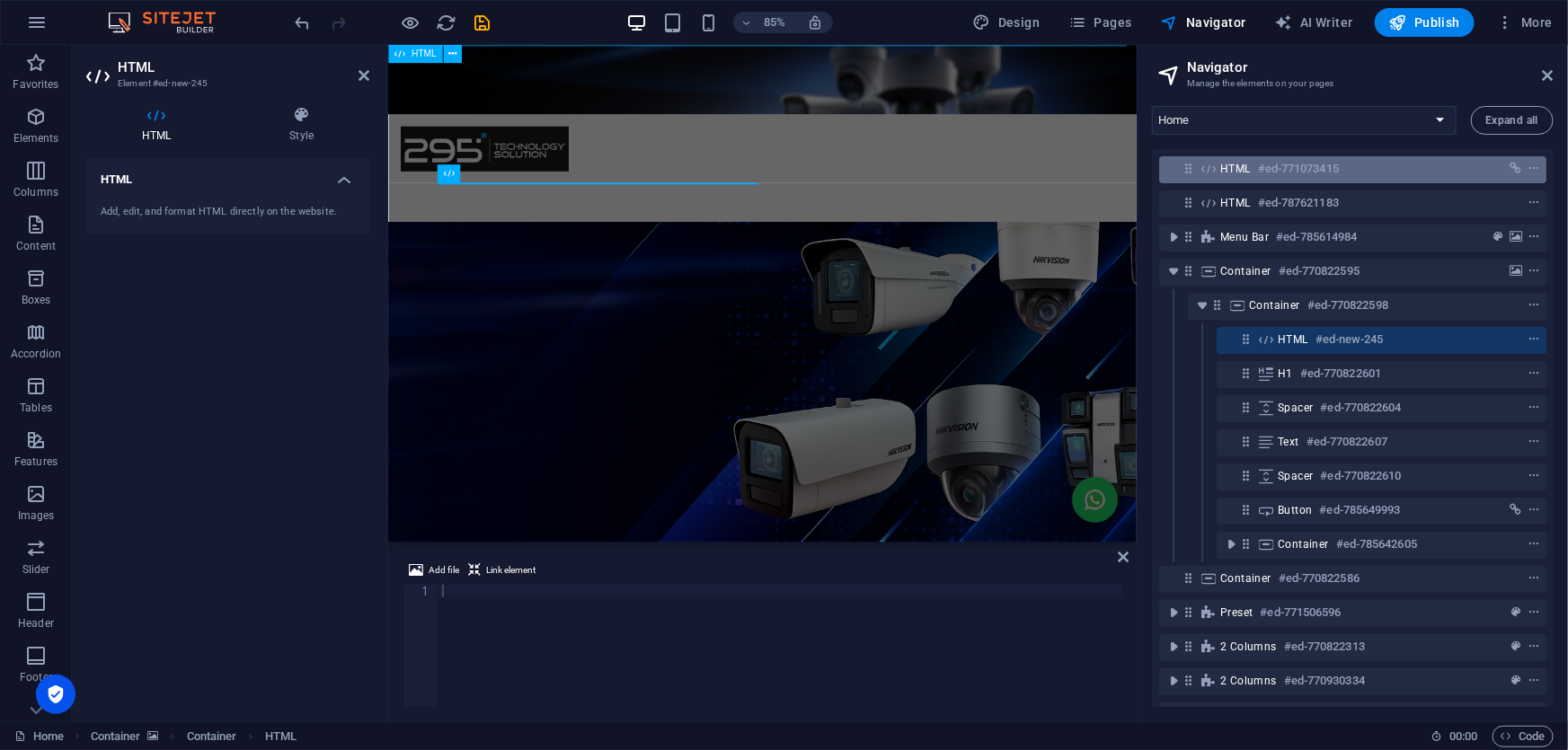 click on "HTML #ed-771073415" at bounding box center (1338, 169) 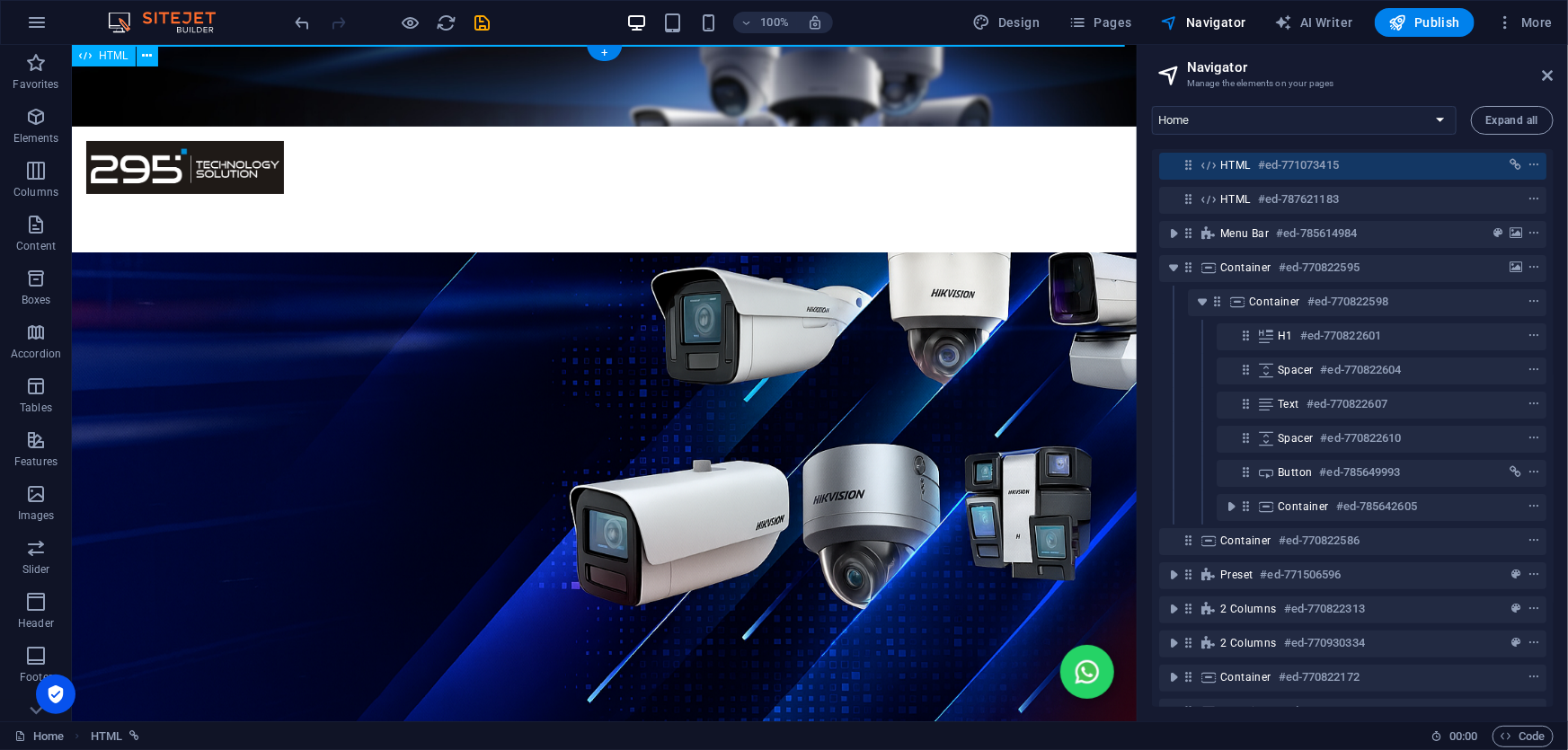 scroll, scrollTop: 0, scrollLeft: 0, axis: both 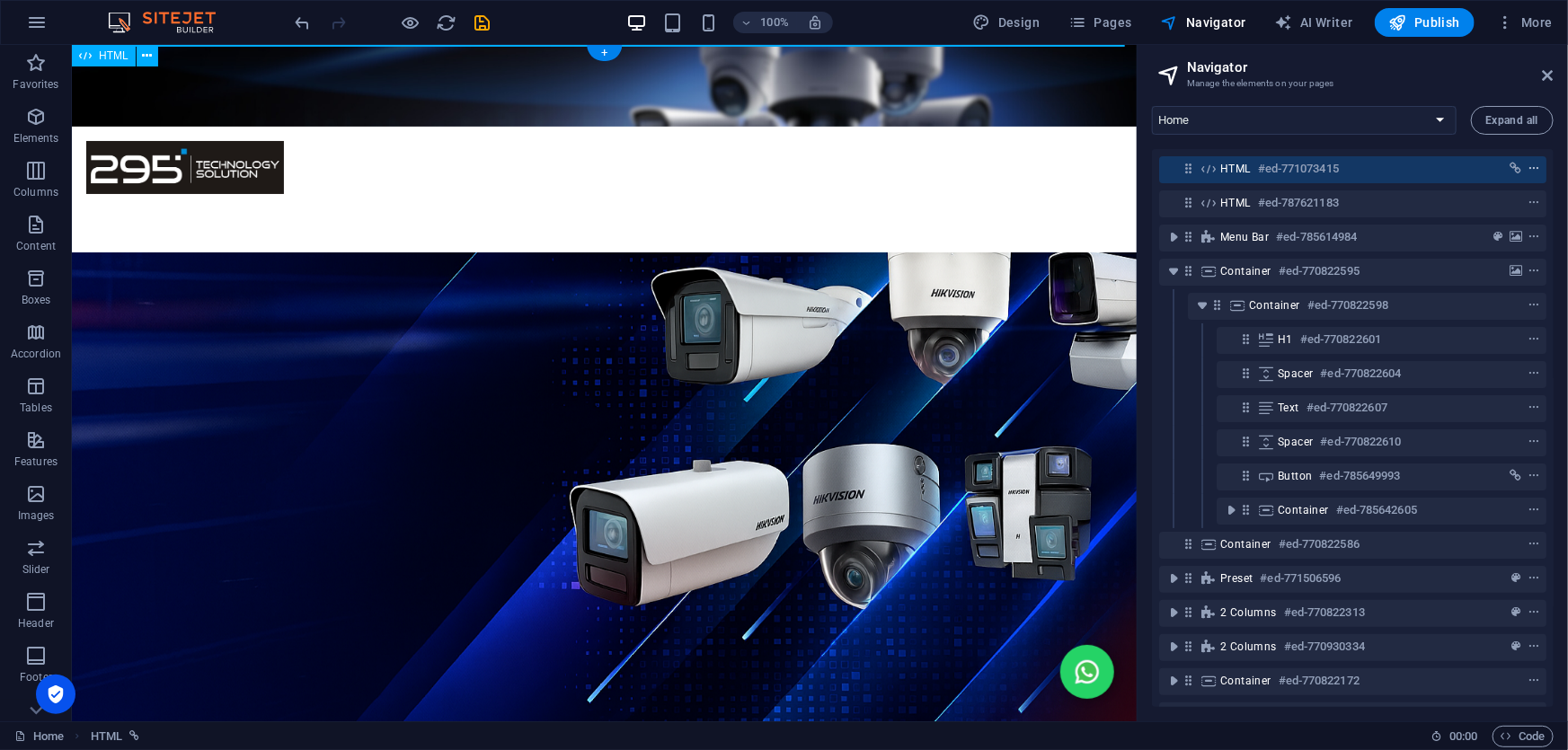 click at bounding box center [1534, 169] 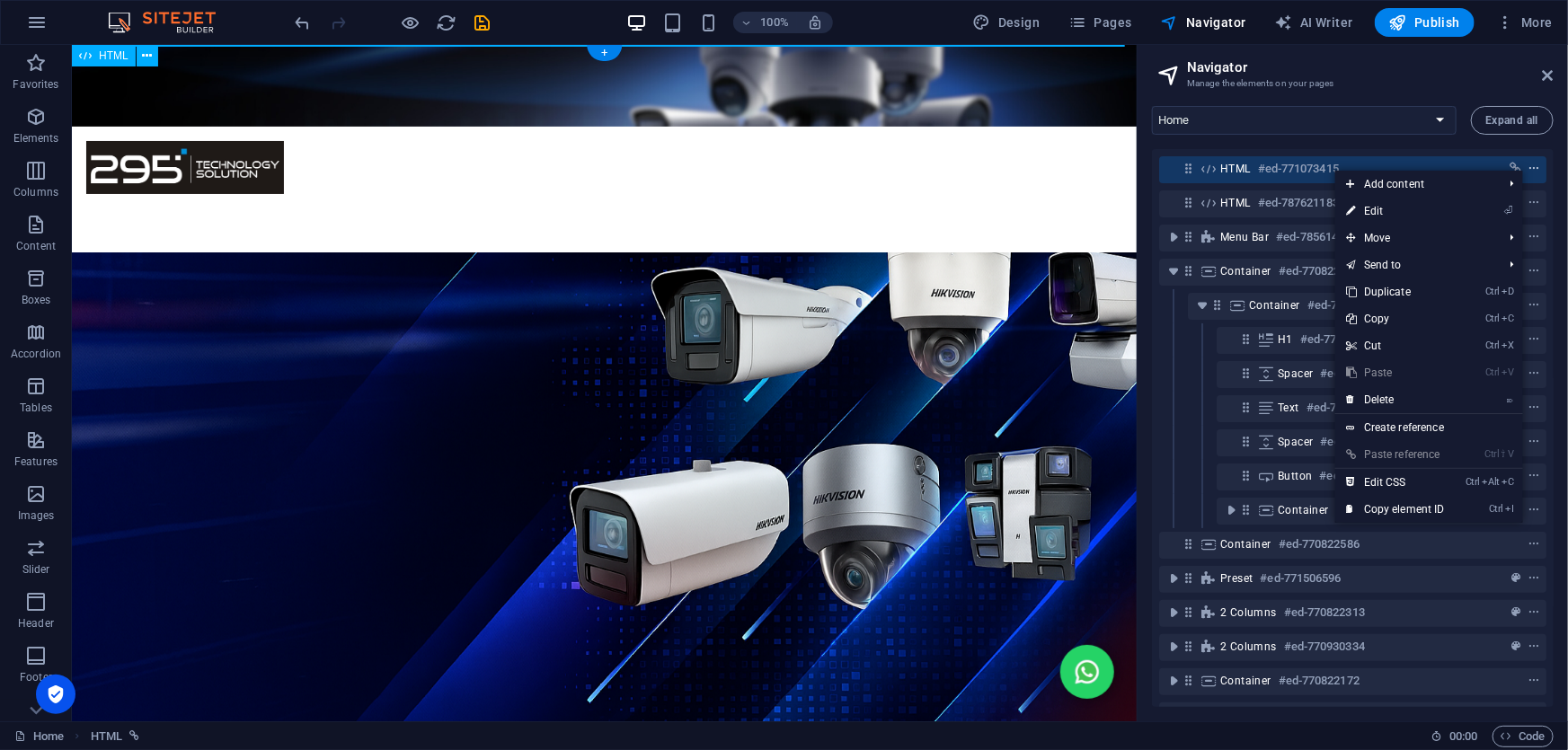 click at bounding box center (1534, 169) 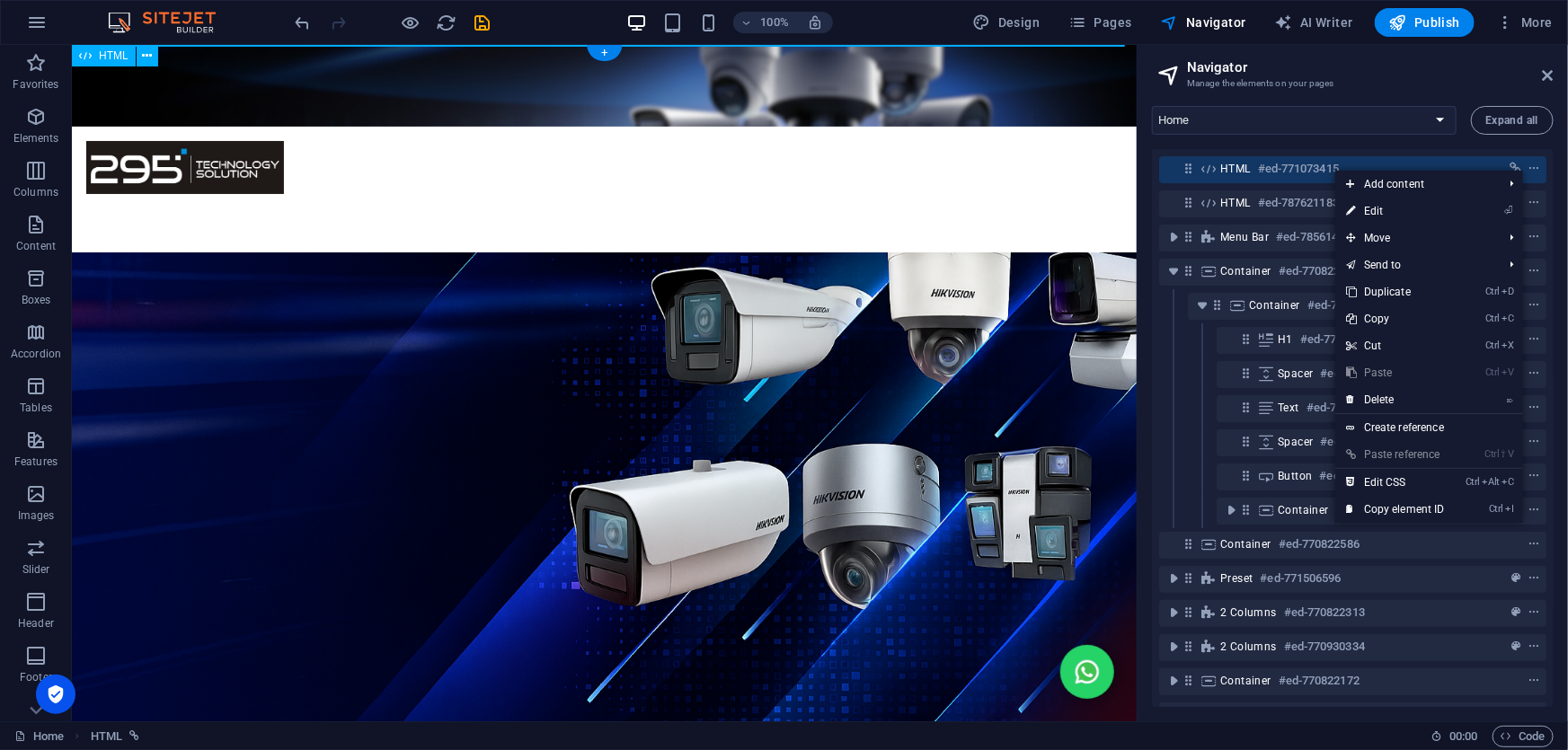 click at bounding box center [1209, 169] 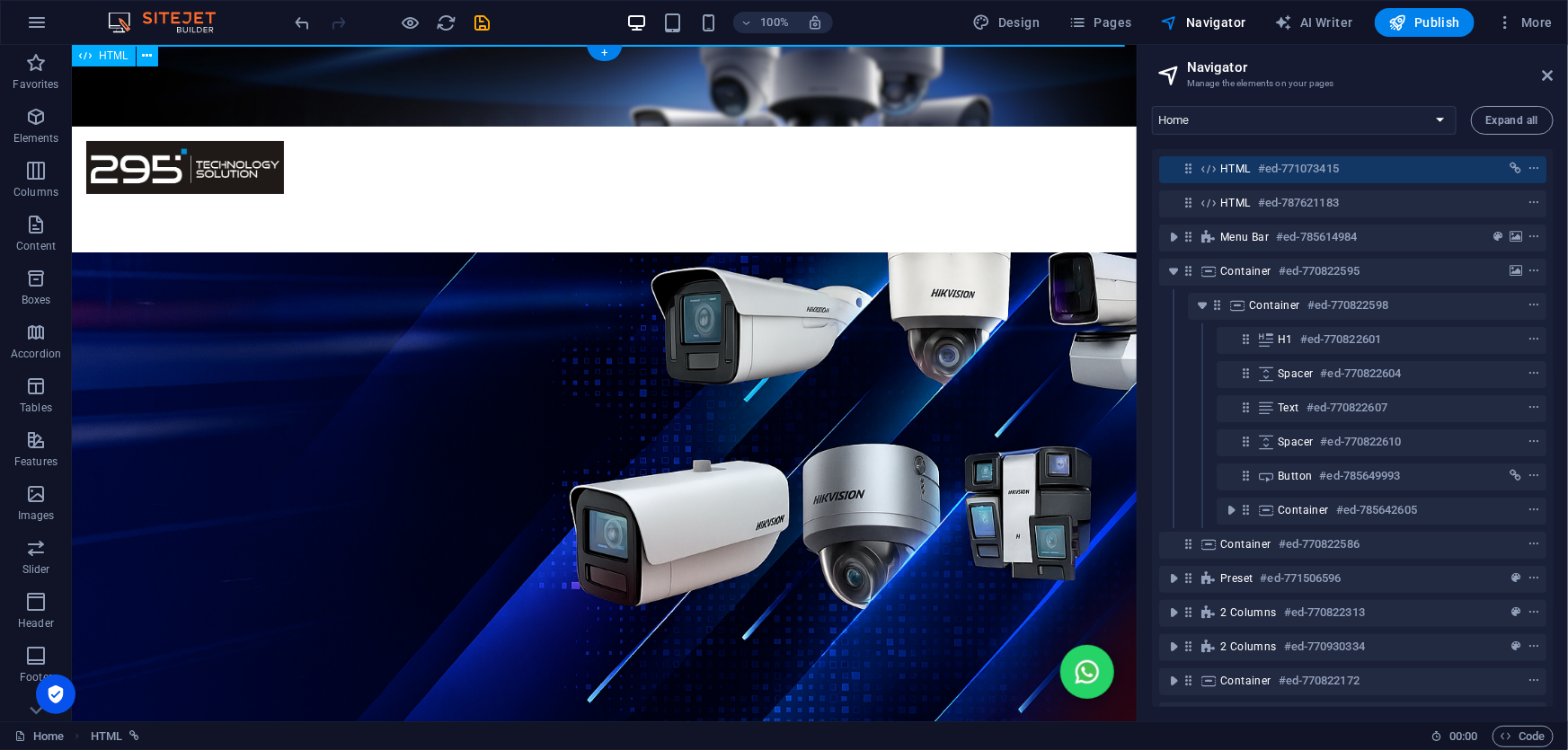 click on "HTML #ed-771073415" at bounding box center (1352, 170) 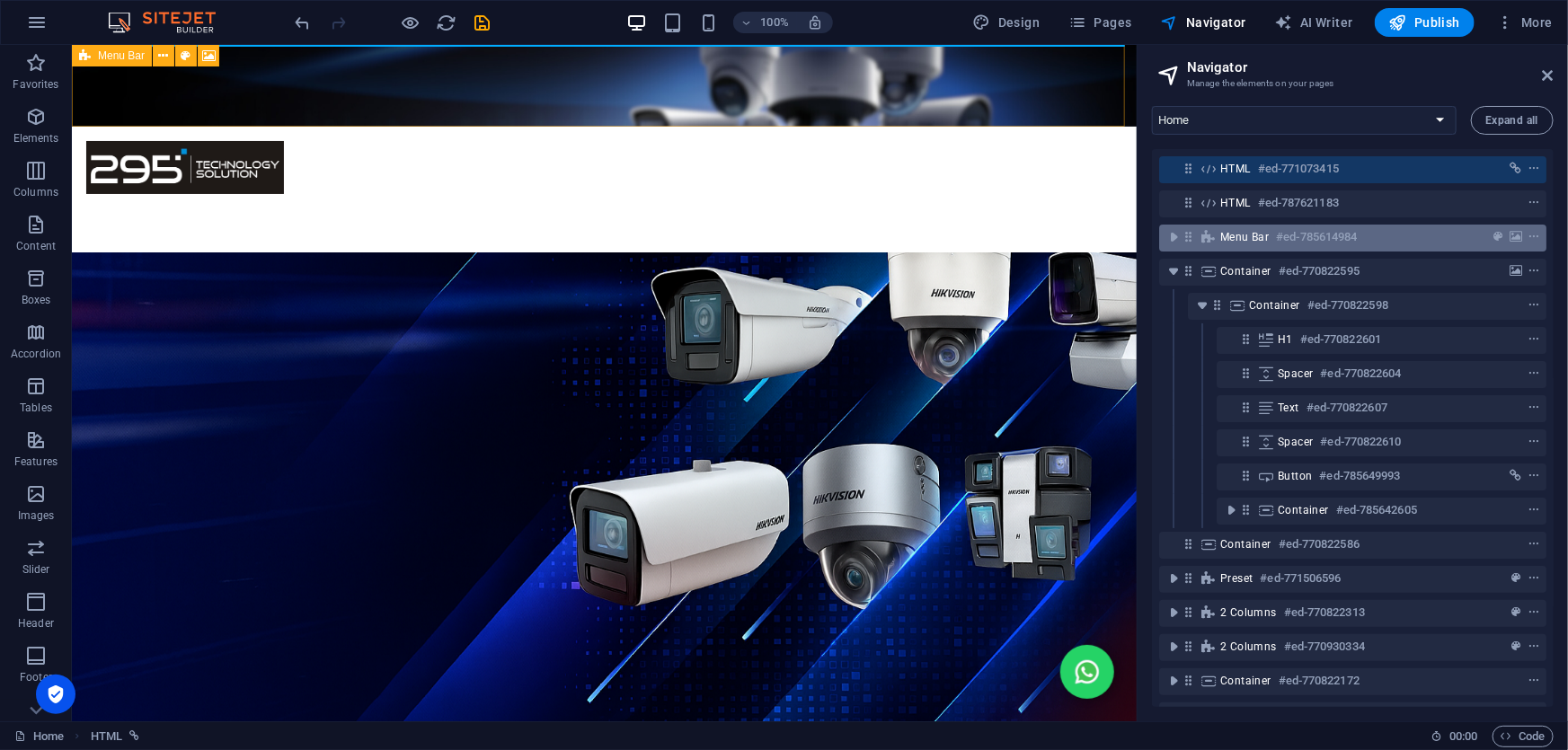 drag, startPoint x: 1456, startPoint y: 170, endPoint x: 1440, endPoint y: 225, distance: 57.280014 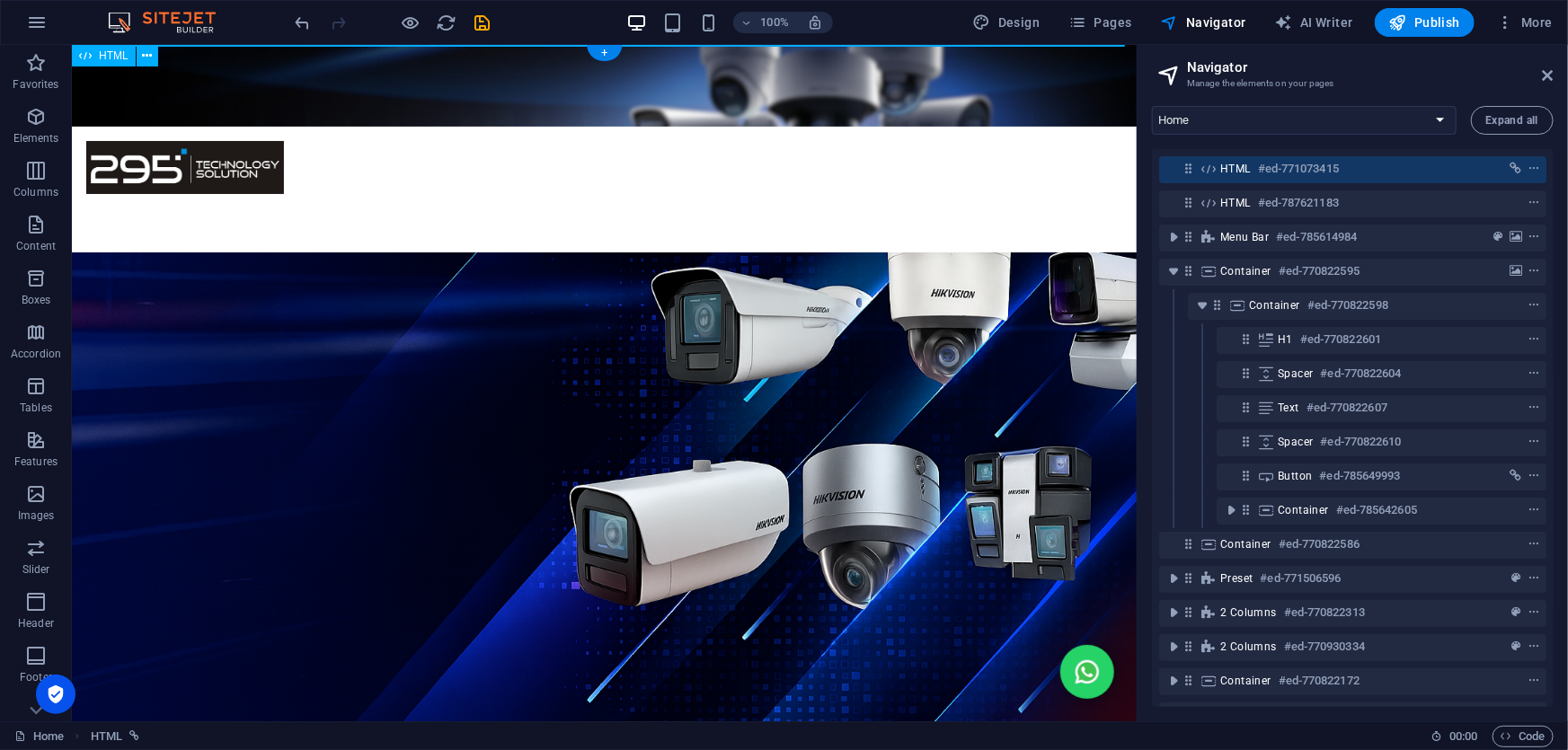click on "HTML #ed-771073415" at bounding box center [1352, 170] 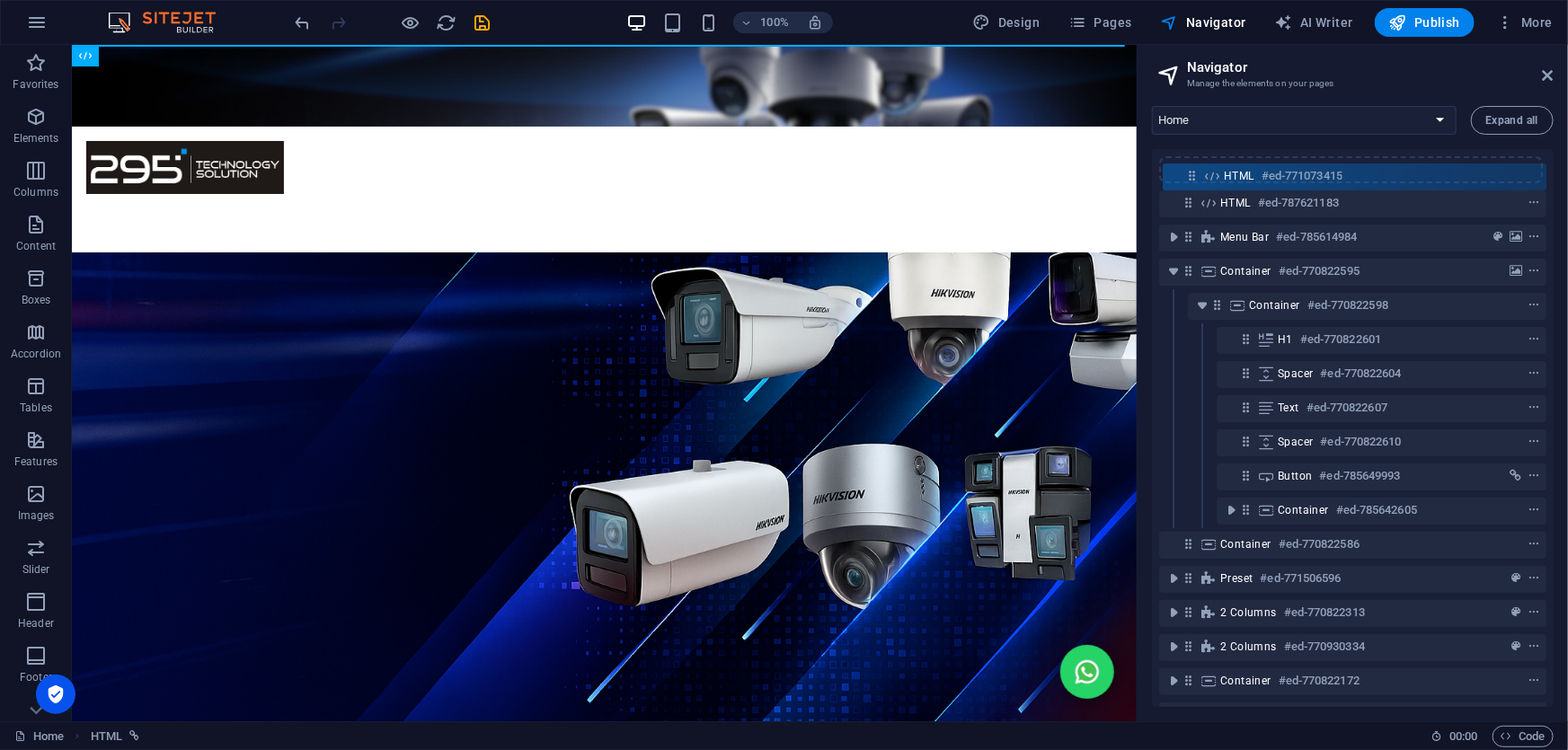 click on "HTML #ed-771073415 HTML #ed-787621183 Menu Bar #ed-785614984 Container #ed-770822595 Container #ed-770822598 H1 #ed-770822601 Spacer #ed-770822604 Text #ed-770822607 Spacer #ed-770822610 Button #ed-785649993 Container #ed-785642605 Container #ed-770822586 Preset #ed-771506596 2 columns #ed-770822313 2 columns #ed-770930334 Container #ed-770822172 Container #ed-770822409 Footer Thrud #ed-770822466" at bounding box center (1352, 428) 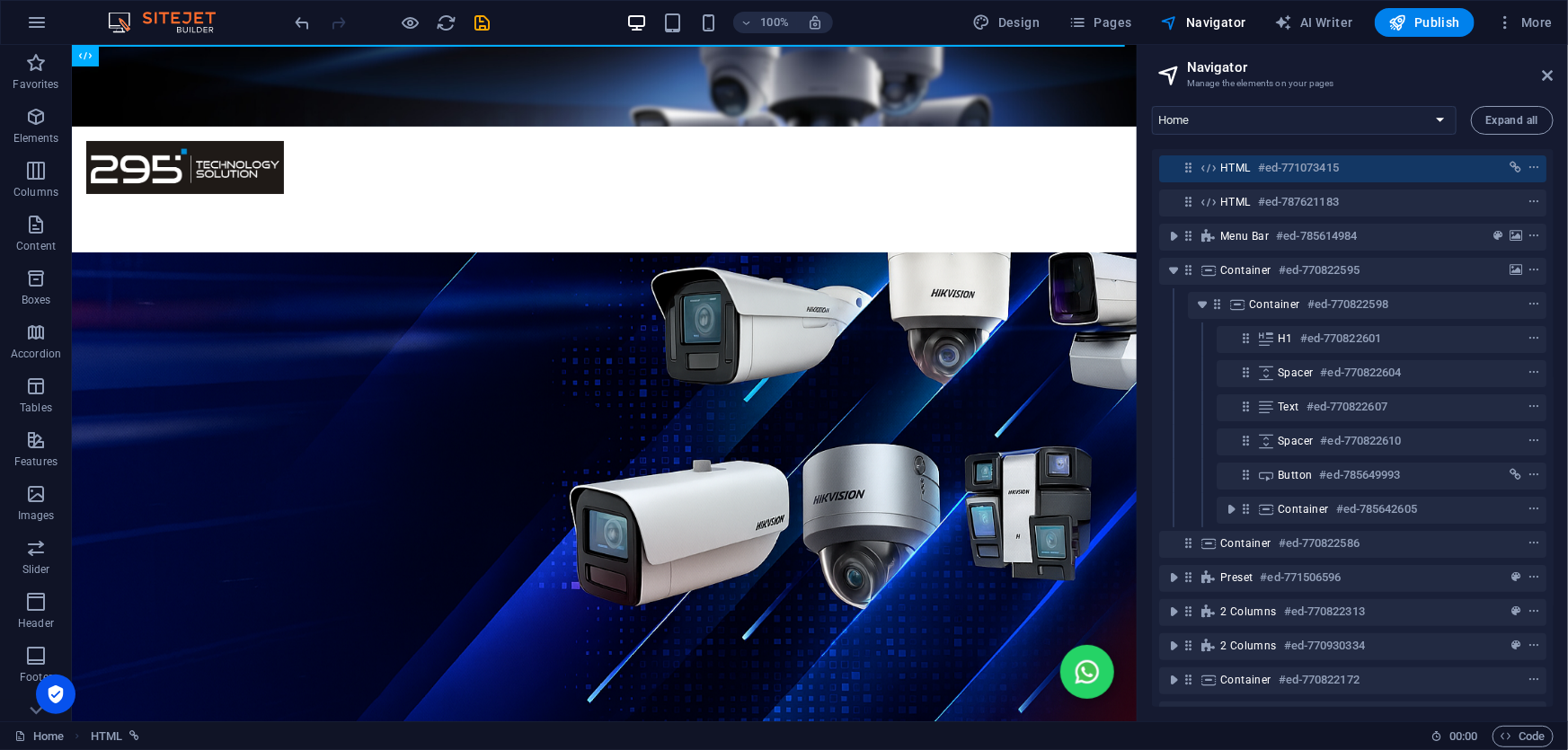 scroll, scrollTop: 0, scrollLeft: 0, axis: both 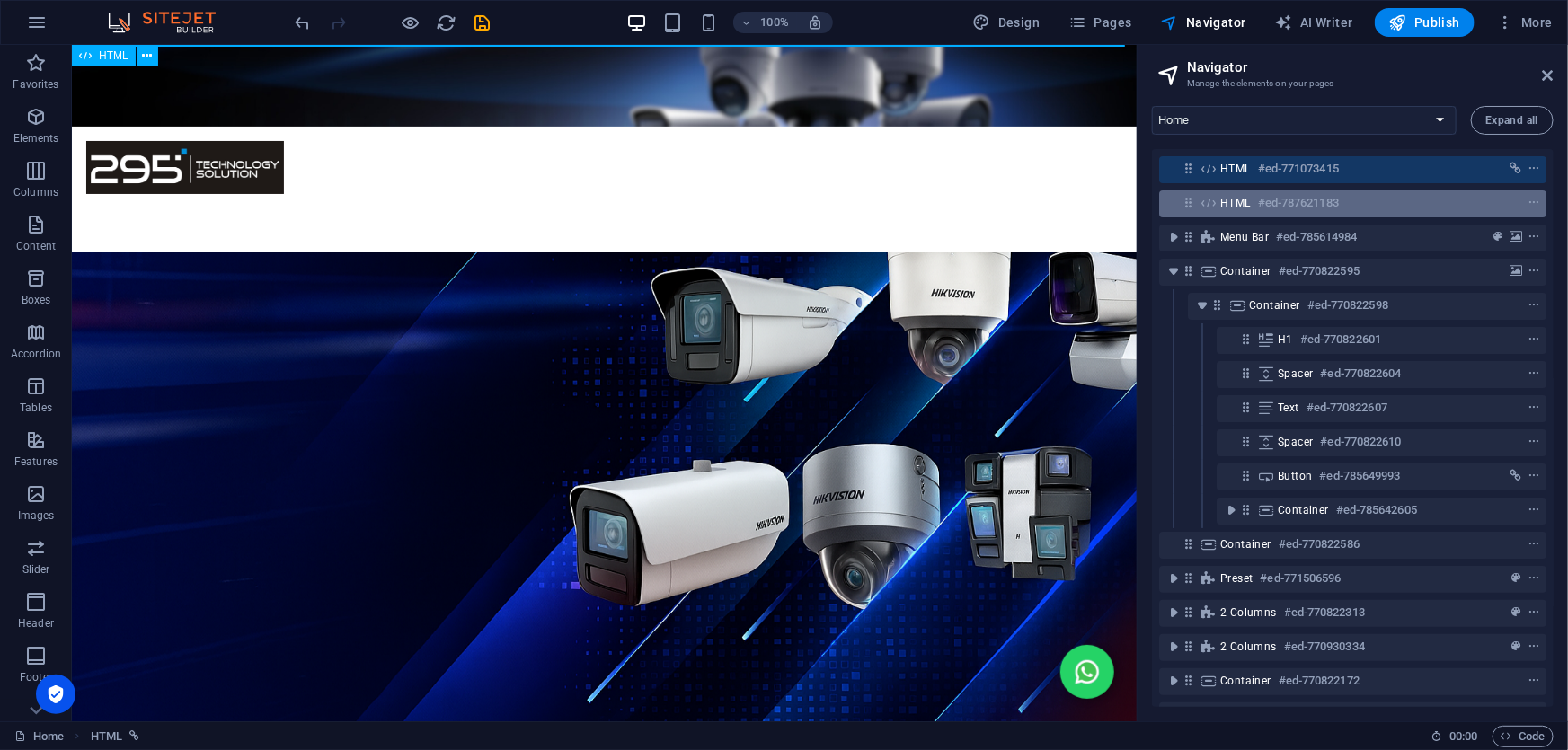 click at bounding box center [1209, 203] 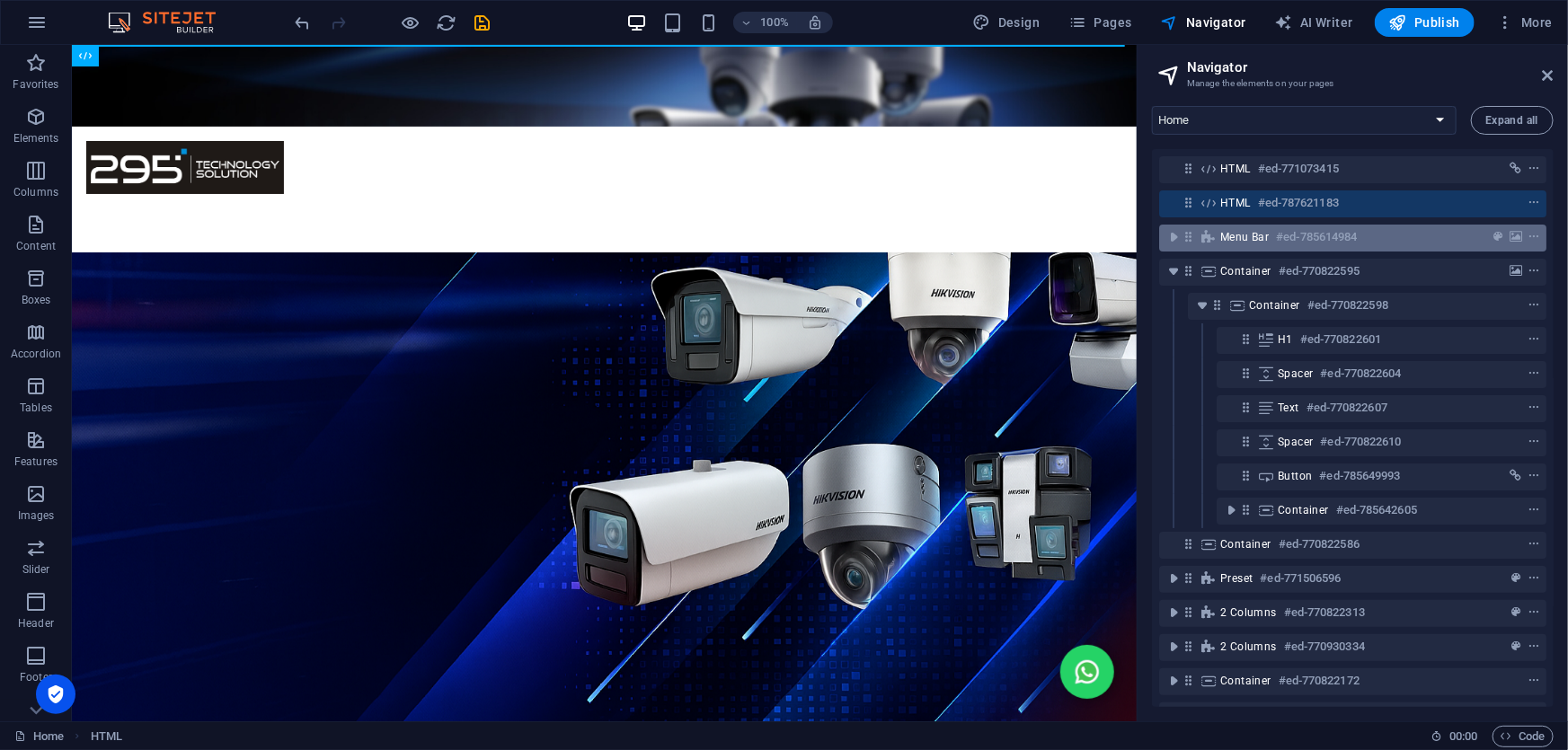 click on "Menu Bar #ed-785614984" at bounding box center [1352, 238] 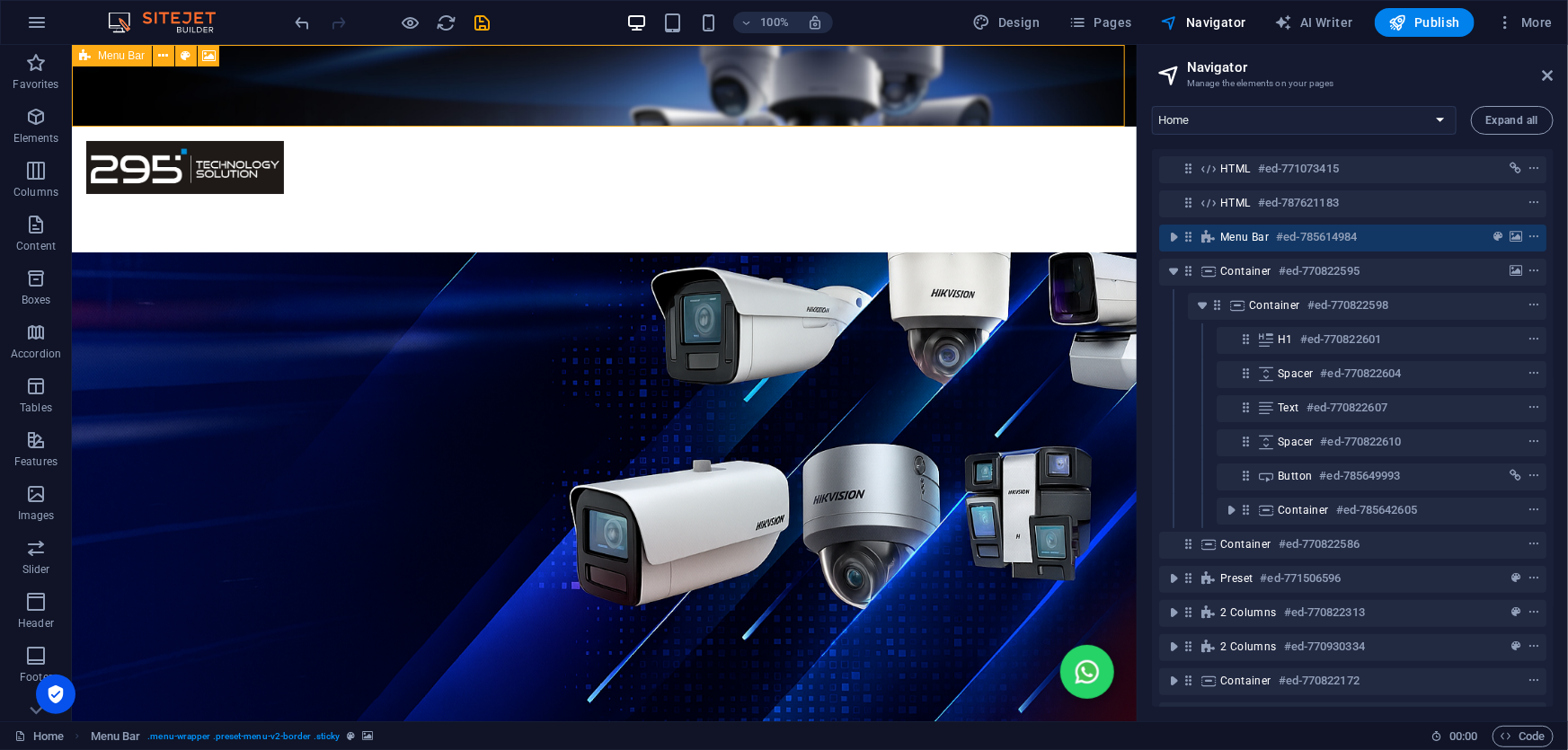 click on "Menu Bar #ed-785614984" at bounding box center (1352, 238) 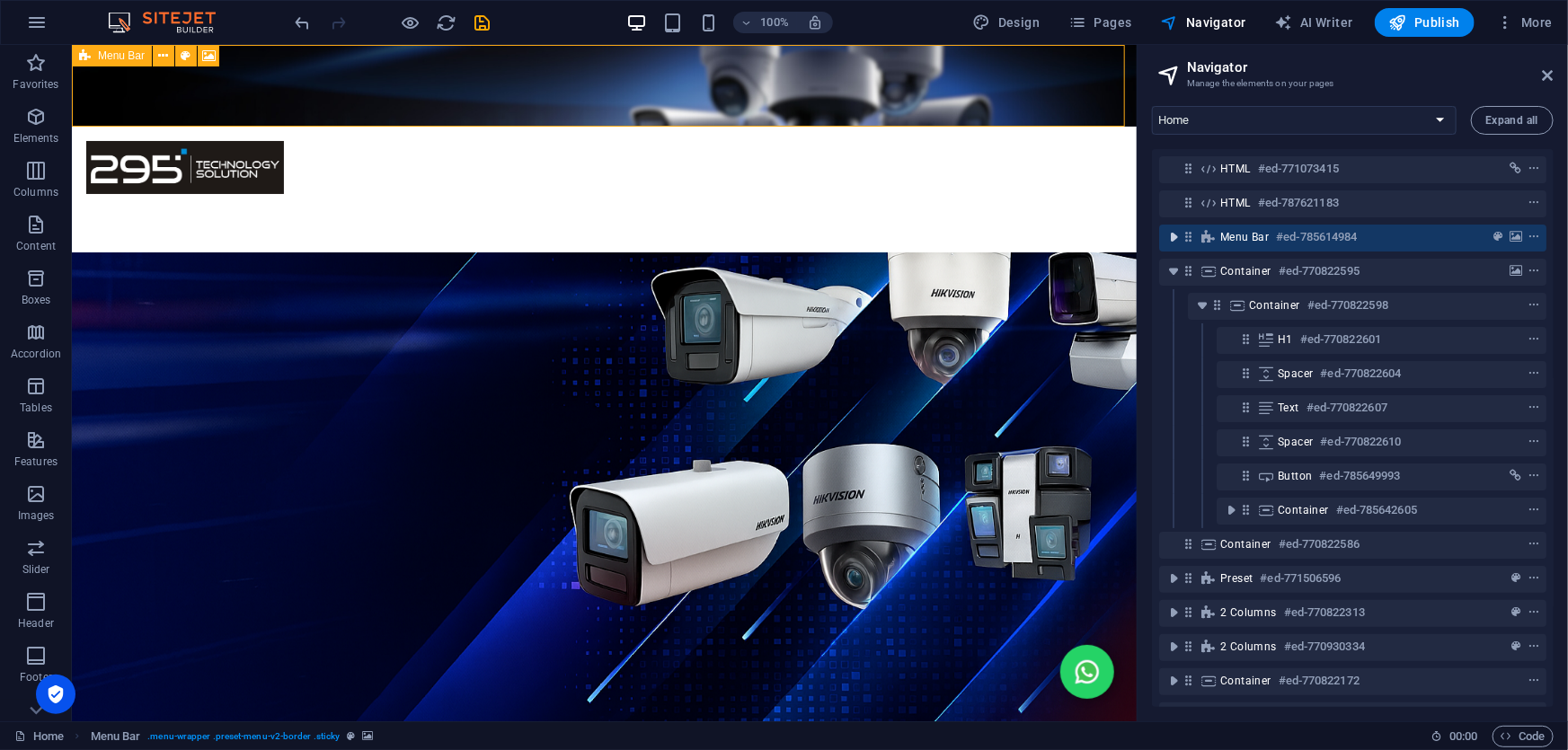click at bounding box center (1174, 237) 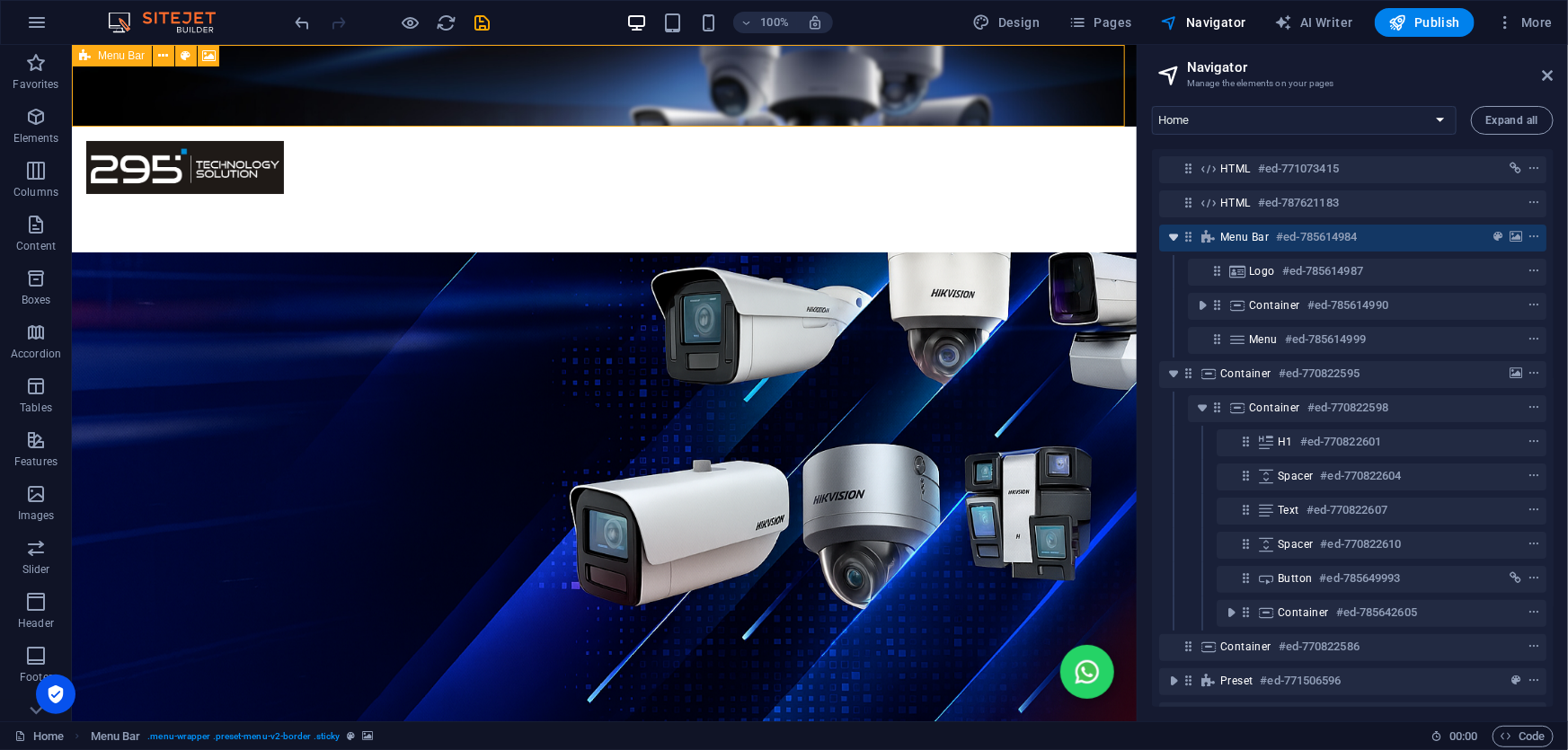 click at bounding box center [1174, 237] 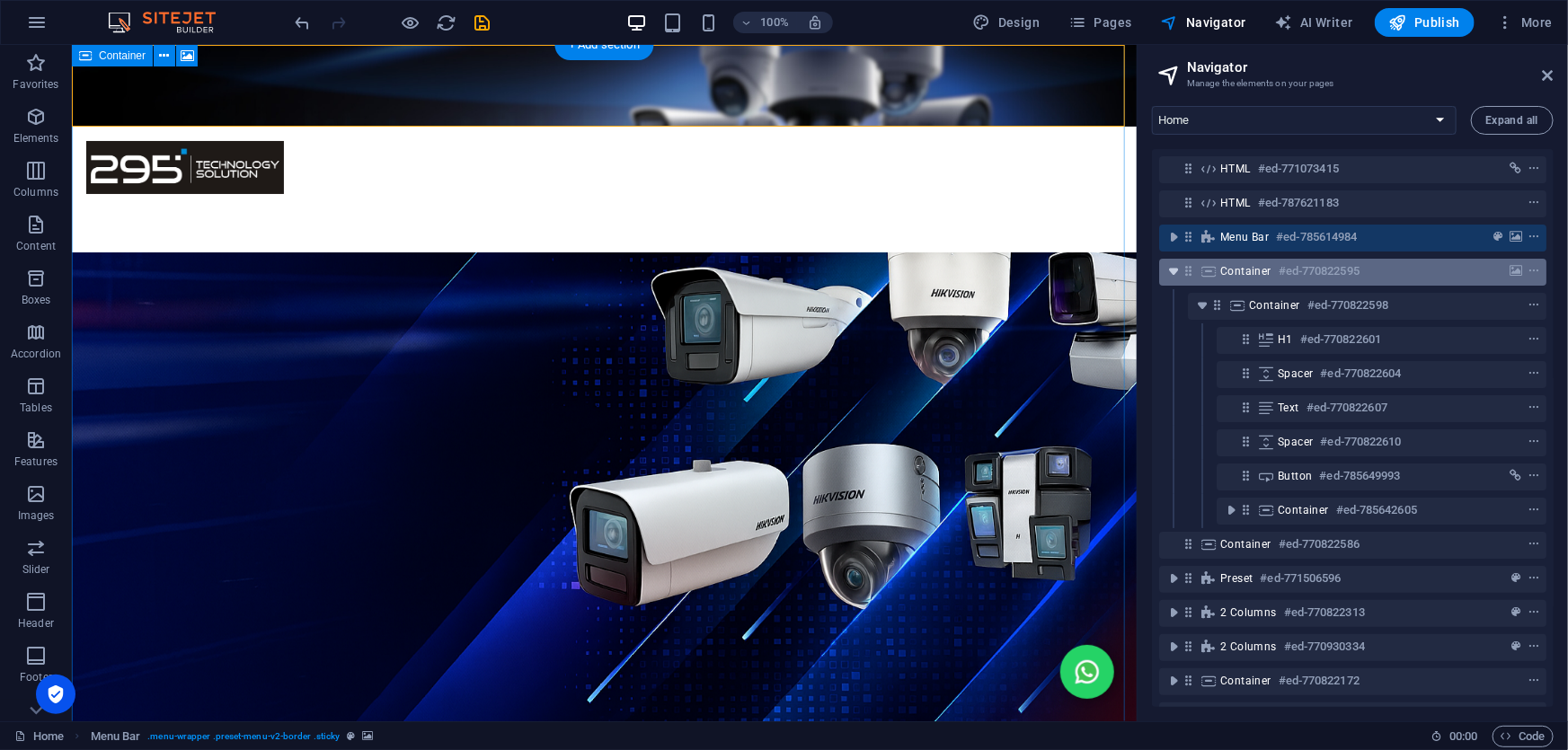click at bounding box center [1174, 271] 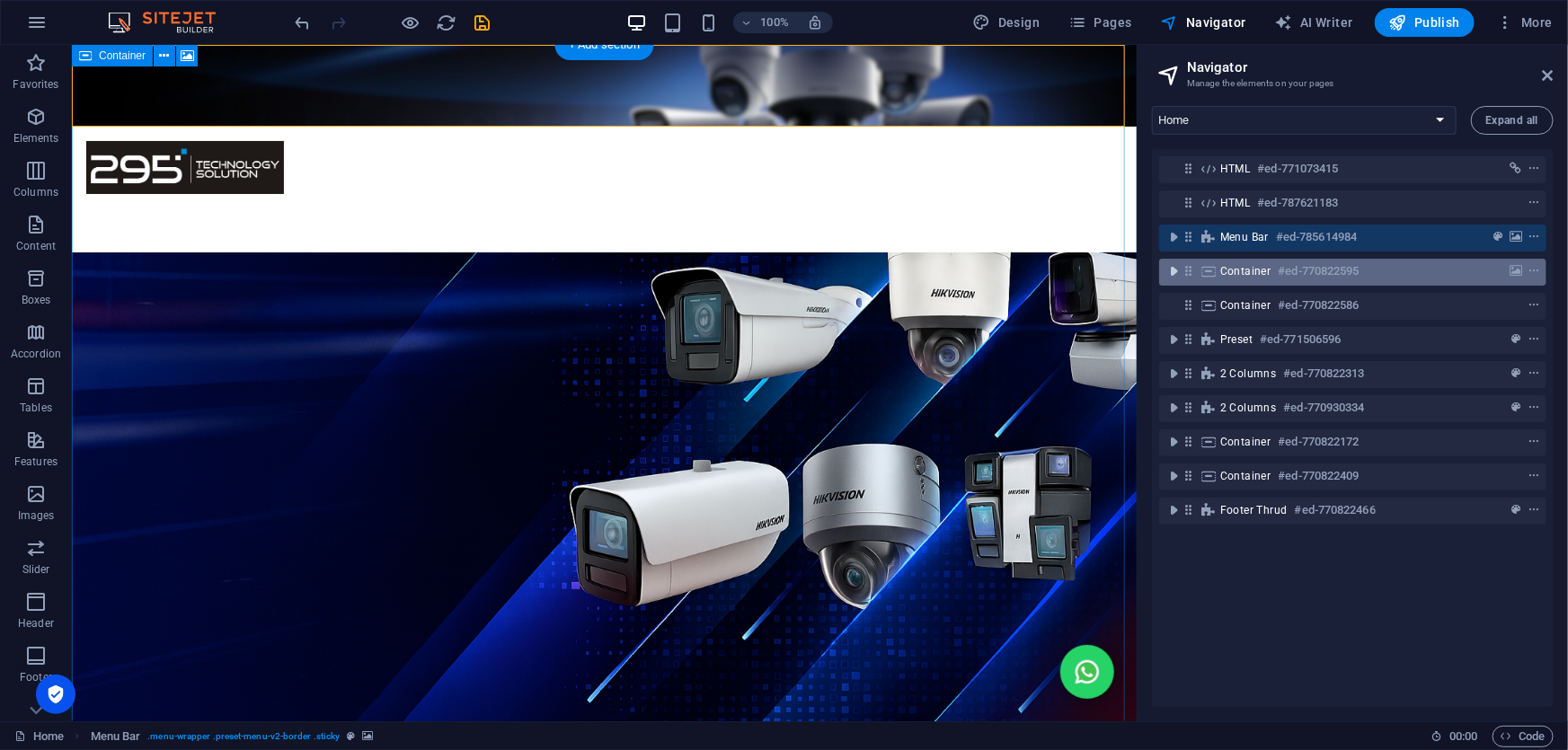 click at bounding box center (1174, 271) 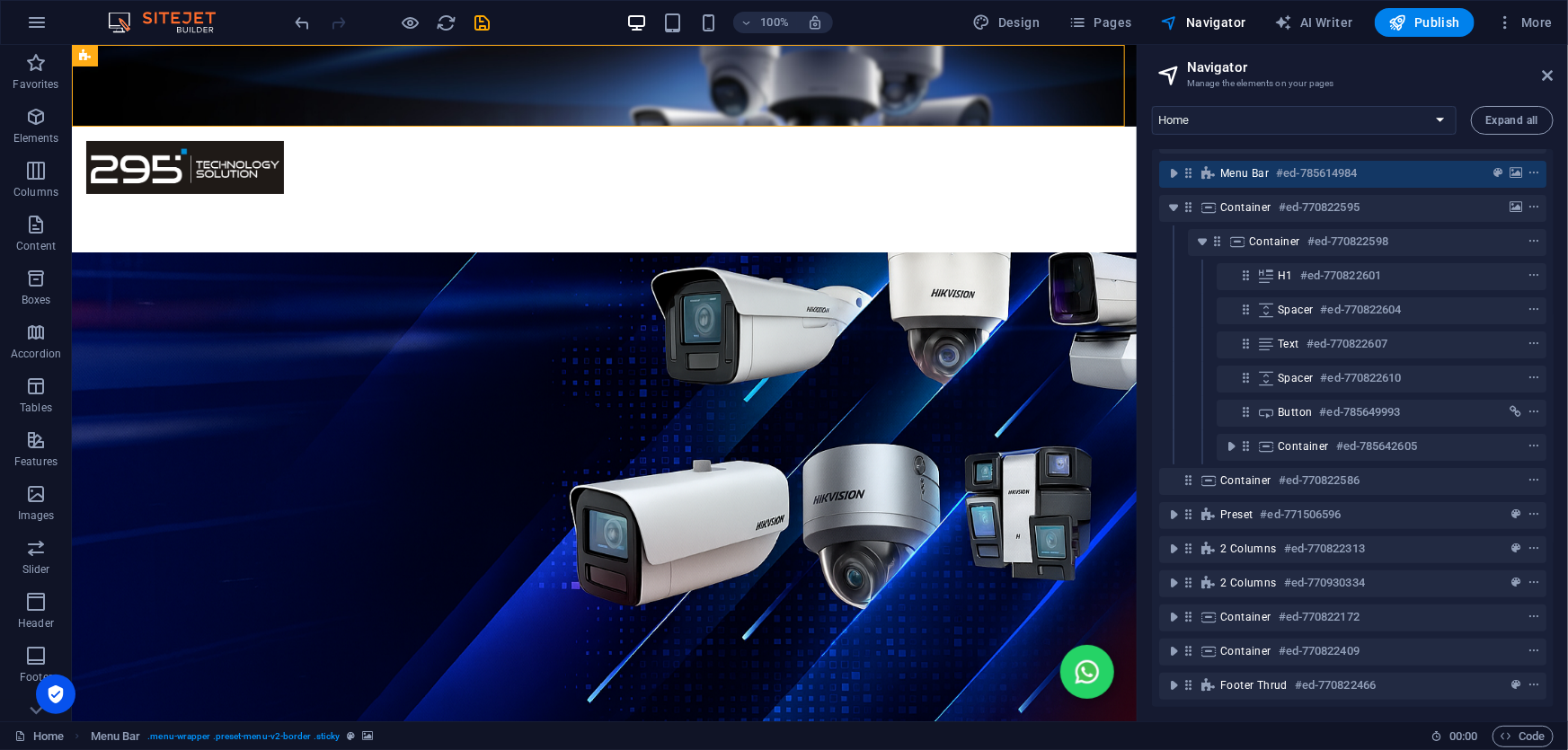 scroll, scrollTop: 74, scrollLeft: 0, axis: vertical 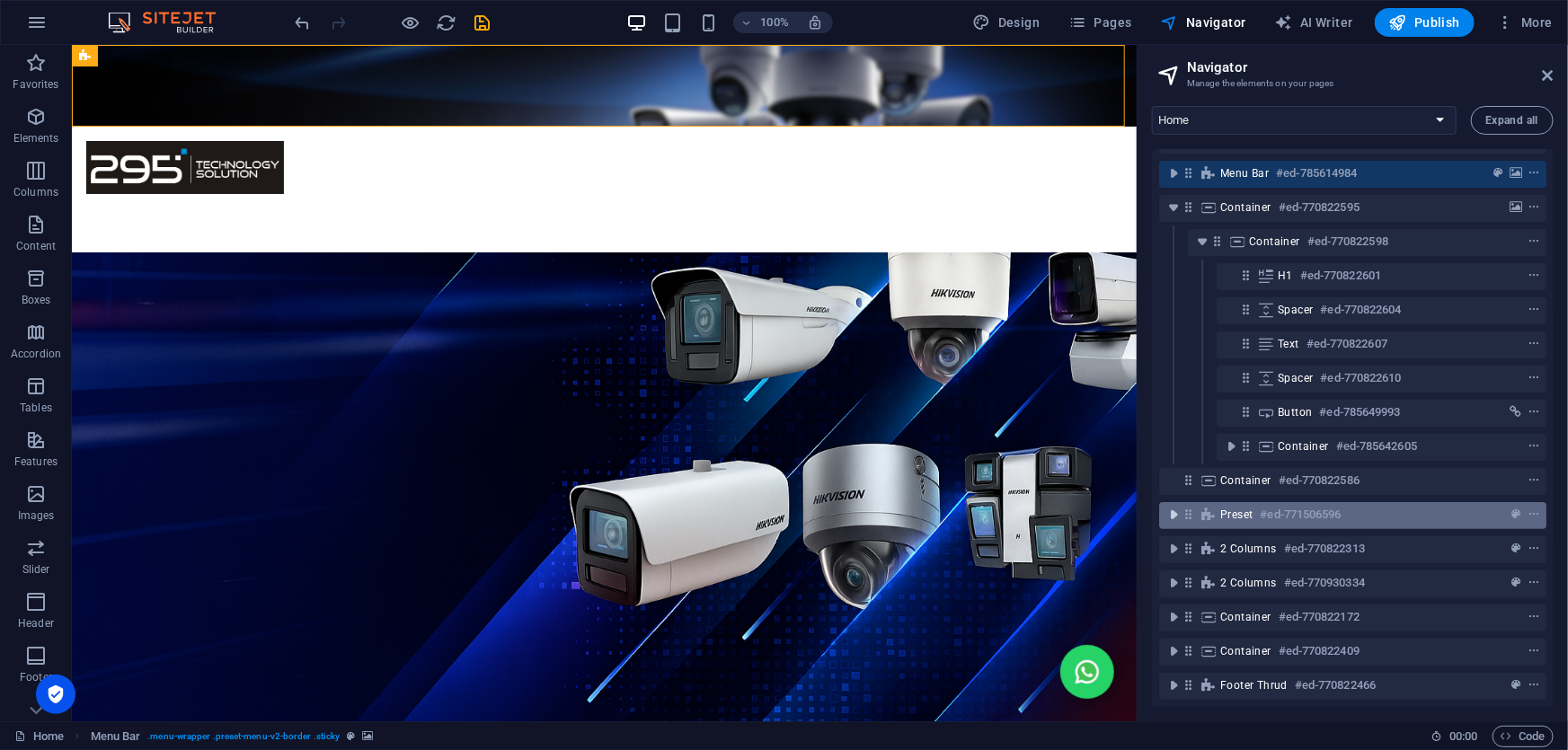 click at bounding box center [1174, 515] 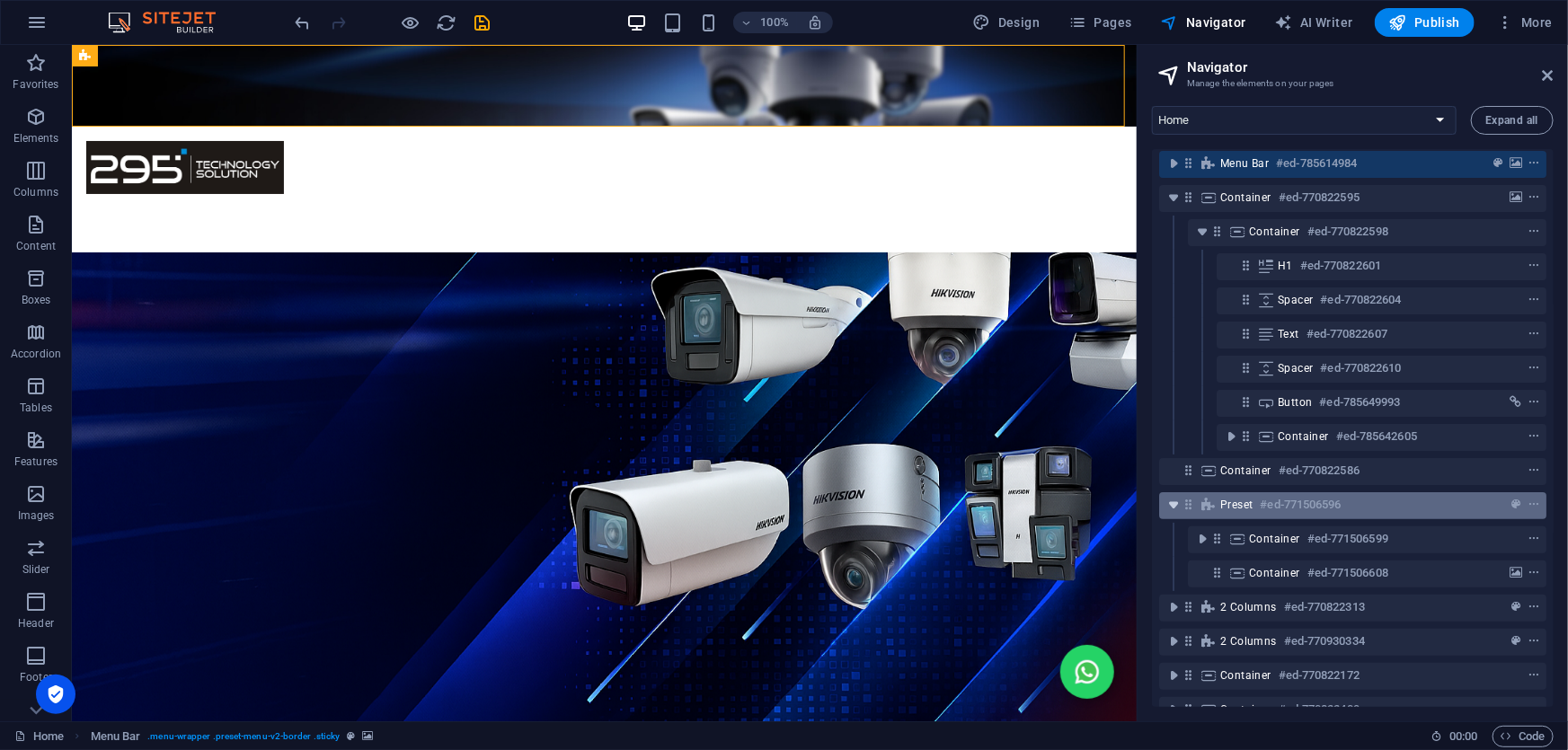 click at bounding box center [1174, 505] 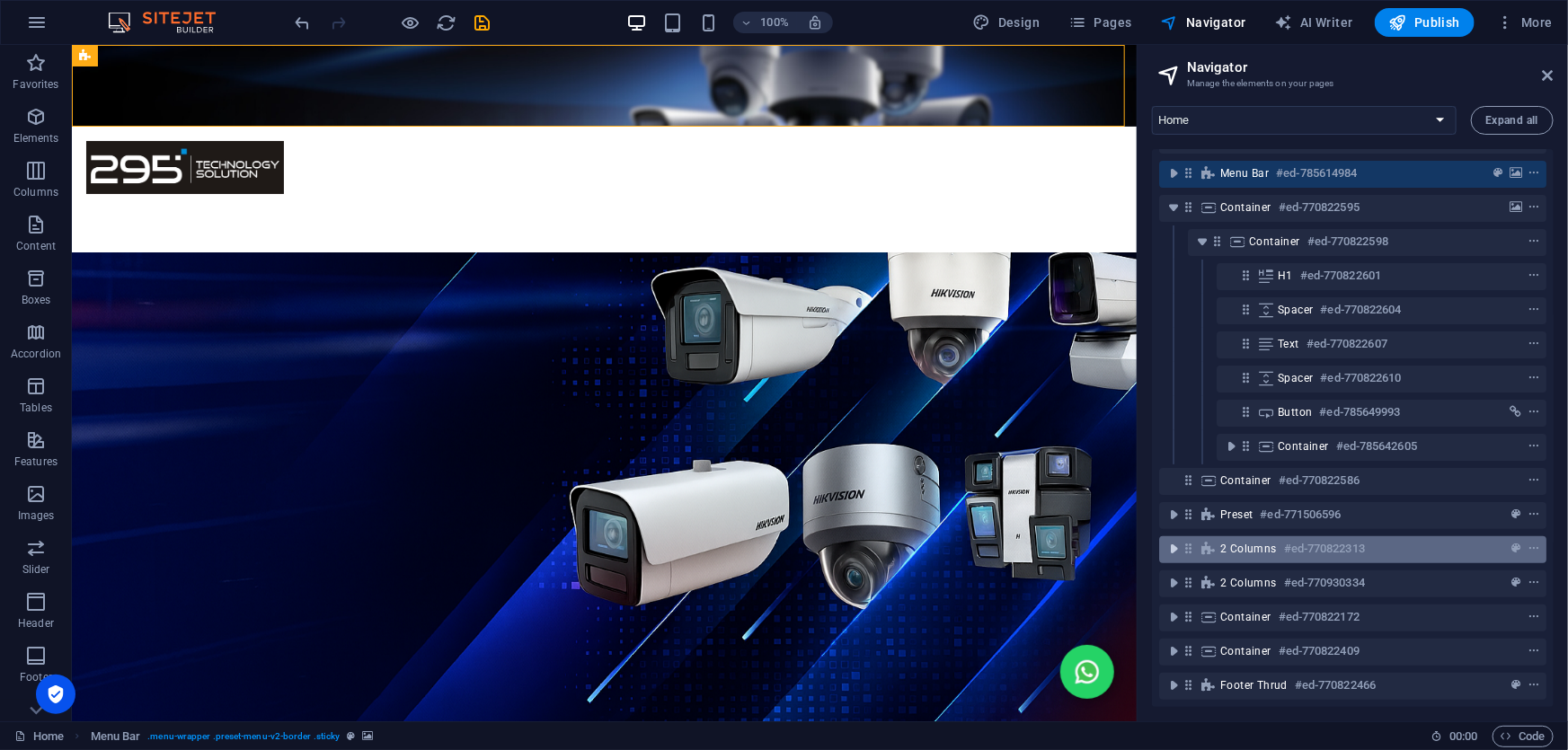 click at bounding box center (1174, 549) 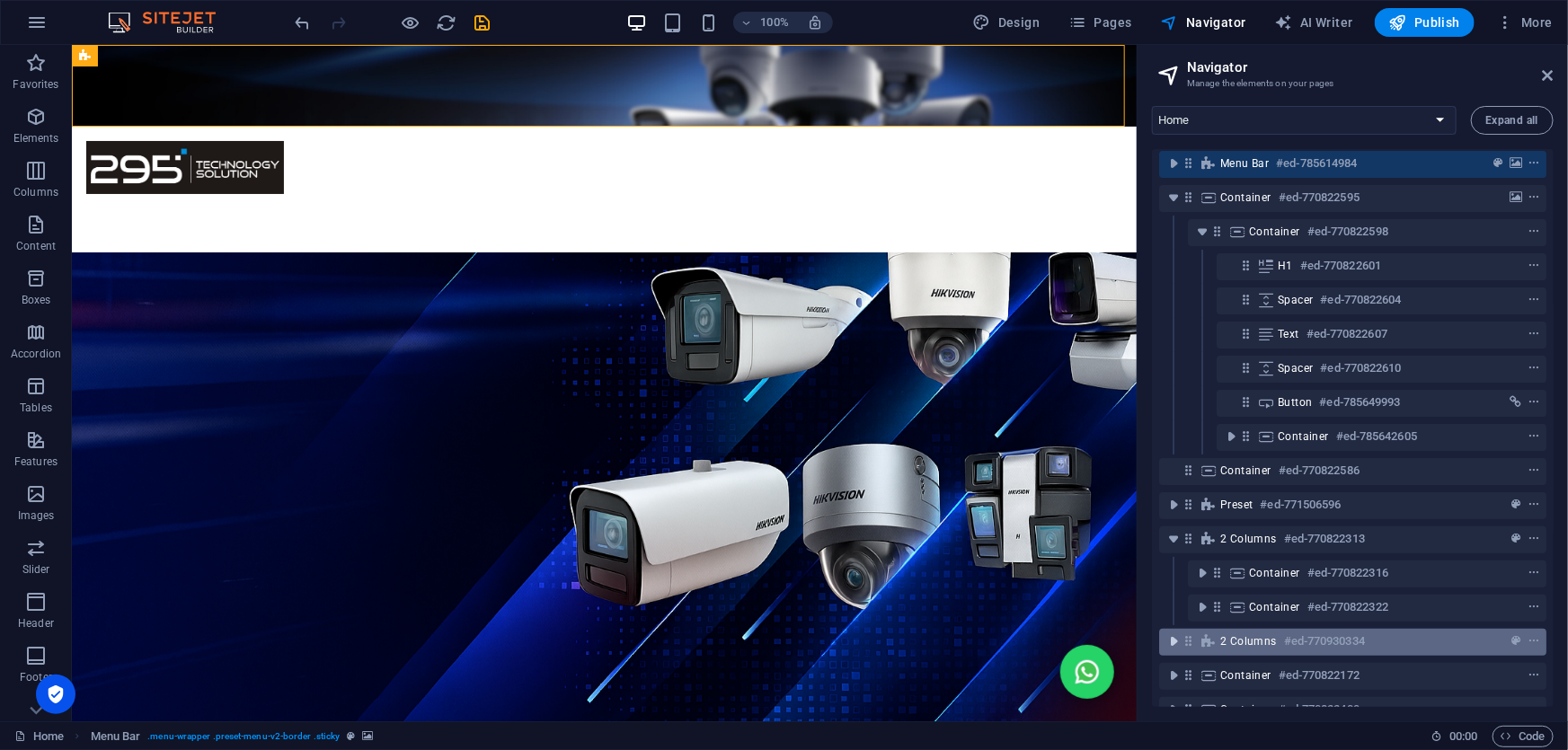 click at bounding box center [1174, 641] 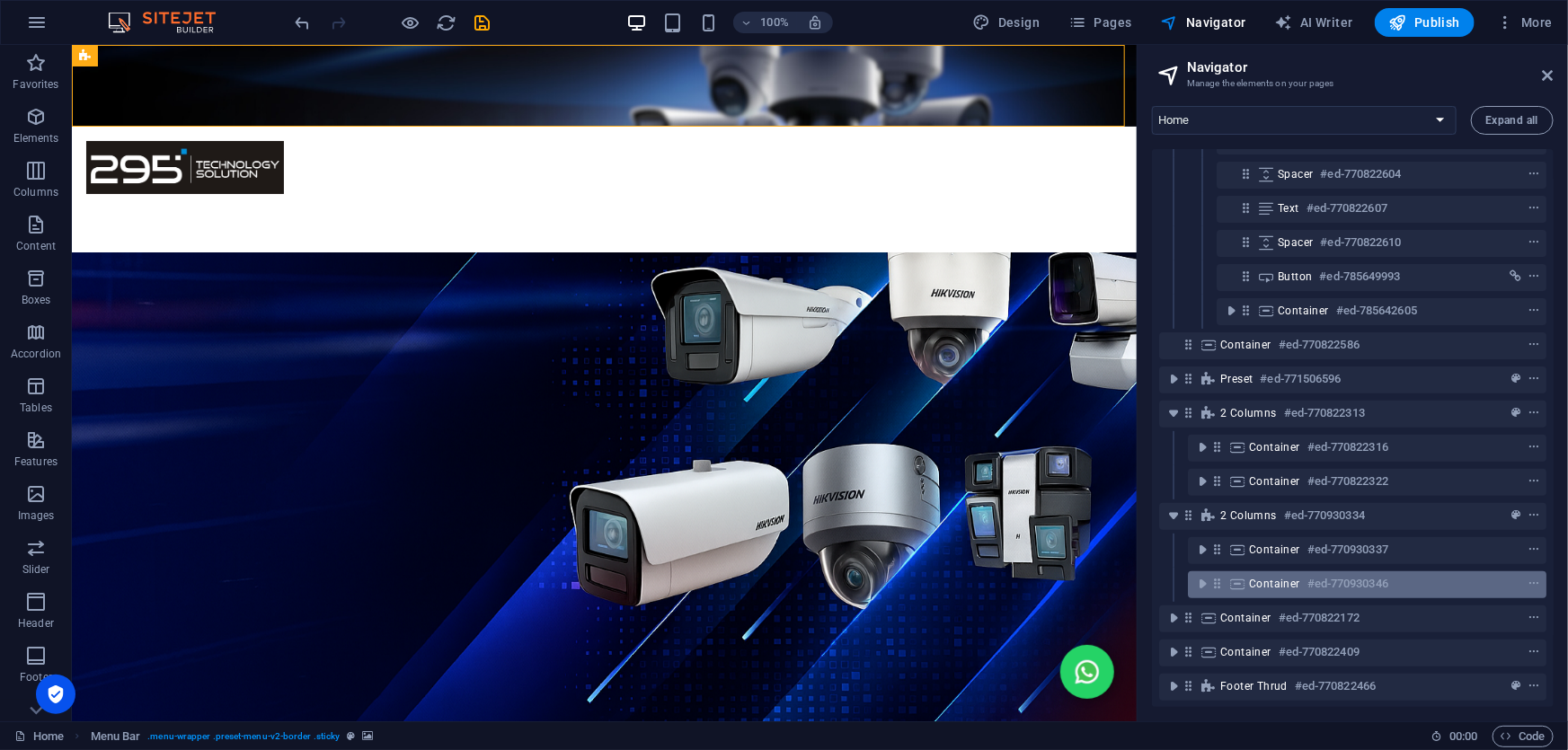 scroll, scrollTop: 210, scrollLeft: 0, axis: vertical 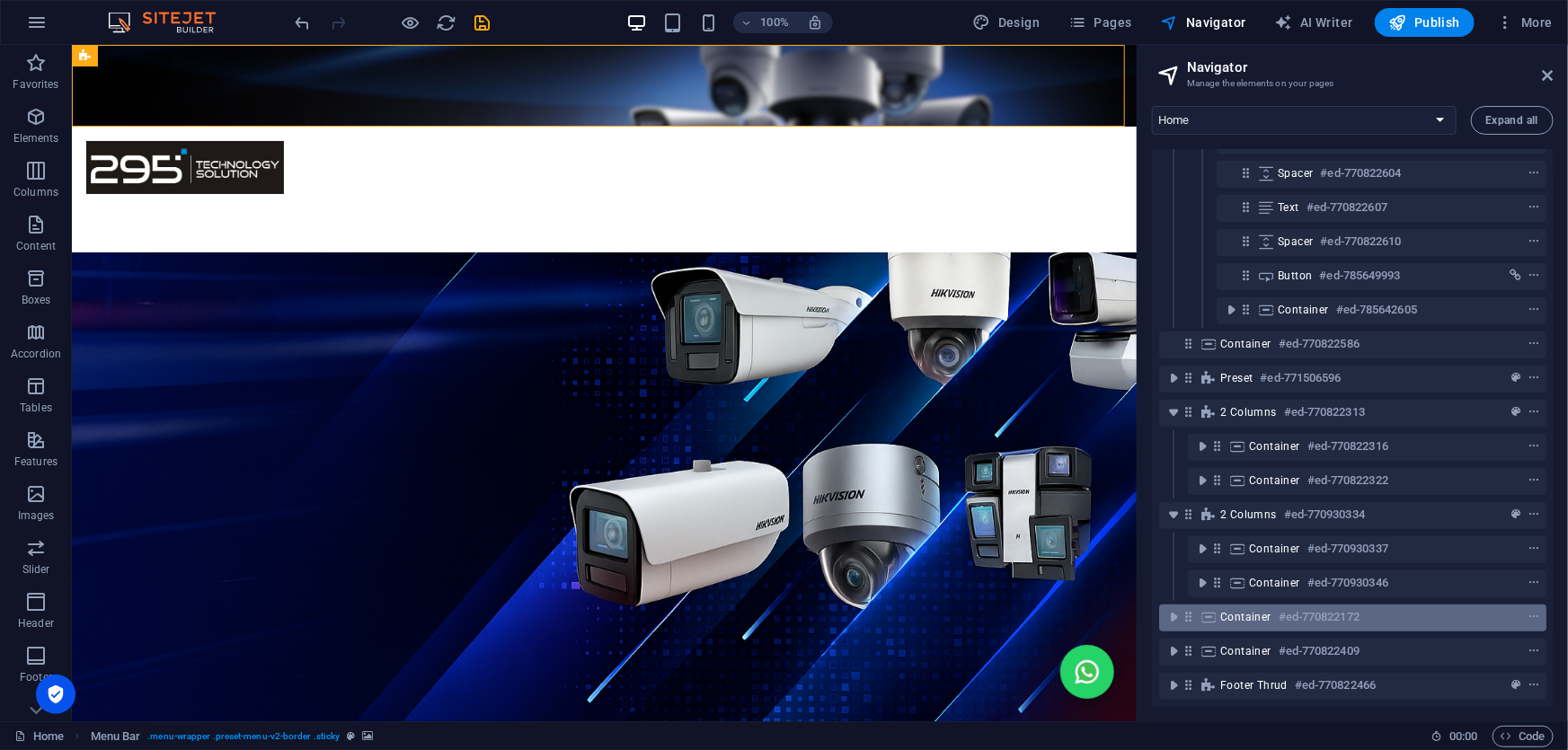 click on "Container #ed-770822172" at bounding box center [1352, 618] 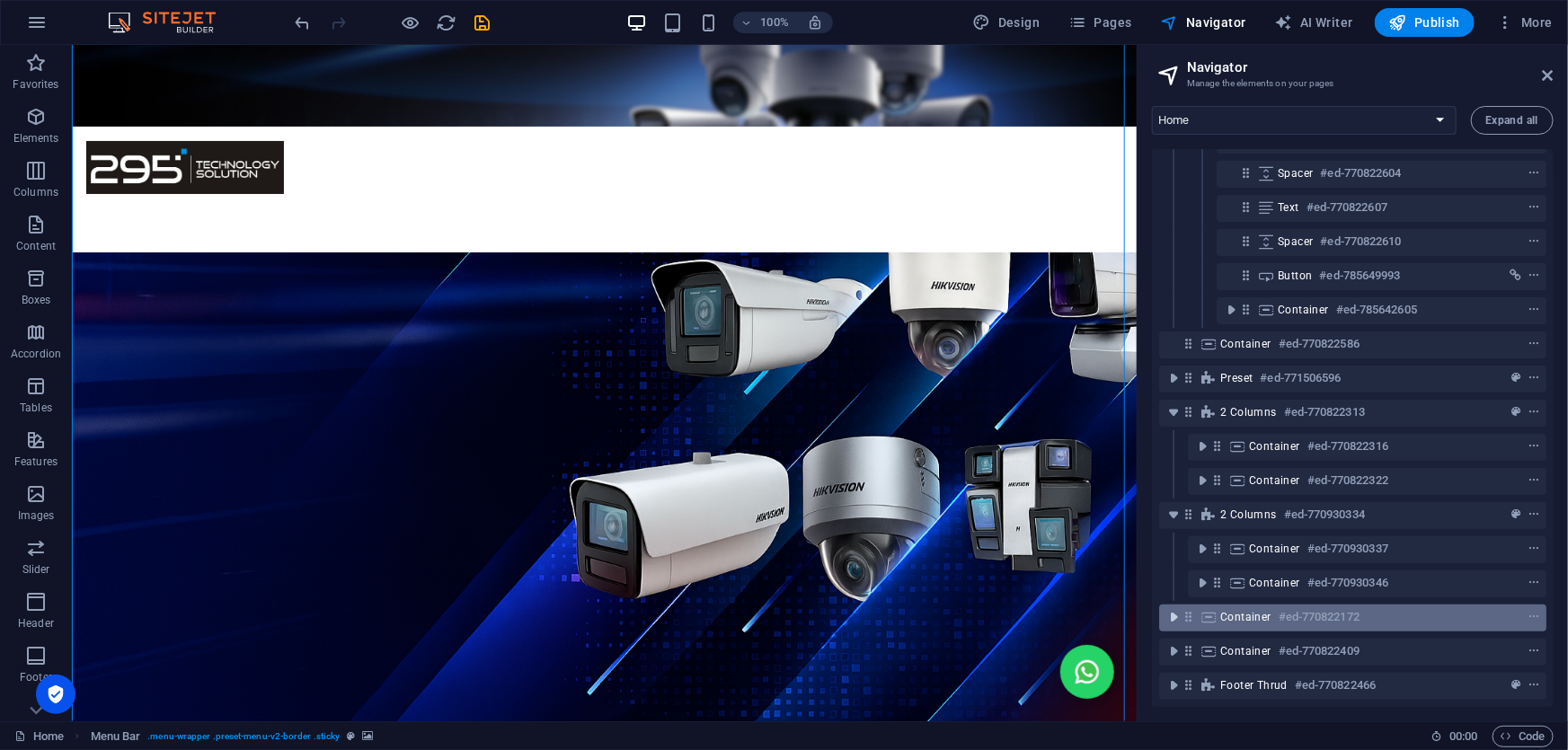 scroll, scrollTop: 3489, scrollLeft: 0, axis: vertical 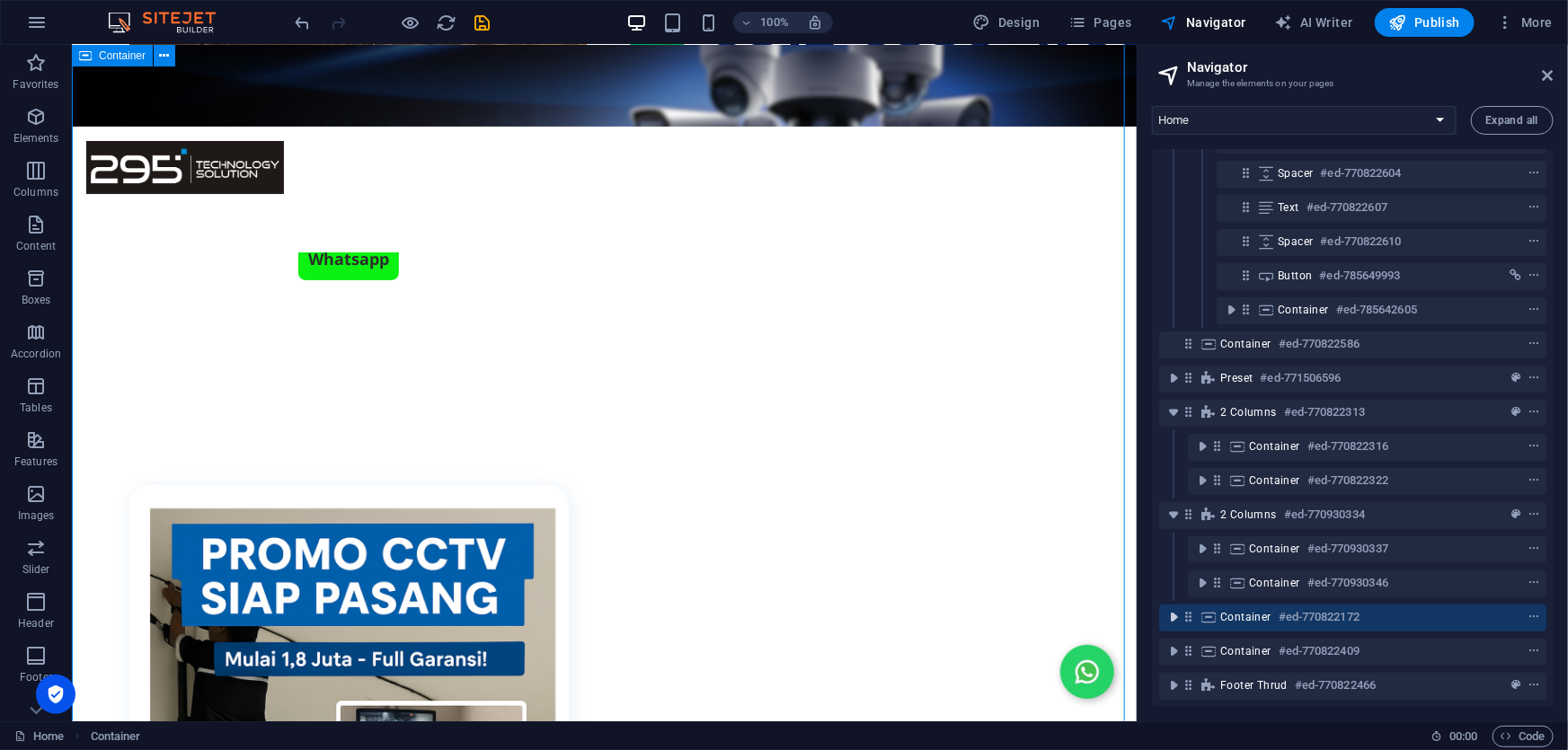 click at bounding box center (1174, 617) 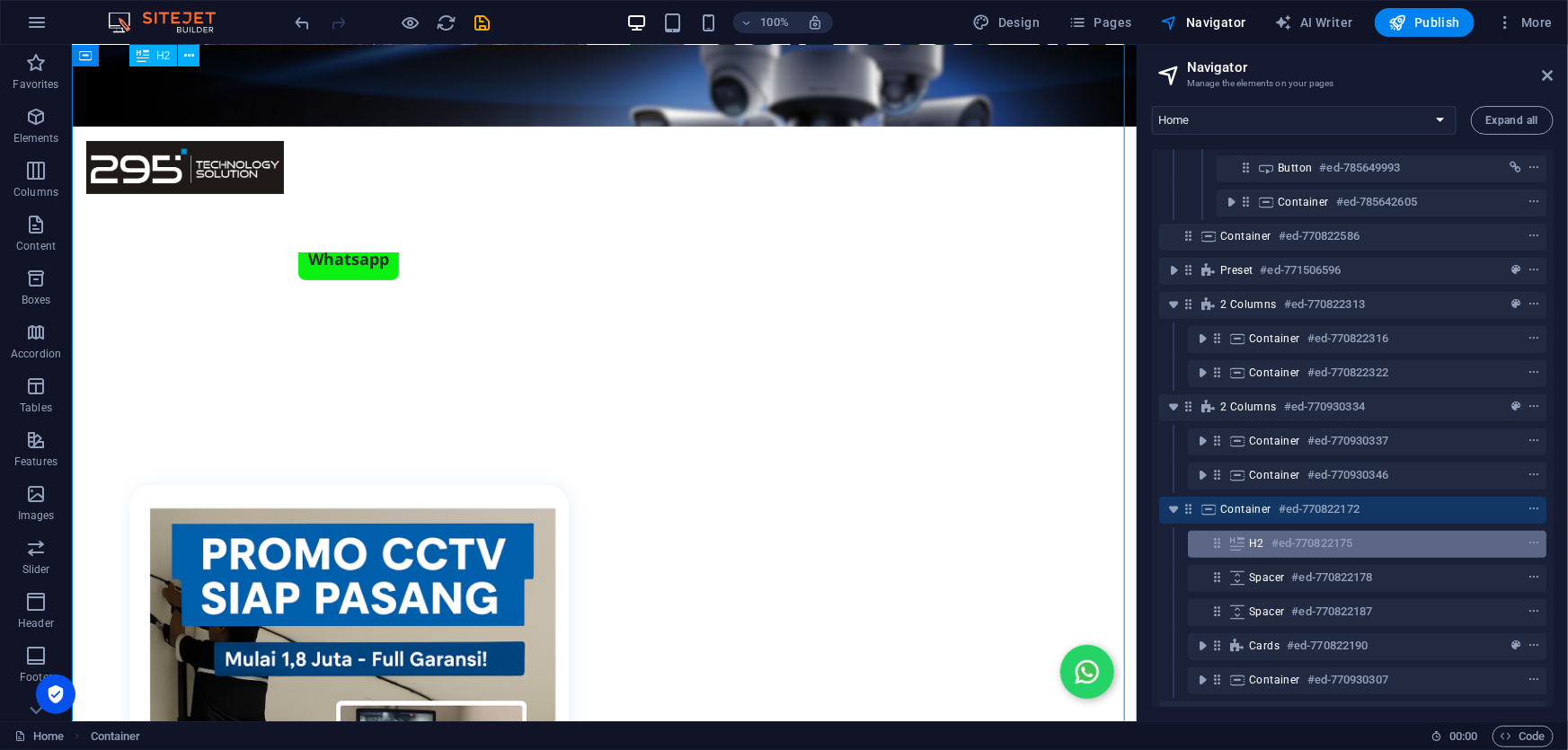 scroll, scrollTop: 374, scrollLeft: 0, axis: vertical 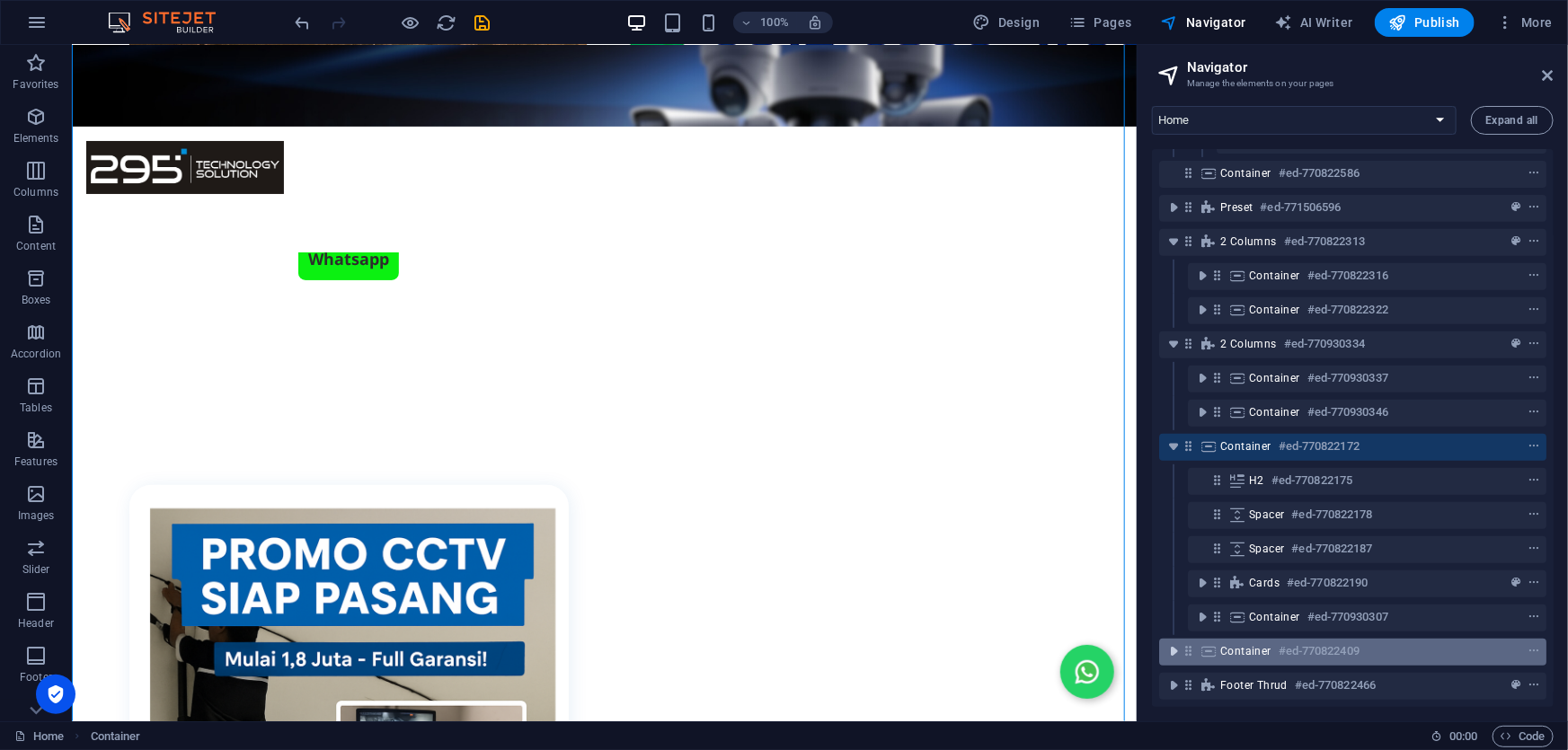 click at bounding box center (1174, 651) 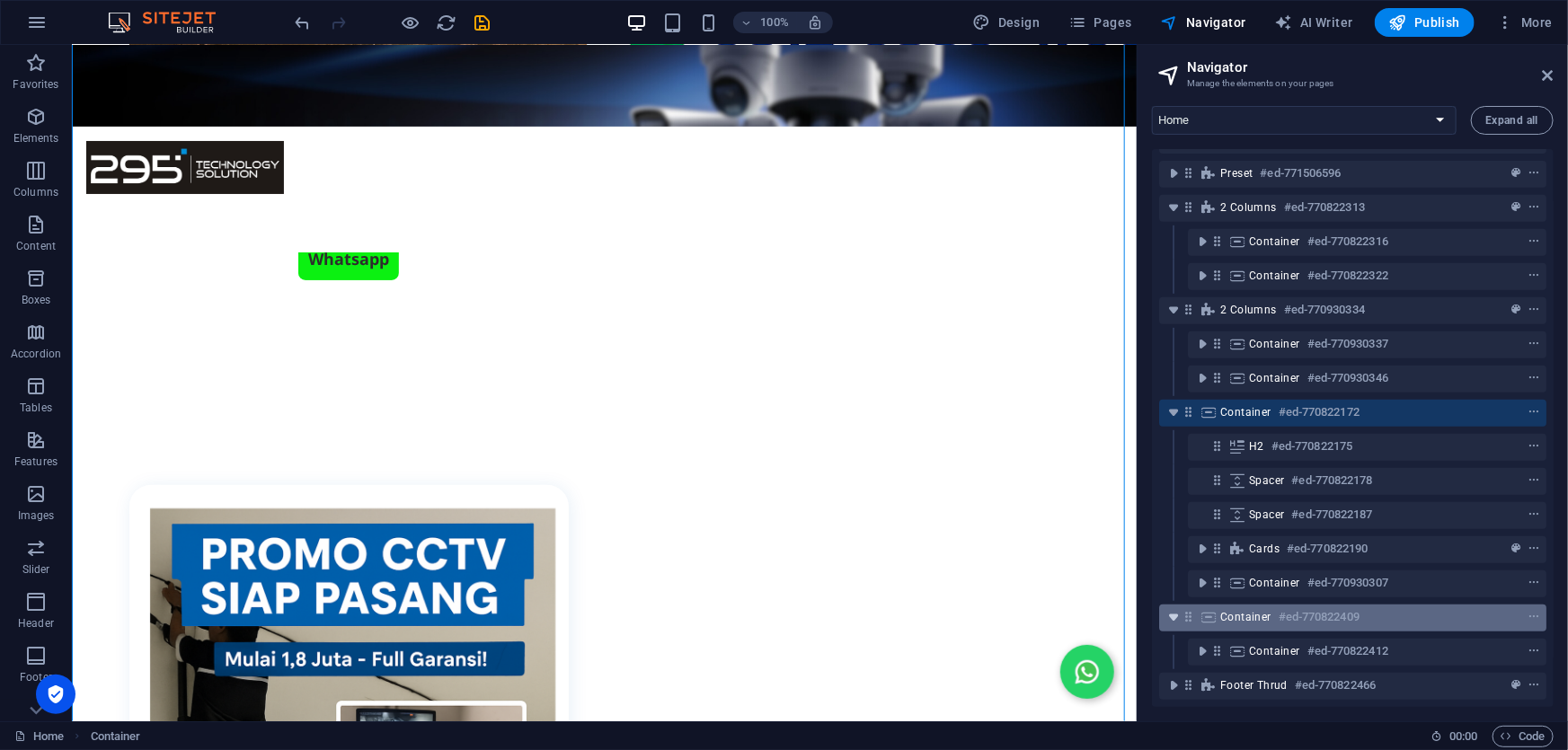 scroll, scrollTop: 415, scrollLeft: 0, axis: vertical 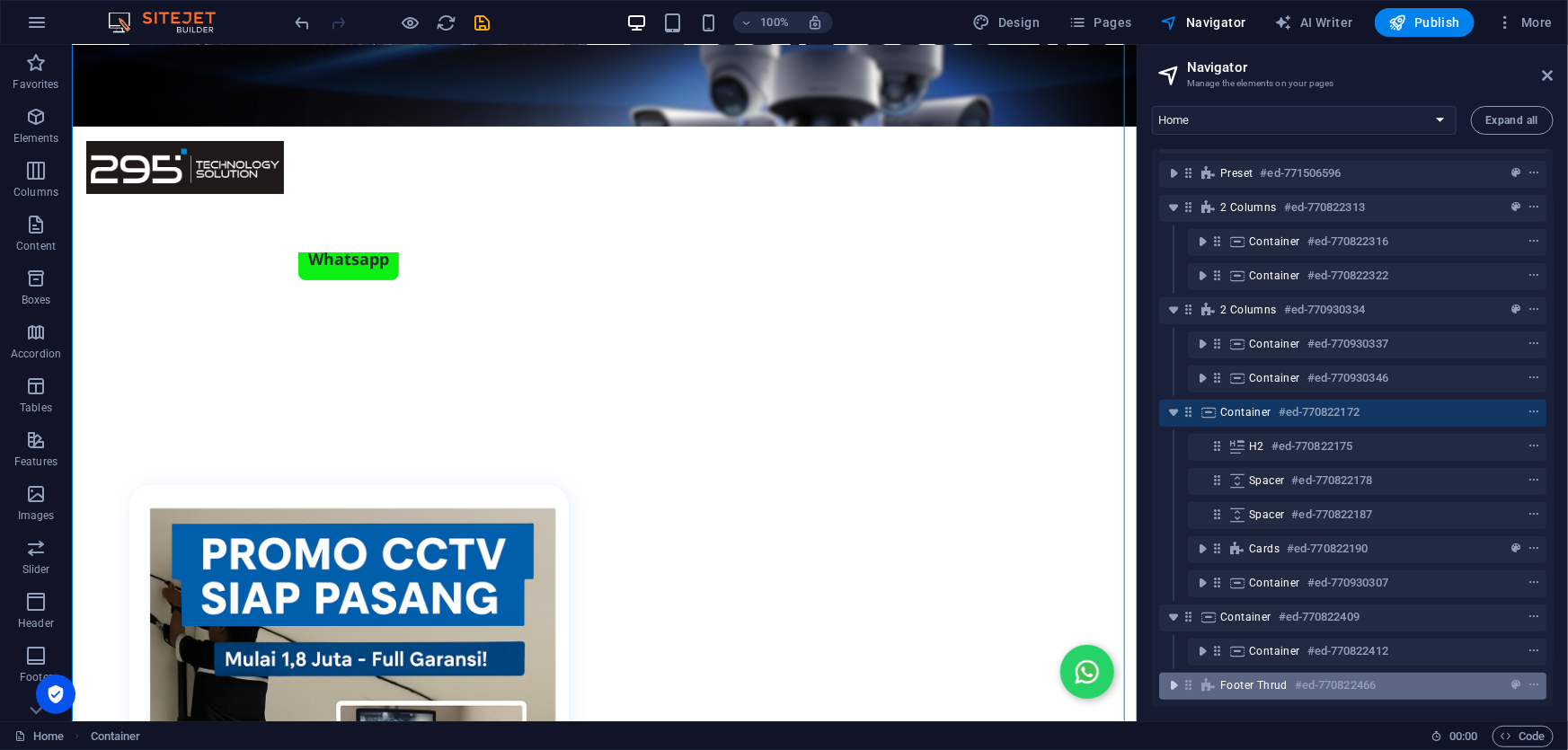 click at bounding box center (1174, 685) 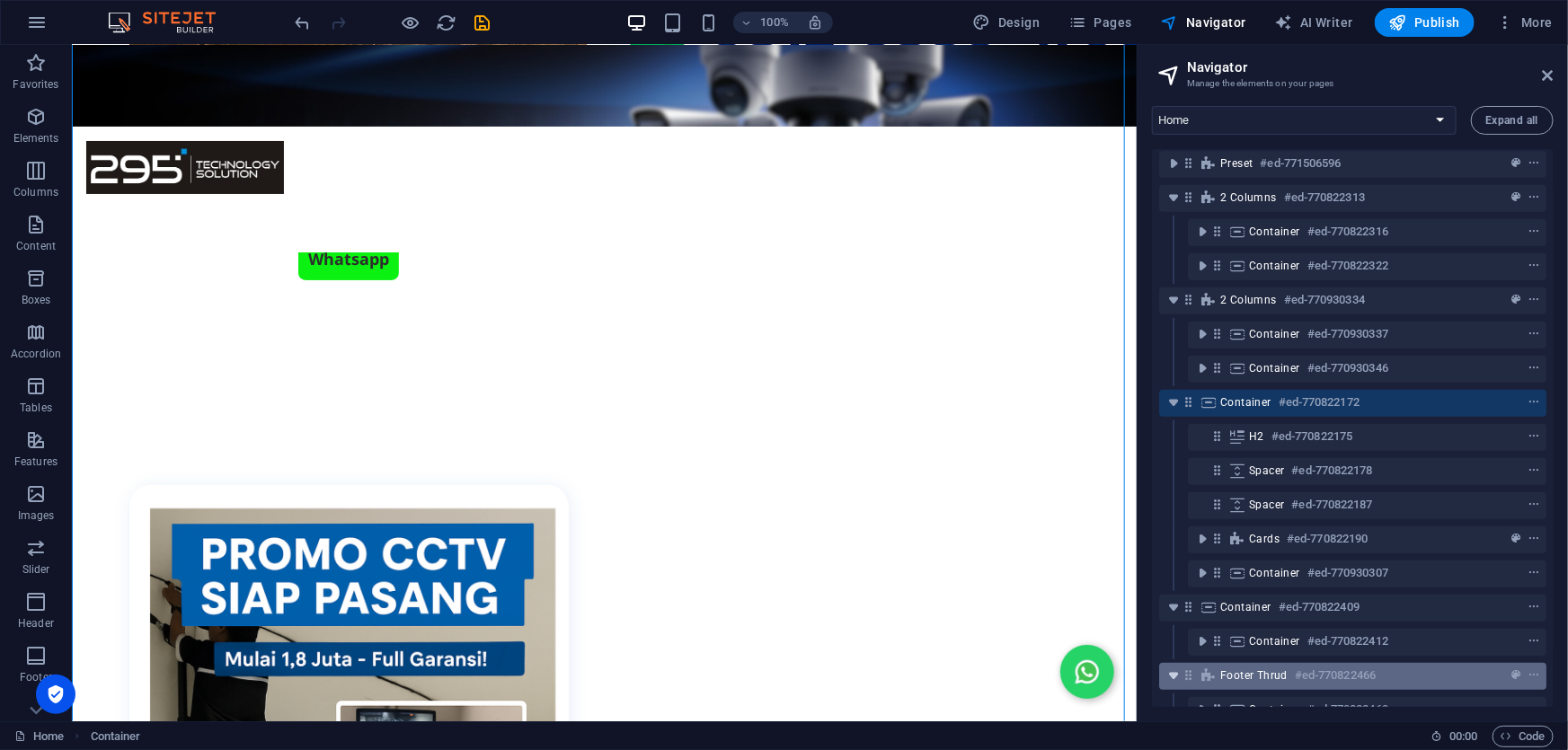 click at bounding box center [1174, 675] 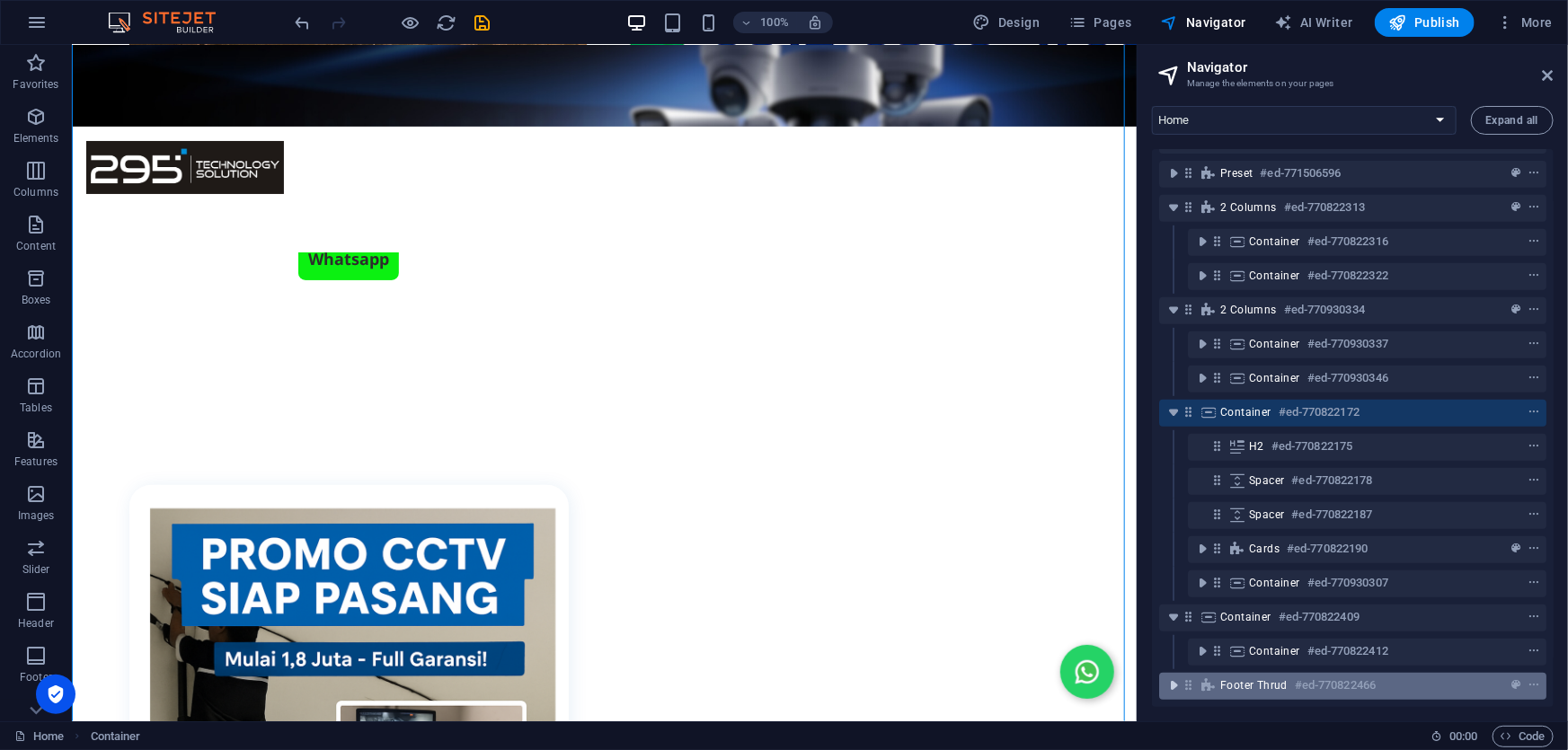 click at bounding box center (1174, 685) 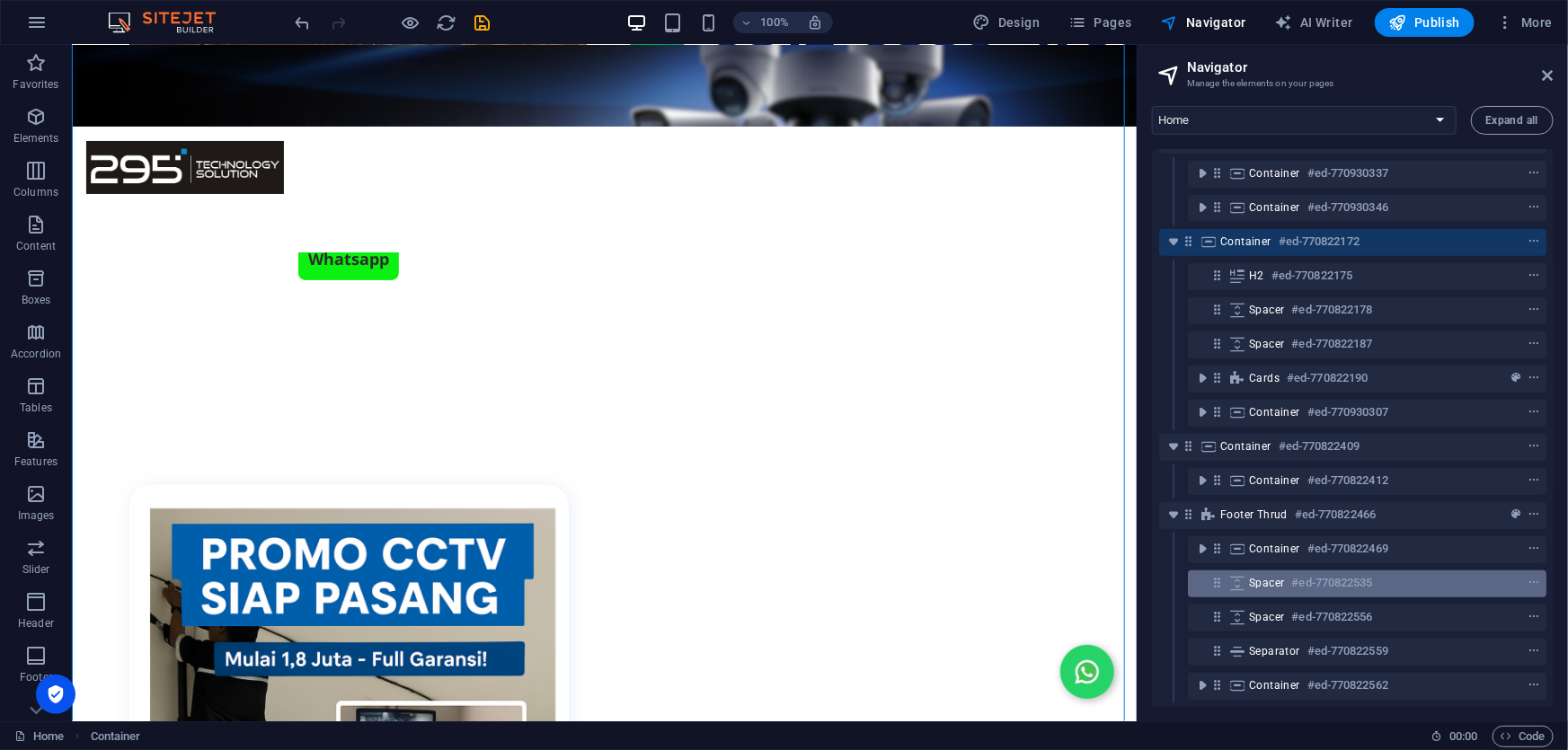 scroll, scrollTop: 586, scrollLeft: 0, axis: vertical 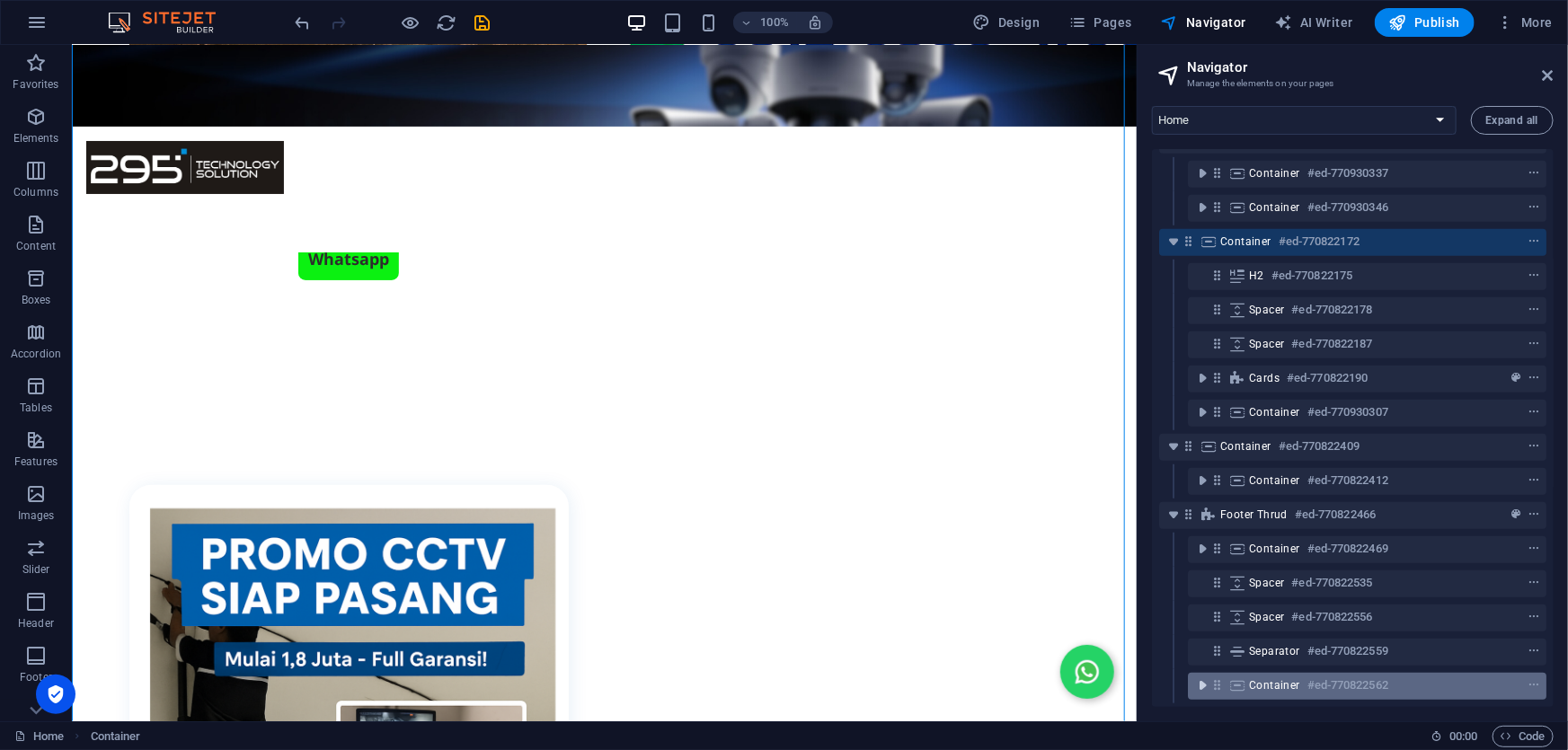 click at bounding box center (1202, 685) 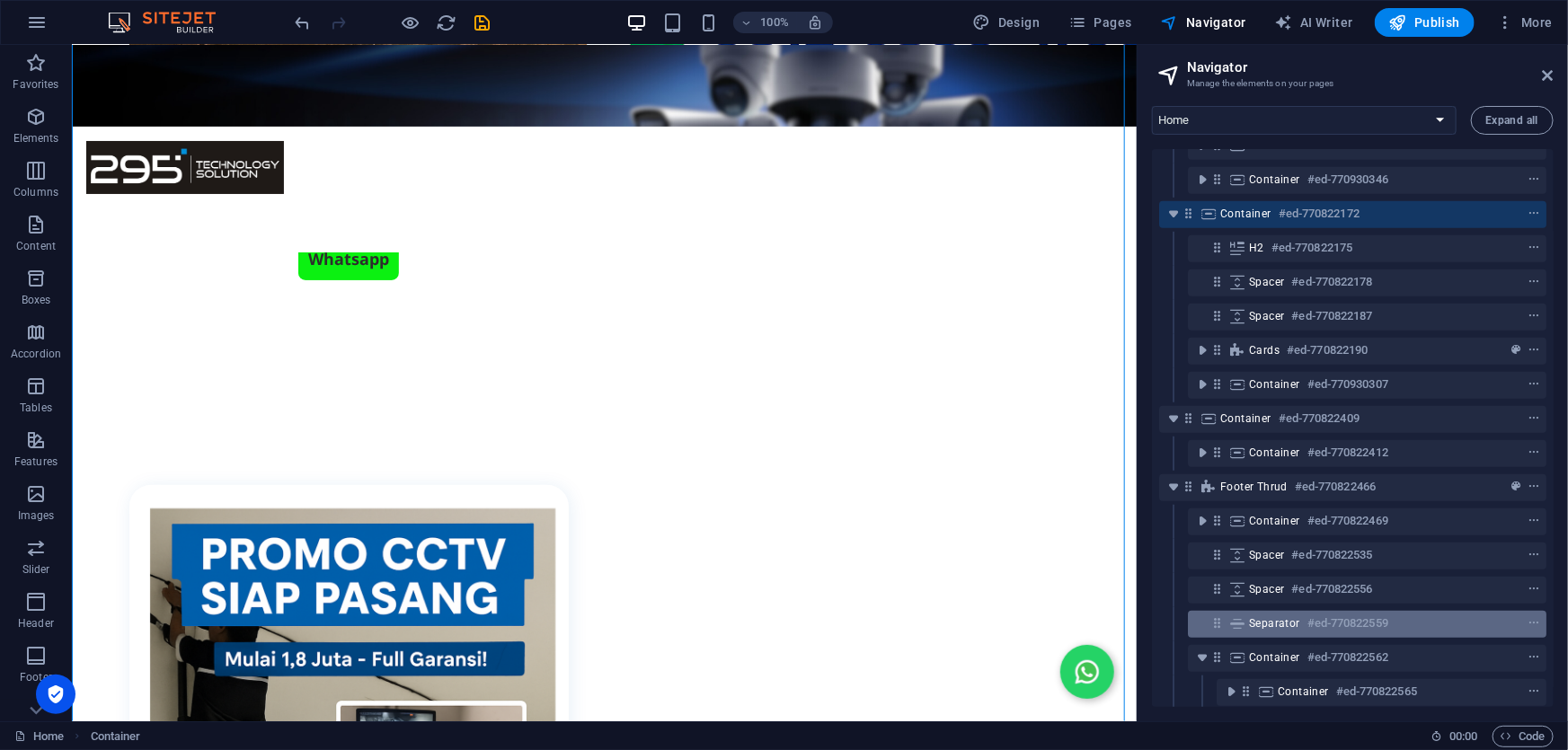scroll, scrollTop: 620, scrollLeft: 0, axis: vertical 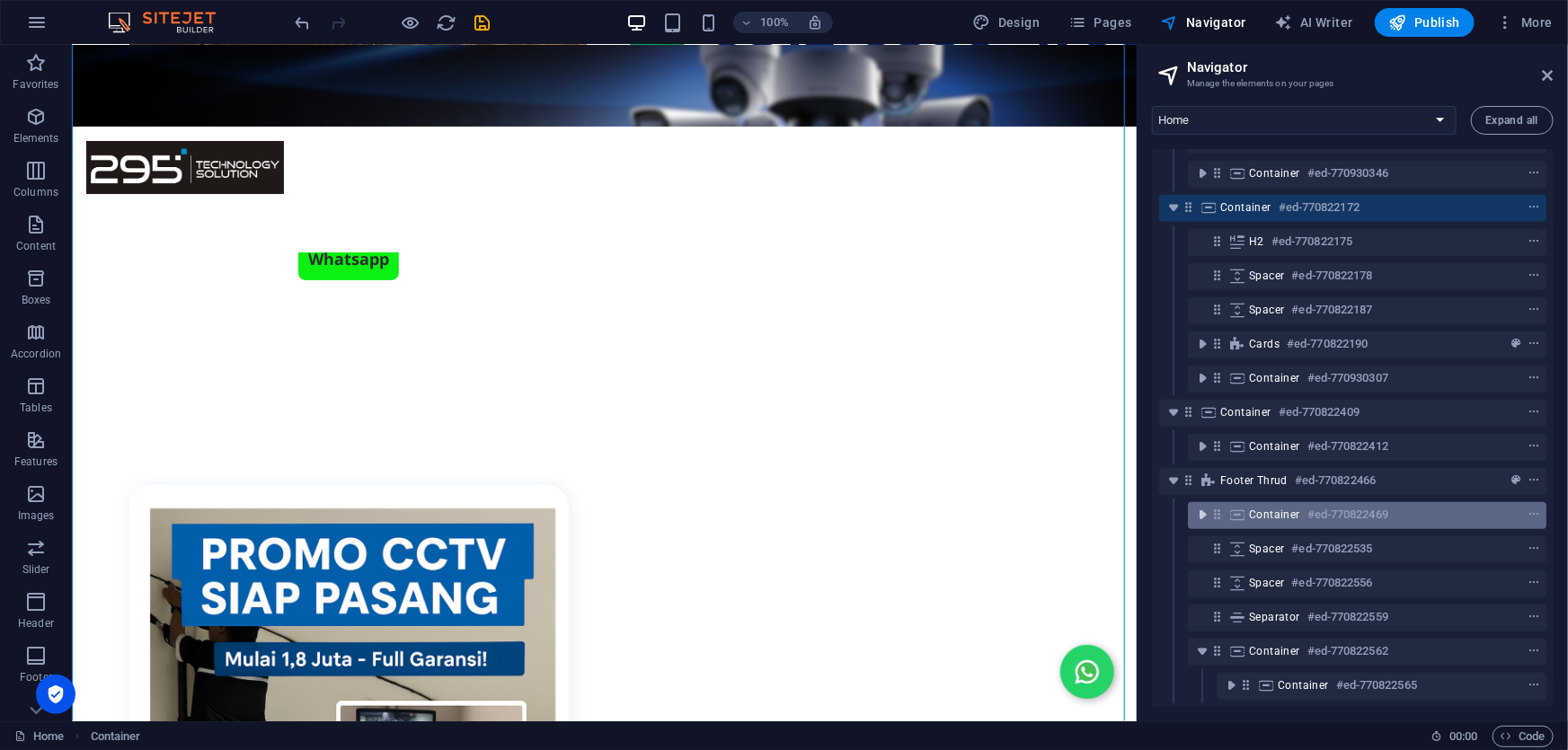 click at bounding box center [1202, 515] 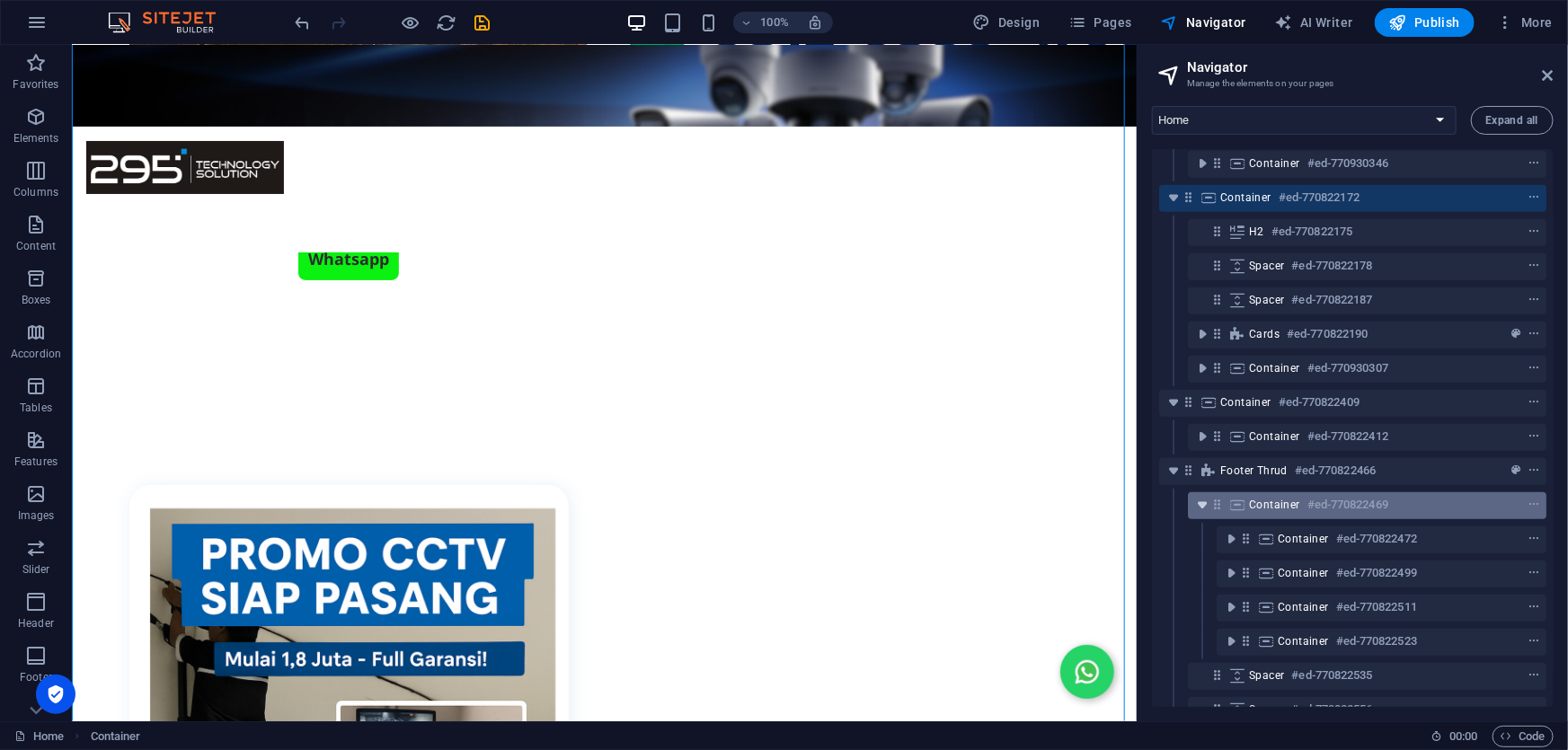 click at bounding box center [1202, 505] 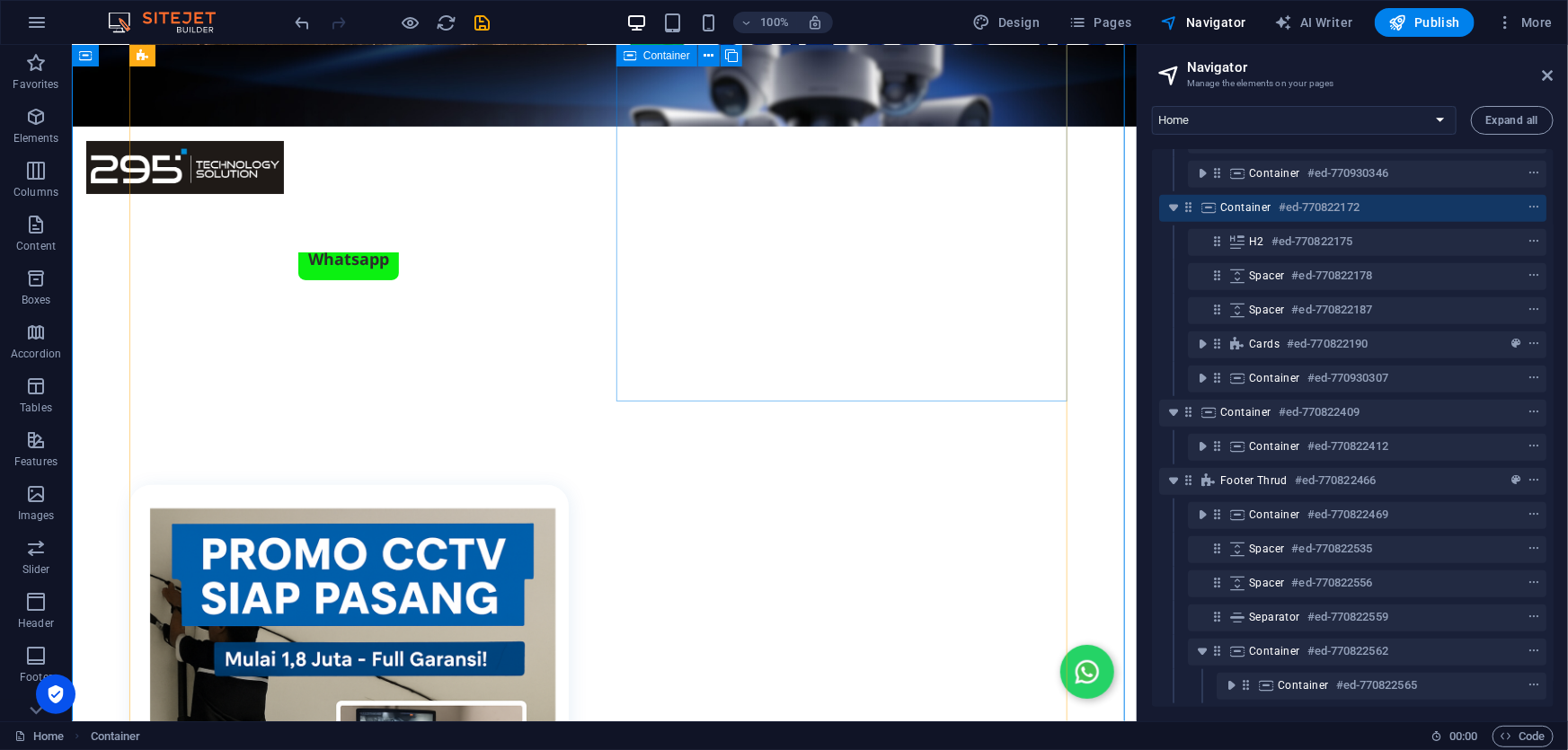 click on "FULLCOLOR 4MP IPCAM +SOUND NVR IPCAM IN/OUT SWITCH [PERSON_NAME] Hardisk 500GB Kabel free 10m/titik  Konektor CCTV  Pemasangan + Setting online Garansi unit 1 th Garansi Pemasangan 1-6 bulan PESAN SEKARANG !" at bounding box center [357, 3051] 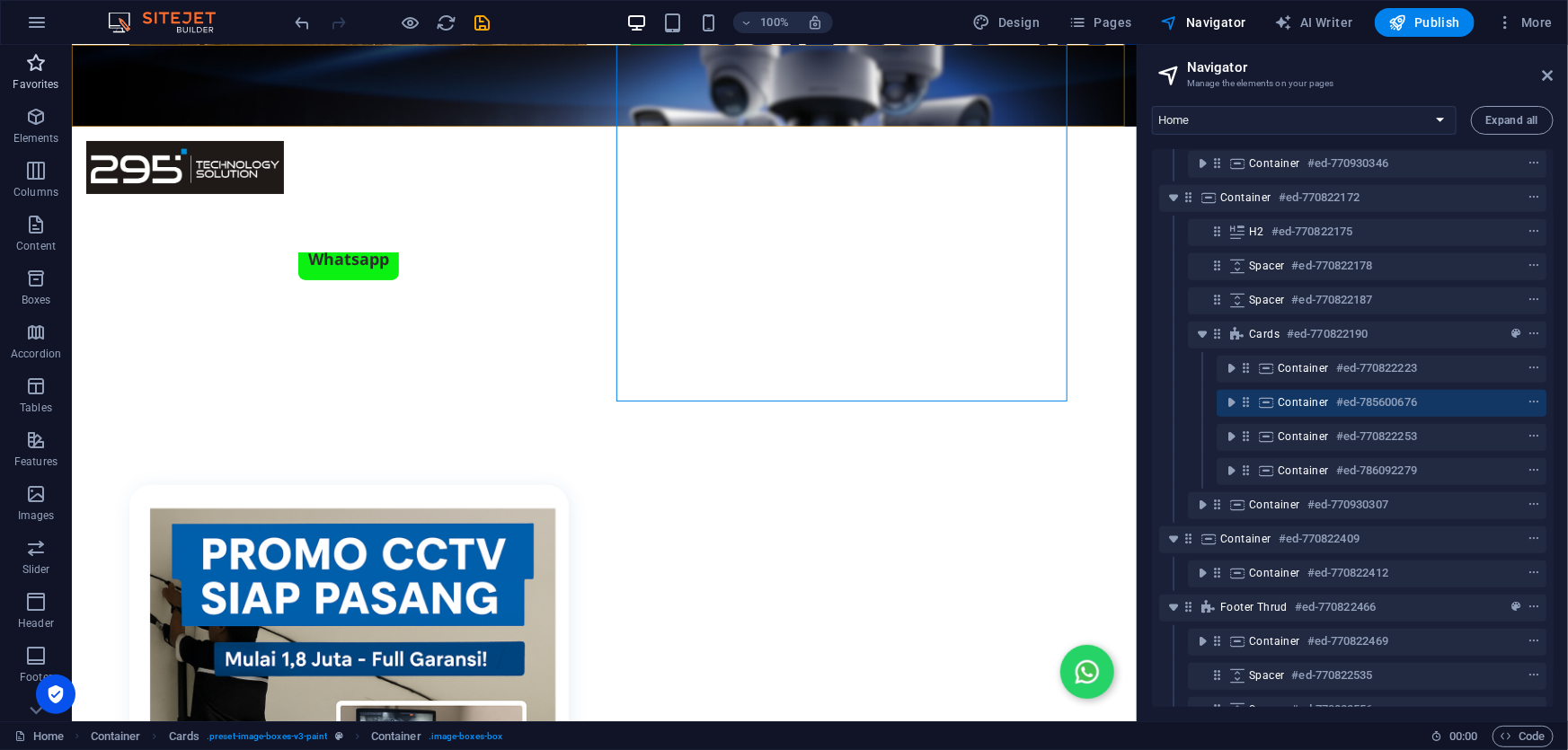 drag, startPoint x: 36, startPoint y: 105, endPoint x: 60, endPoint y: 72, distance: 40.80441 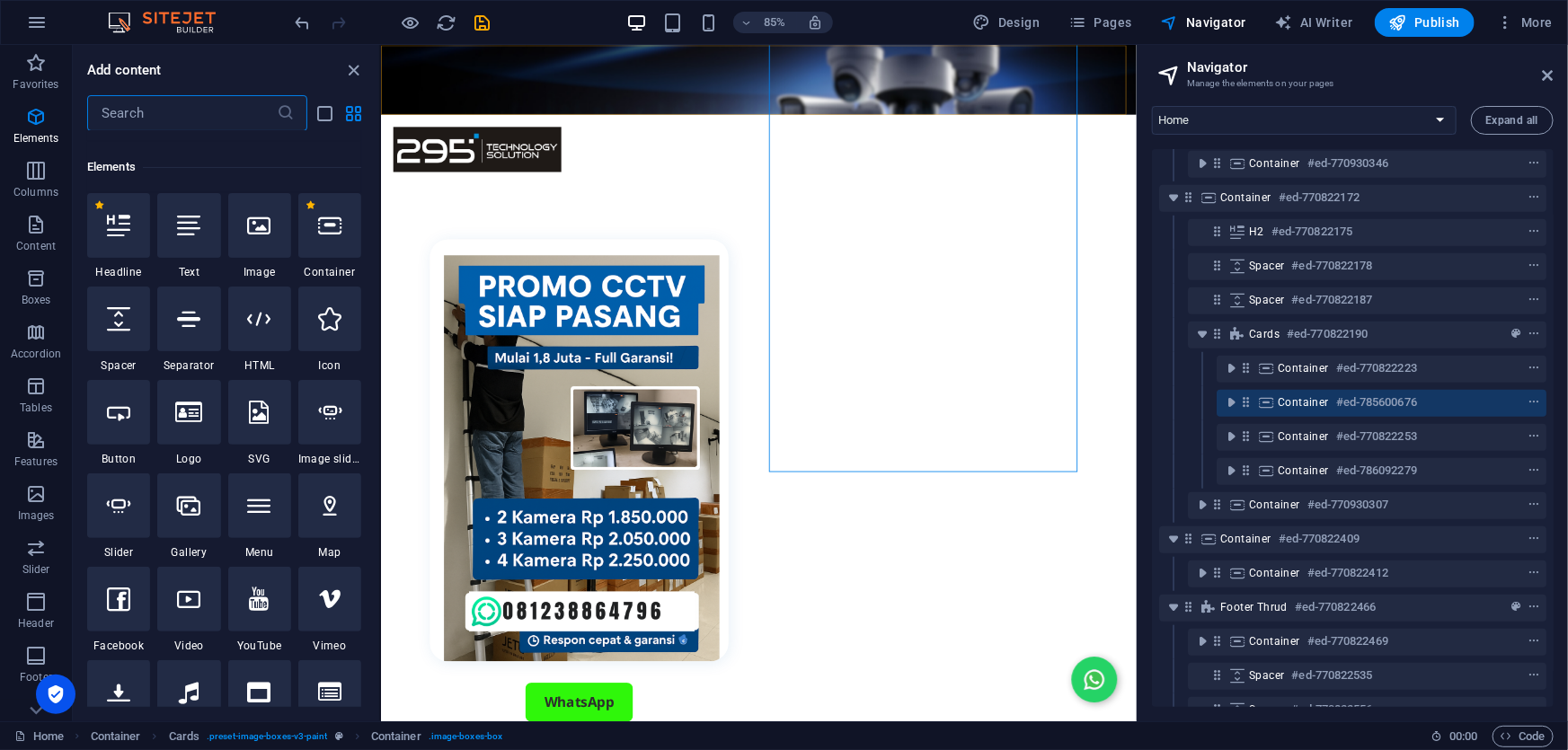 scroll, scrollTop: 190, scrollLeft: 0, axis: vertical 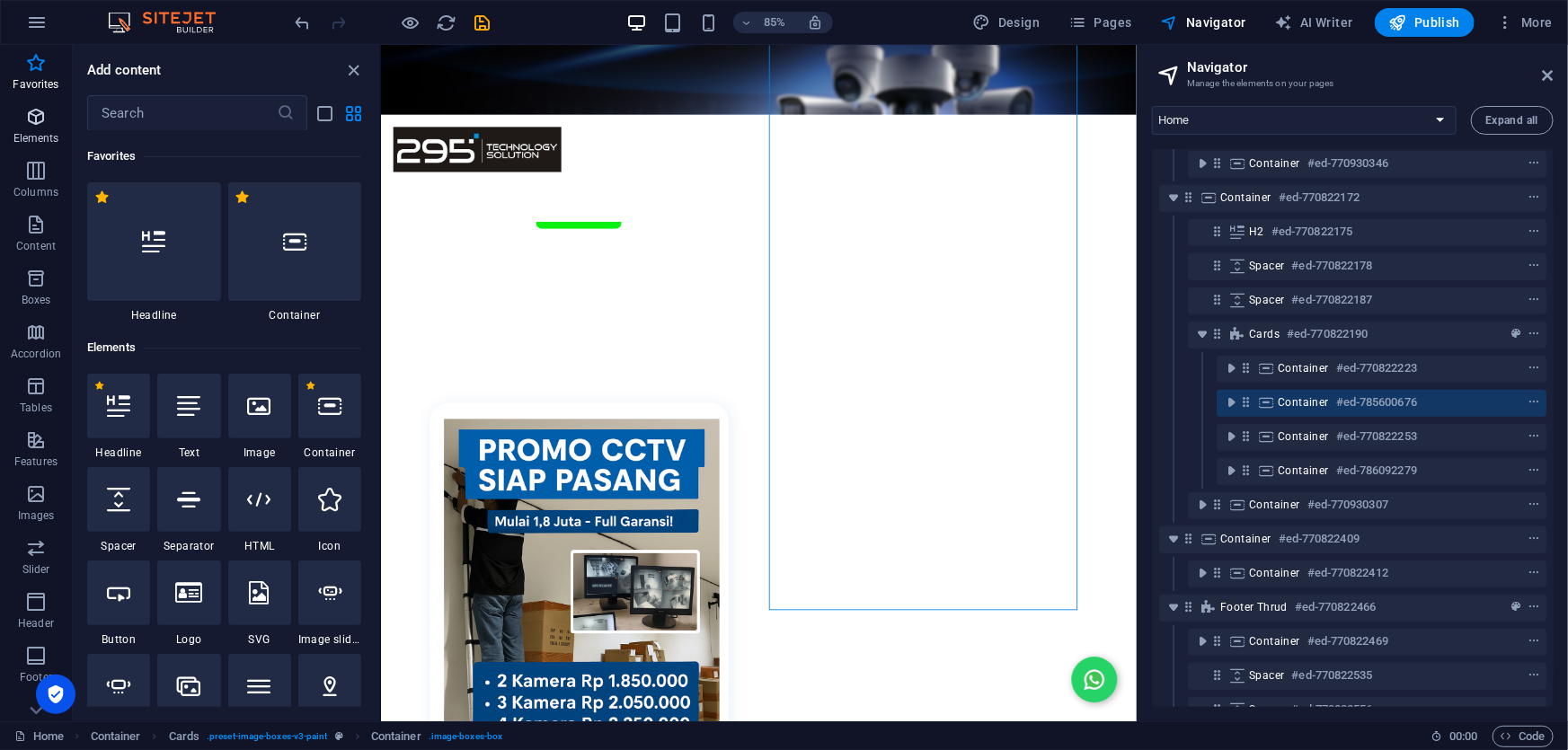 click on "Elements" at bounding box center (36, 126) 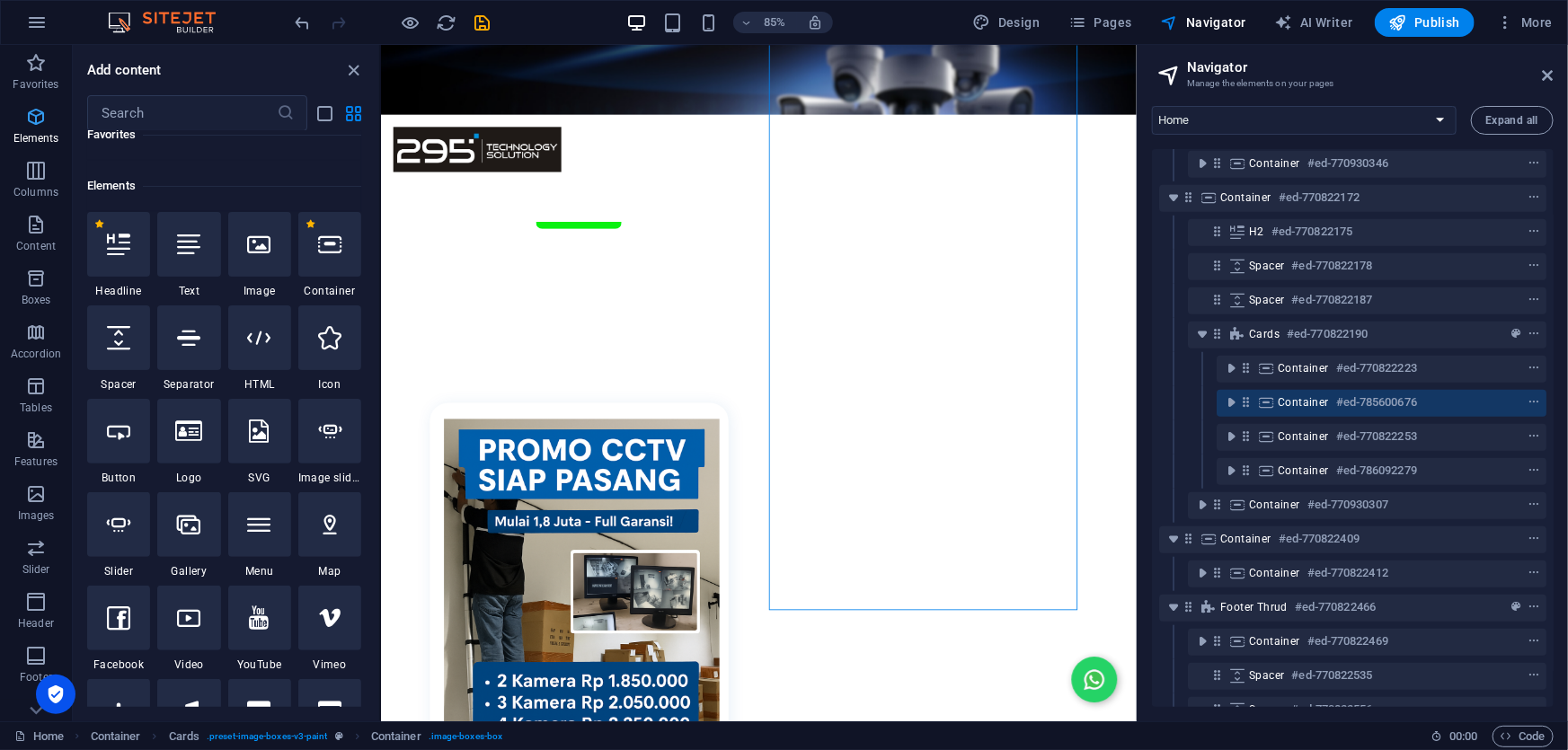 scroll, scrollTop: 190, scrollLeft: 0, axis: vertical 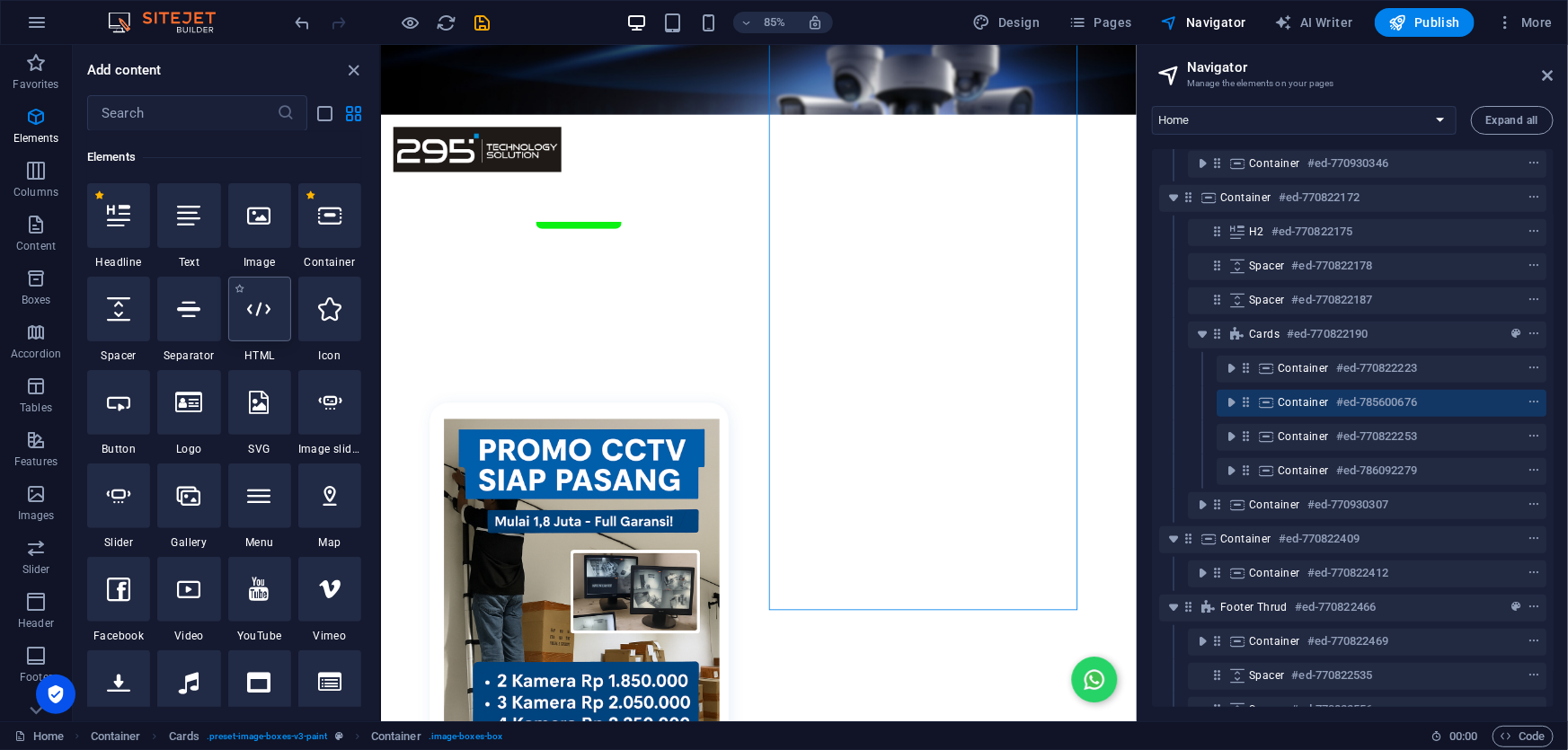 click at bounding box center (260, 309) 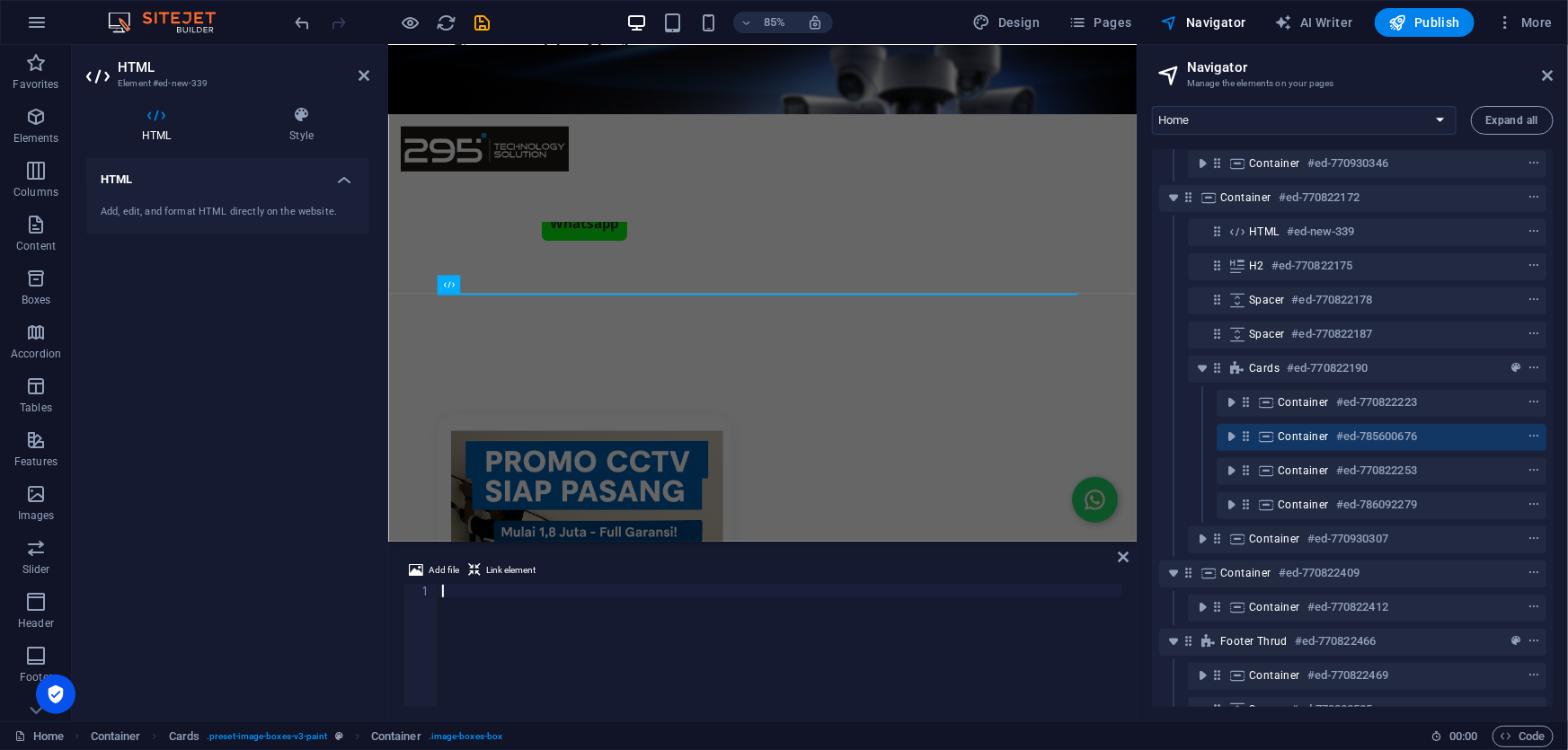 scroll, scrollTop: 2885, scrollLeft: 0, axis: vertical 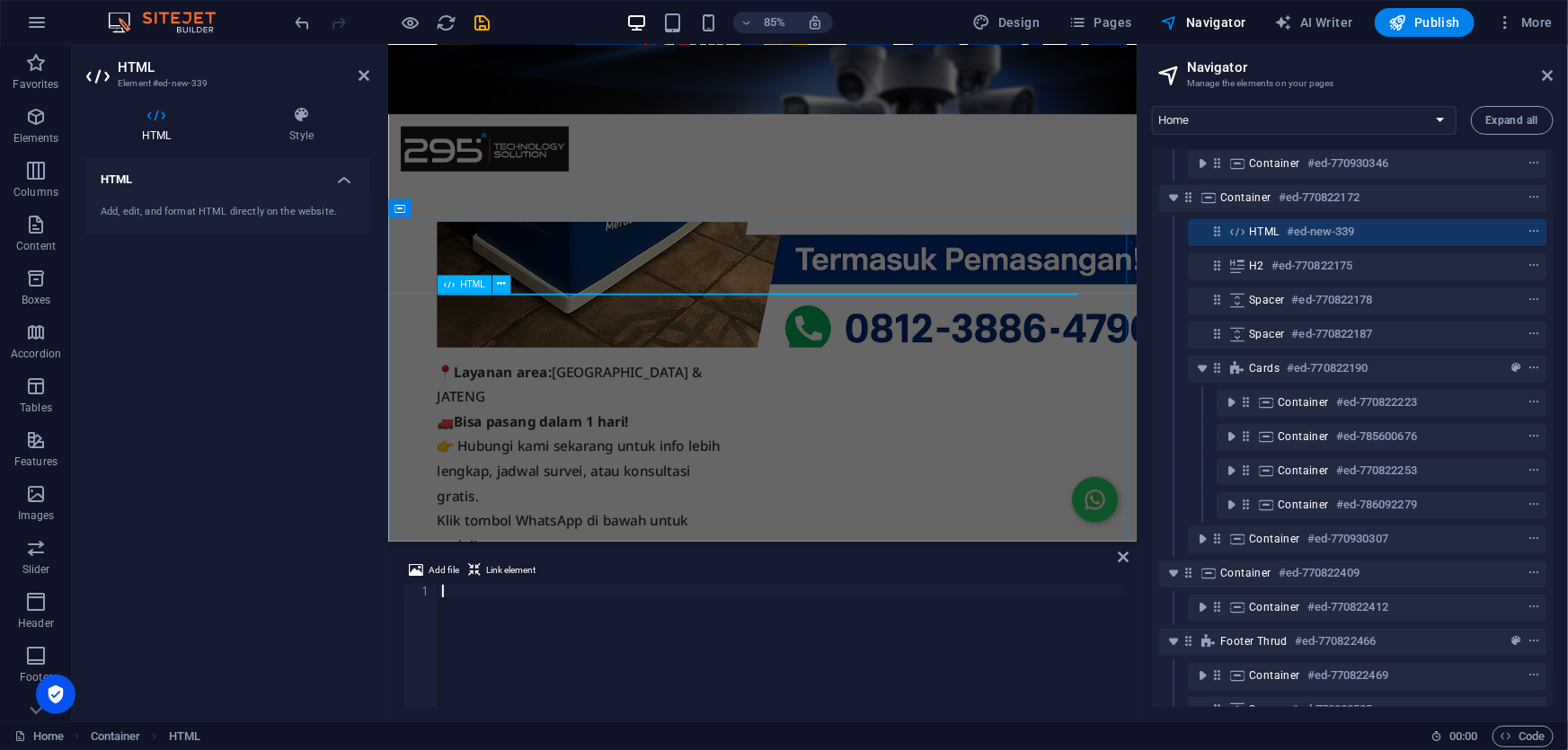 click on "HTML #ed-new-339" at bounding box center (1352, 232) 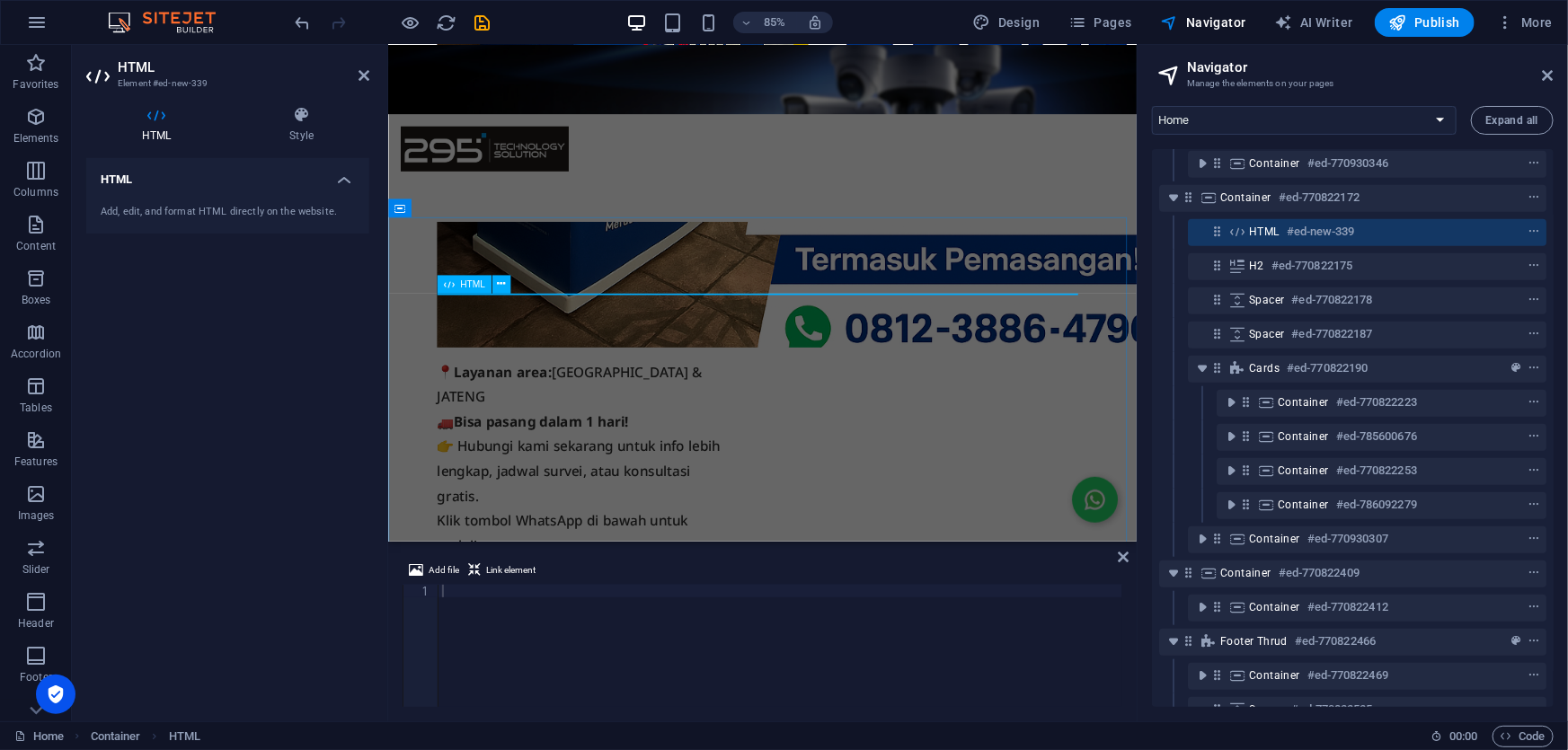 click on "HTML #ed-new-339" at bounding box center [1352, 232] 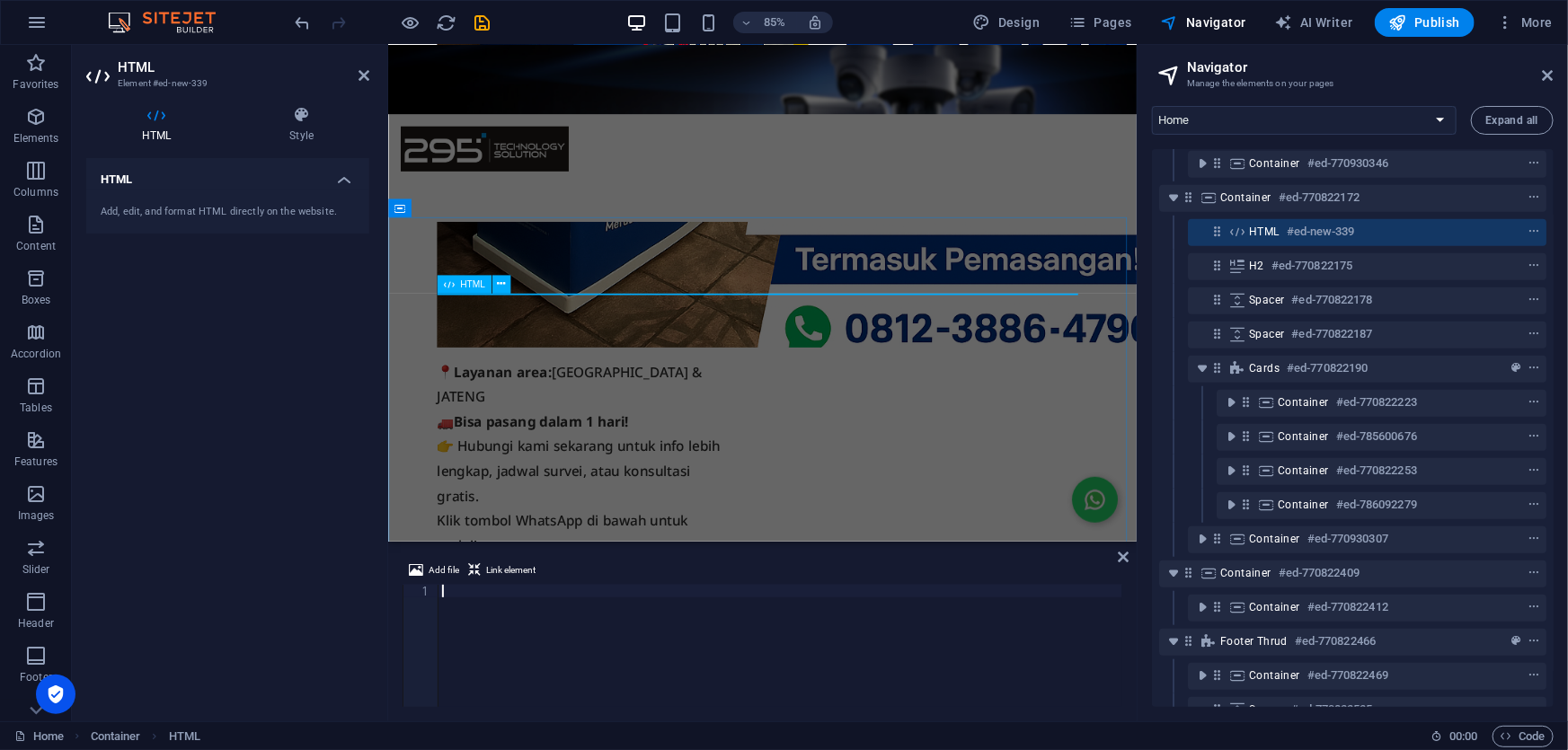 click on "HTML" at bounding box center [1264, 232] 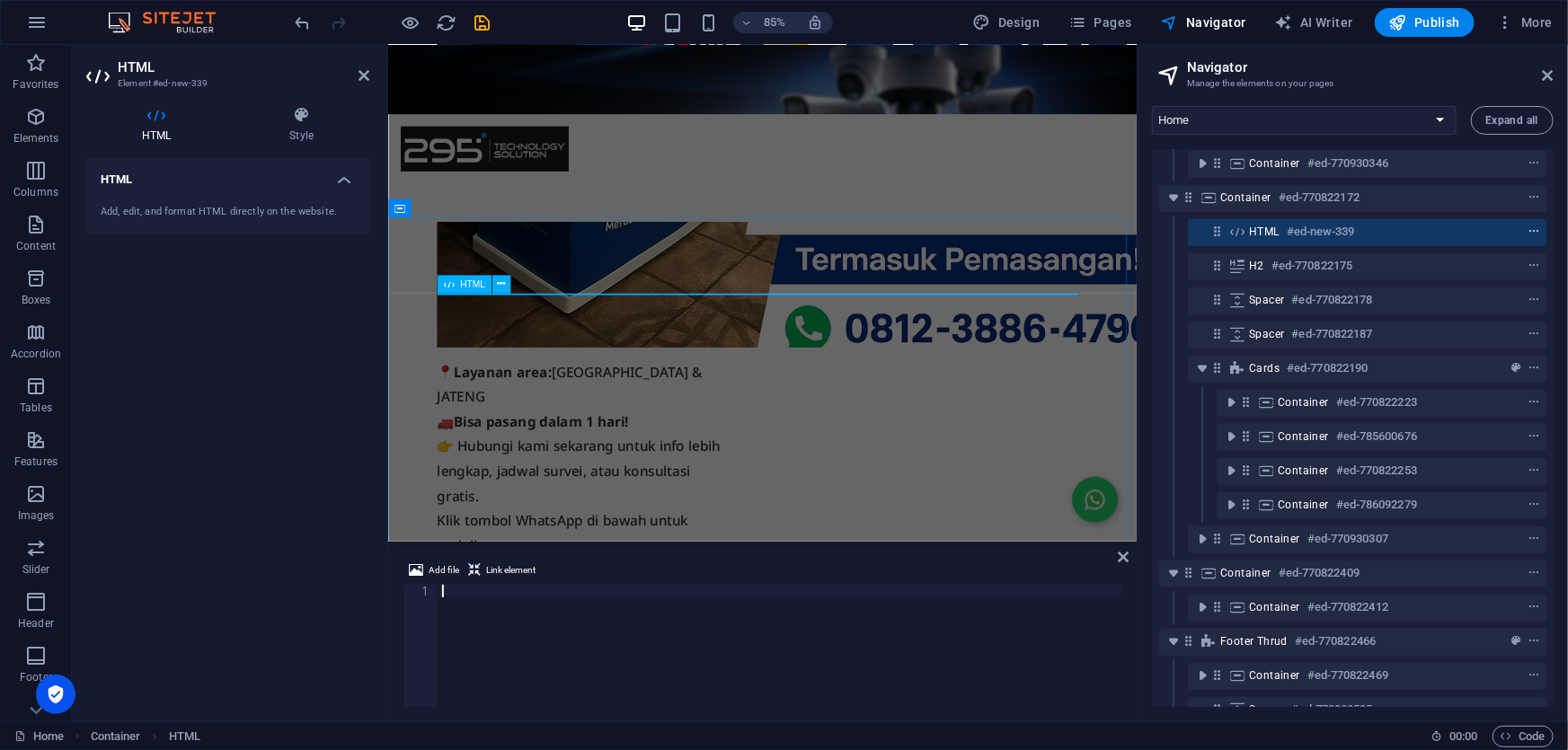 click at bounding box center (1534, 232) 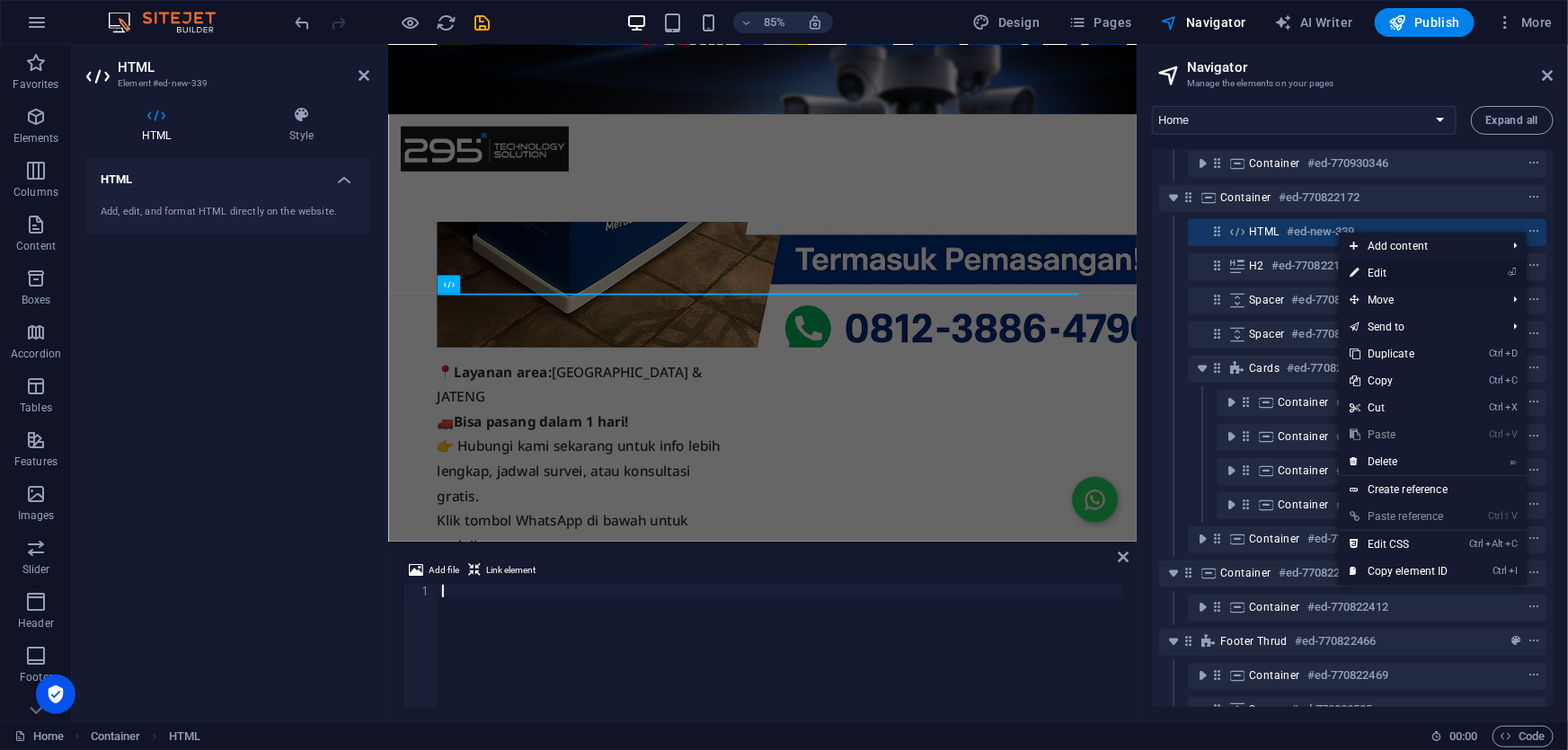 click on "⏎  Edit" at bounding box center [1399, 273] 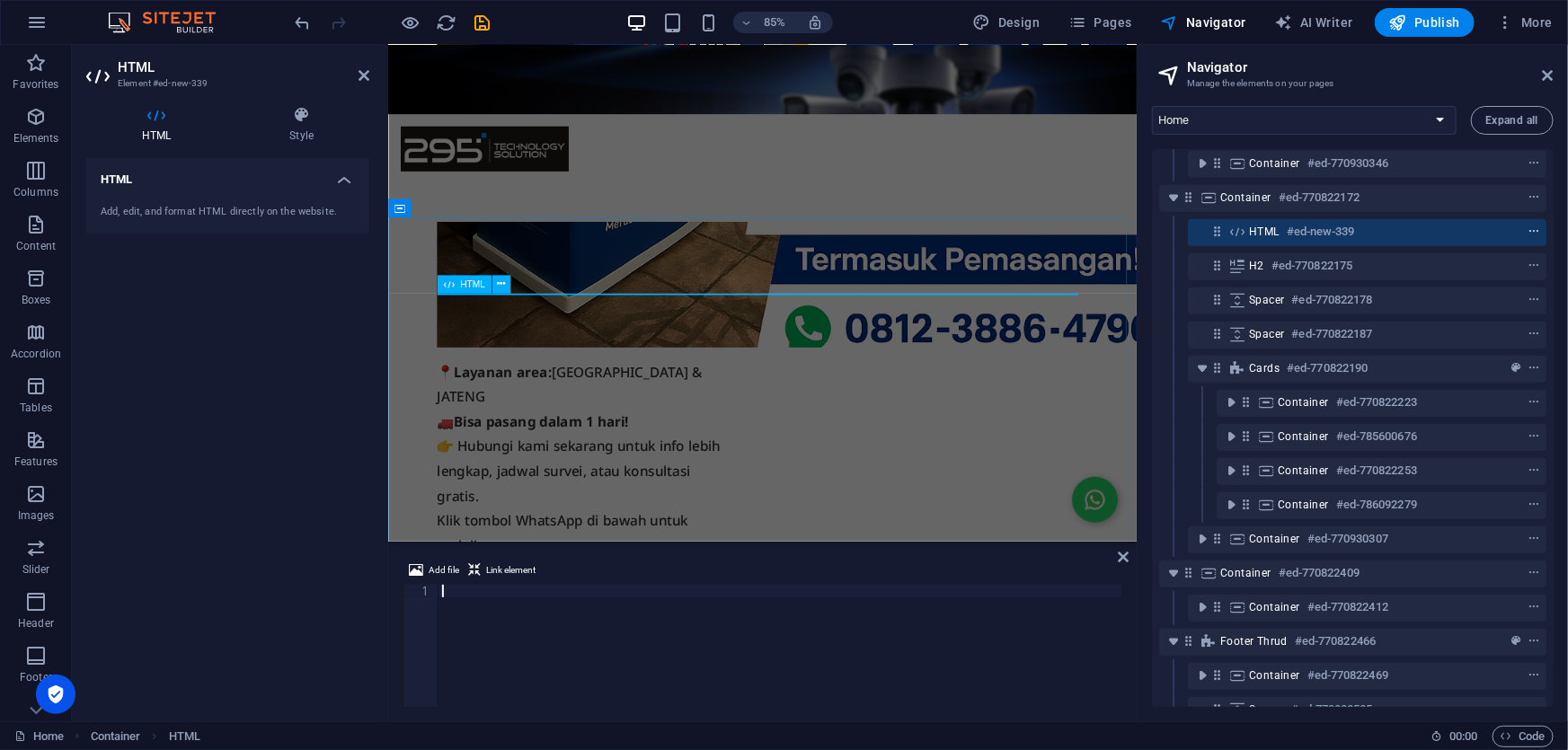 click at bounding box center [1534, 232] 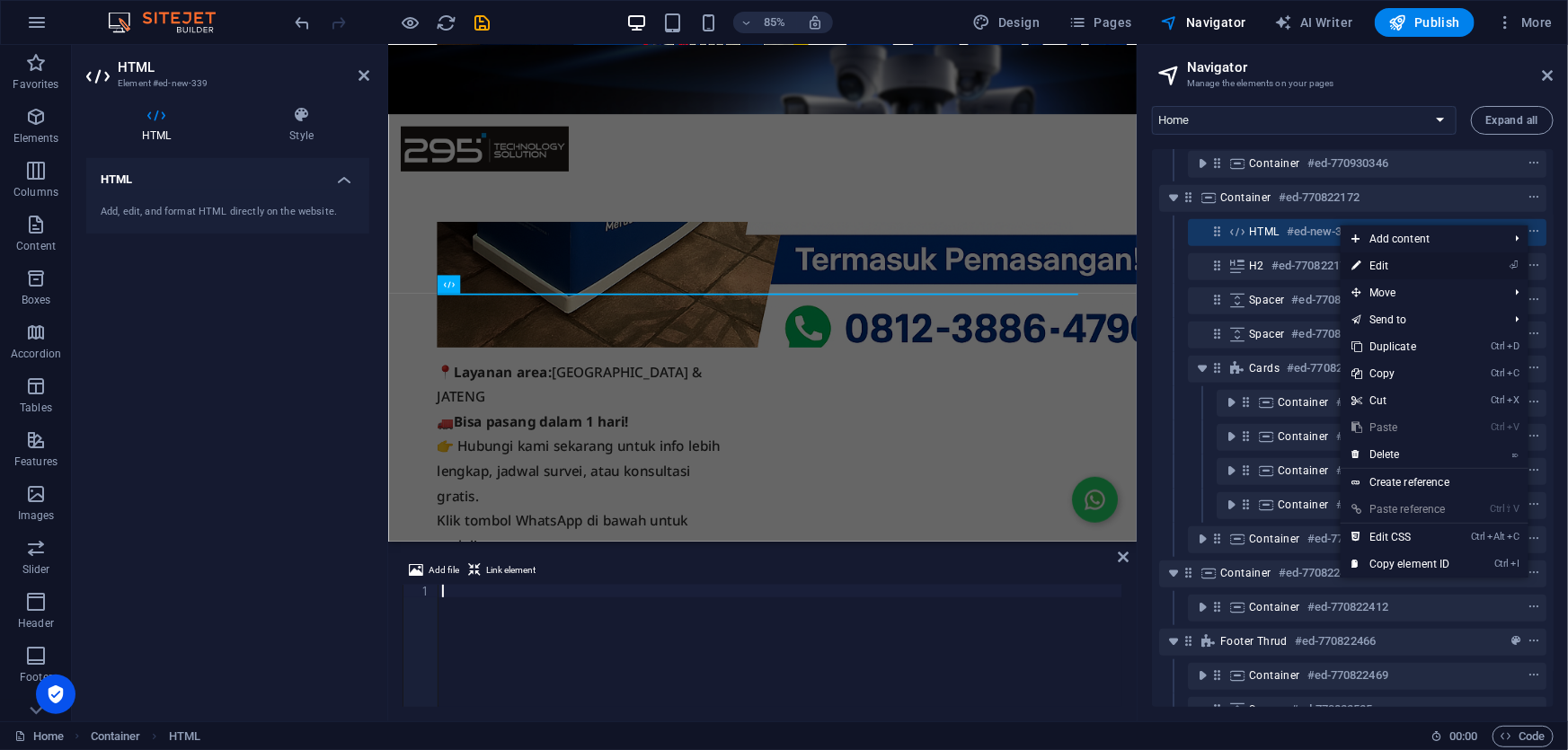 click on "⏎  Edit" at bounding box center (1401, 266) 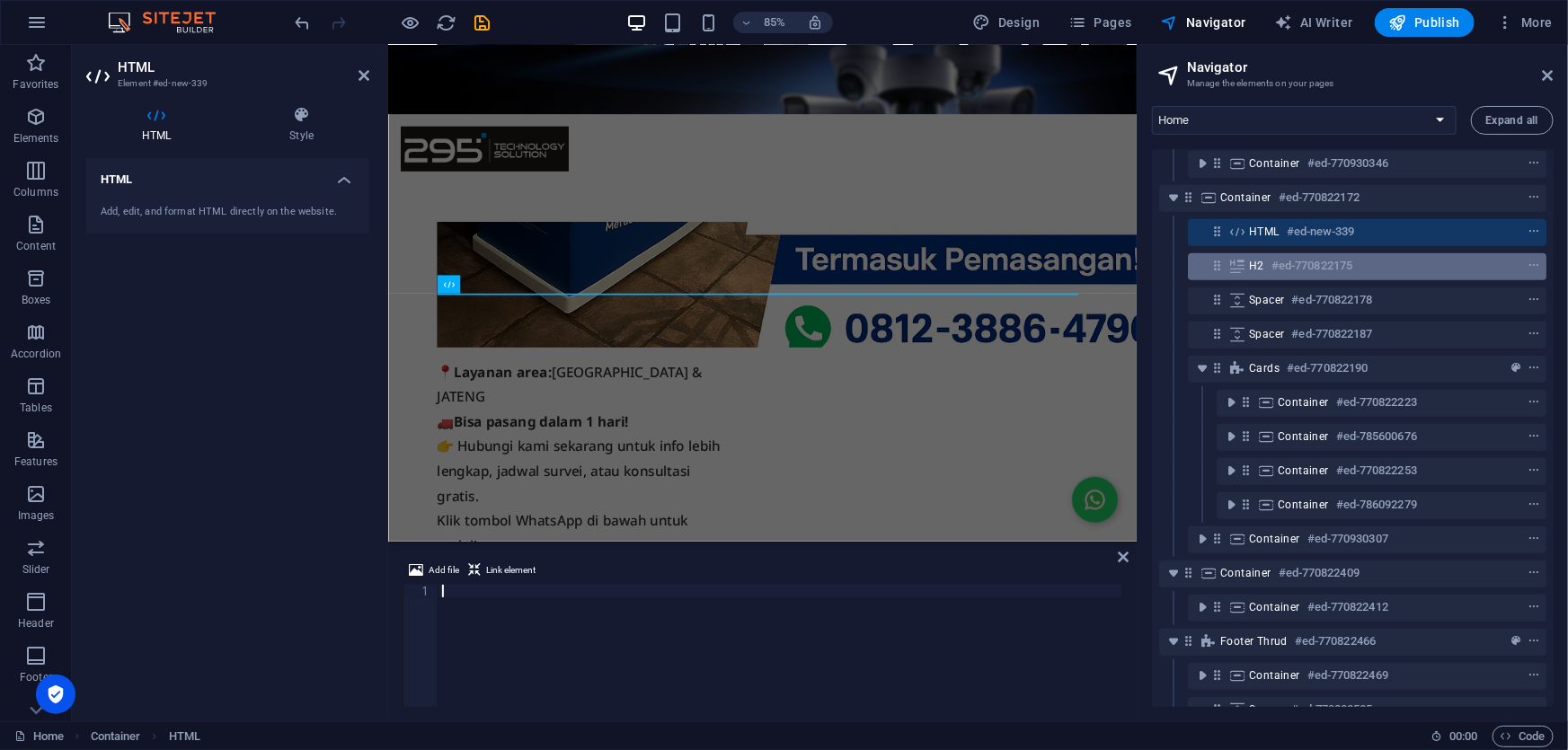 click on "H2 #ed-770822175" at bounding box center [1352, 266] 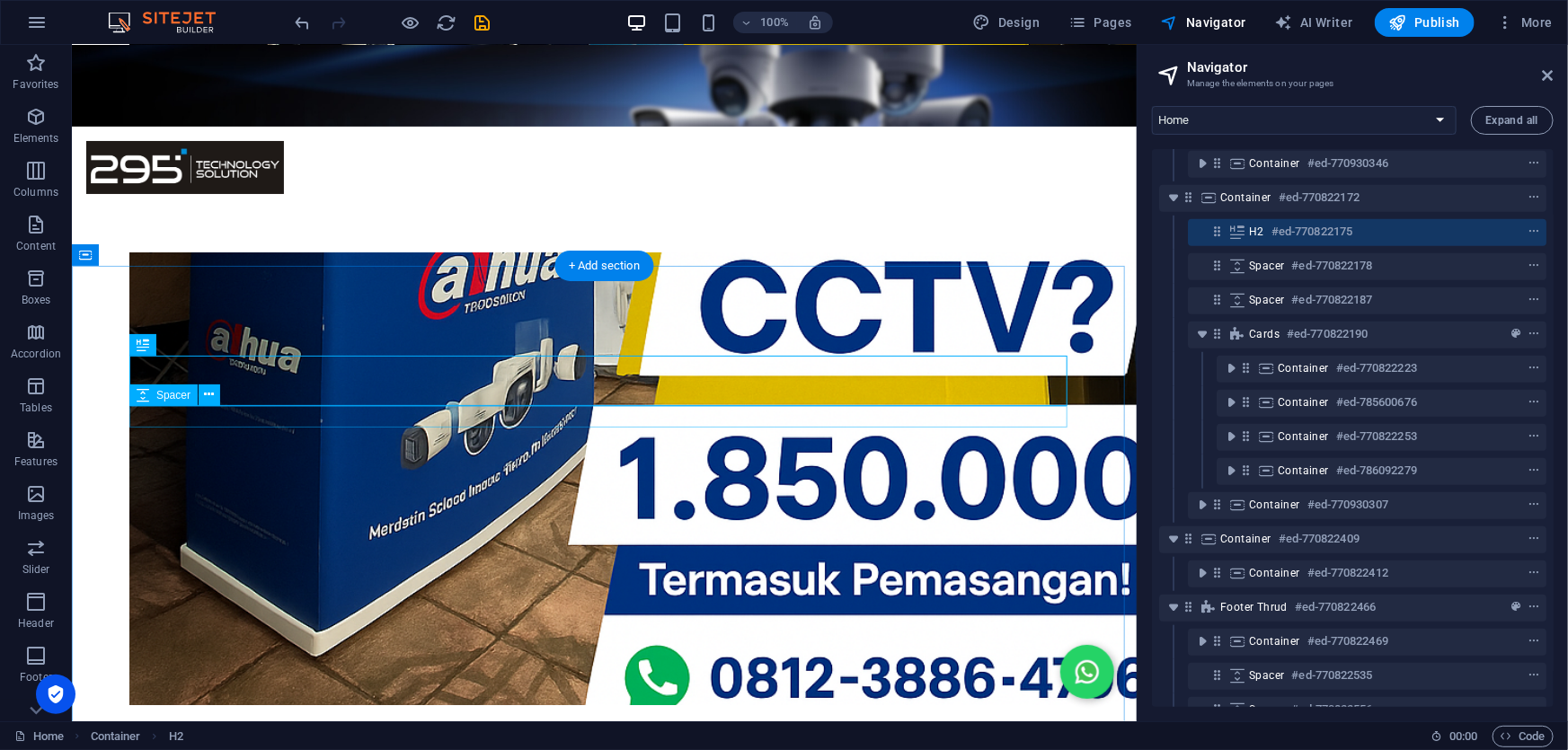 click on "Spacer #ed-770822178" at bounding box center (1352, 266) 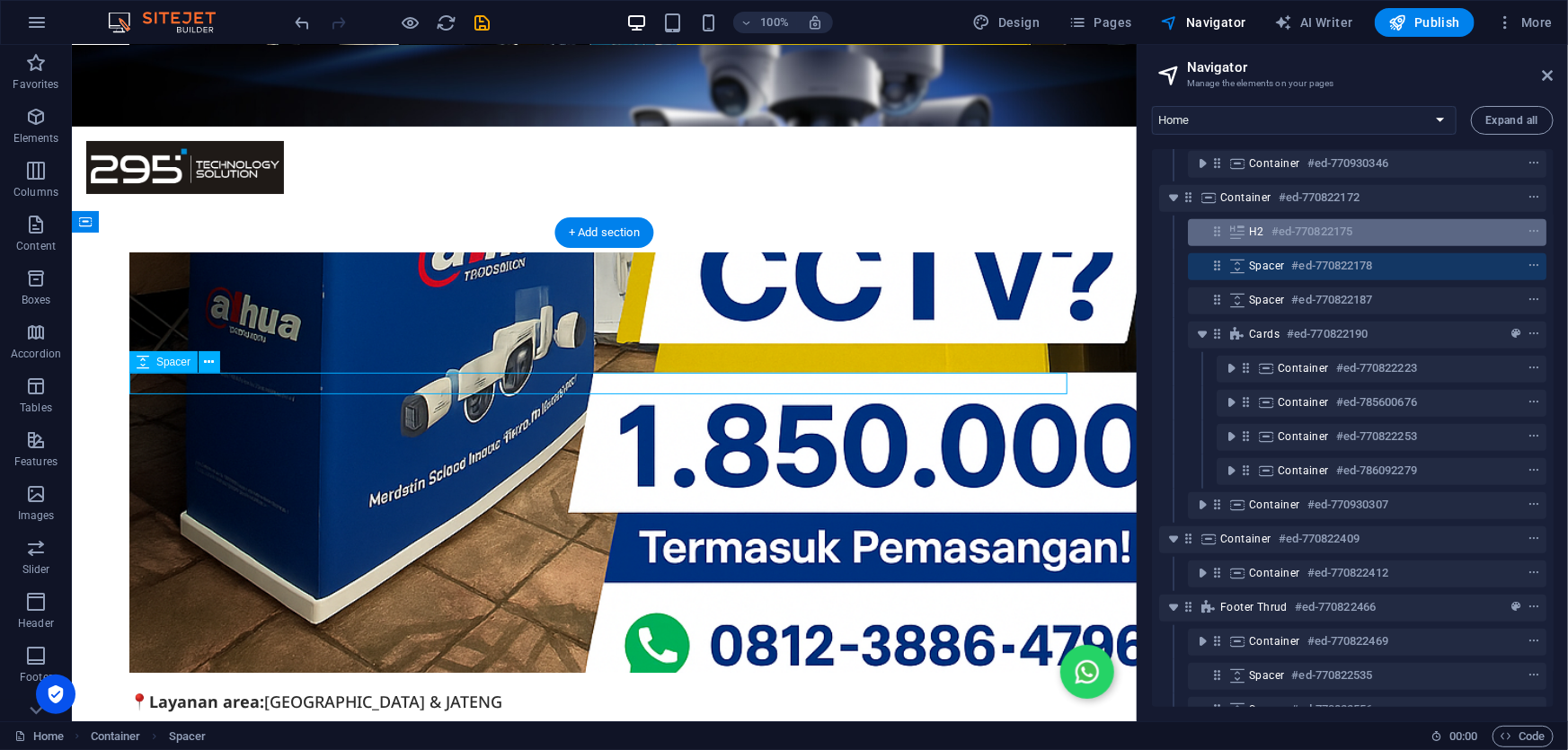 click on "Spacer #ed-770822178" at bounding box center (1352, 266) 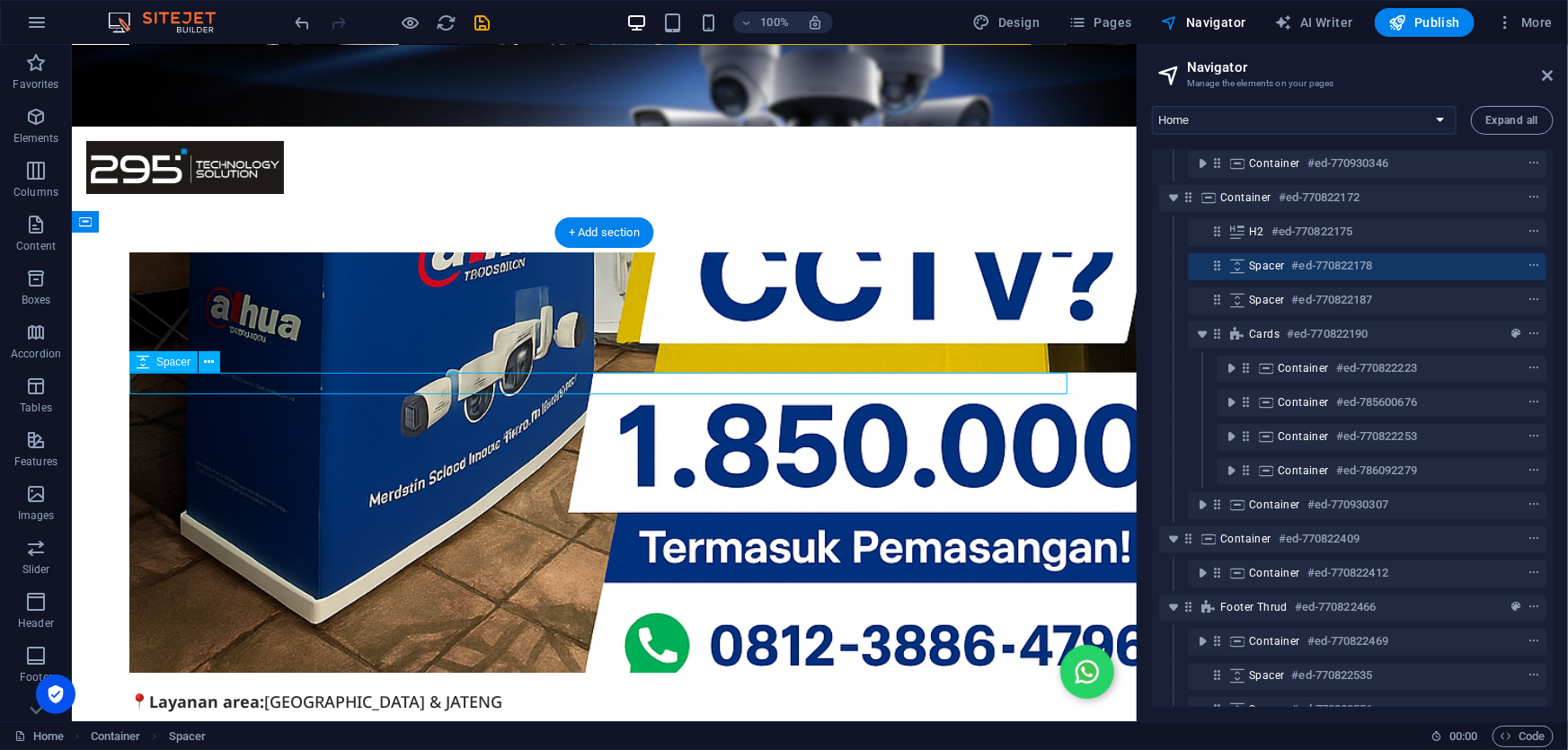 scroll, scrollTop: 2939, scrollLeft: 0, axis: vertical 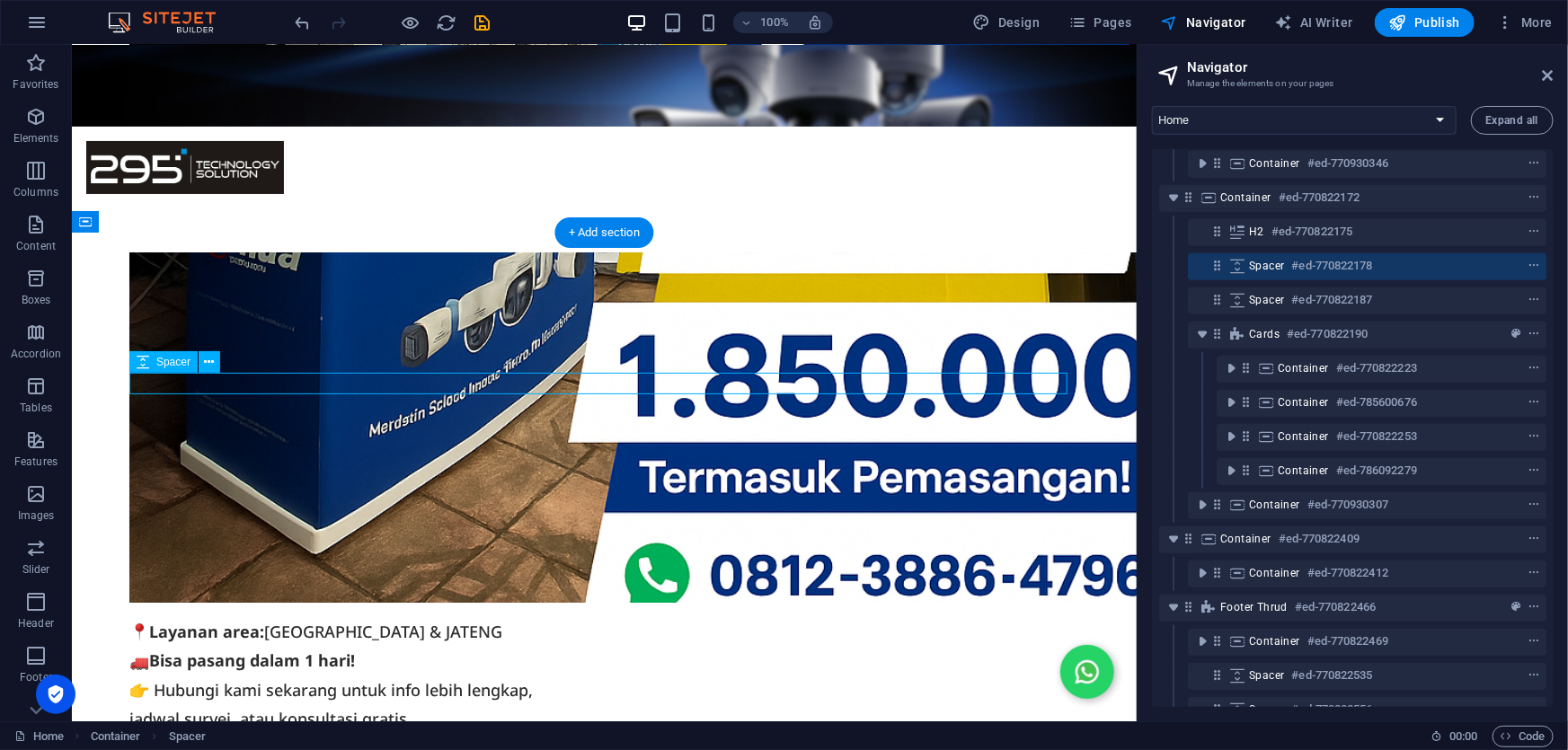 select on "px" 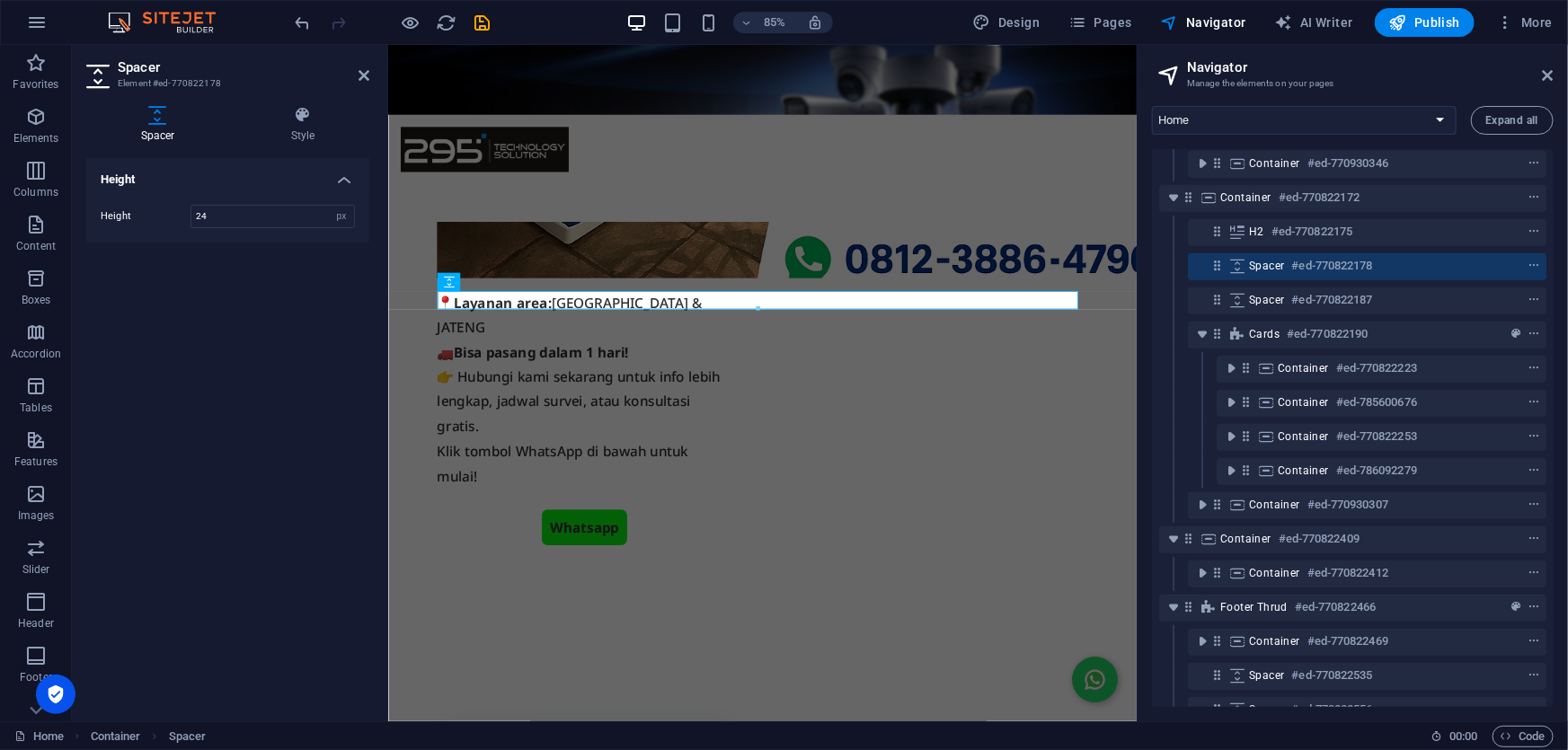 click on "H2 #ed-770822175" at bounding box center [1352, 233] 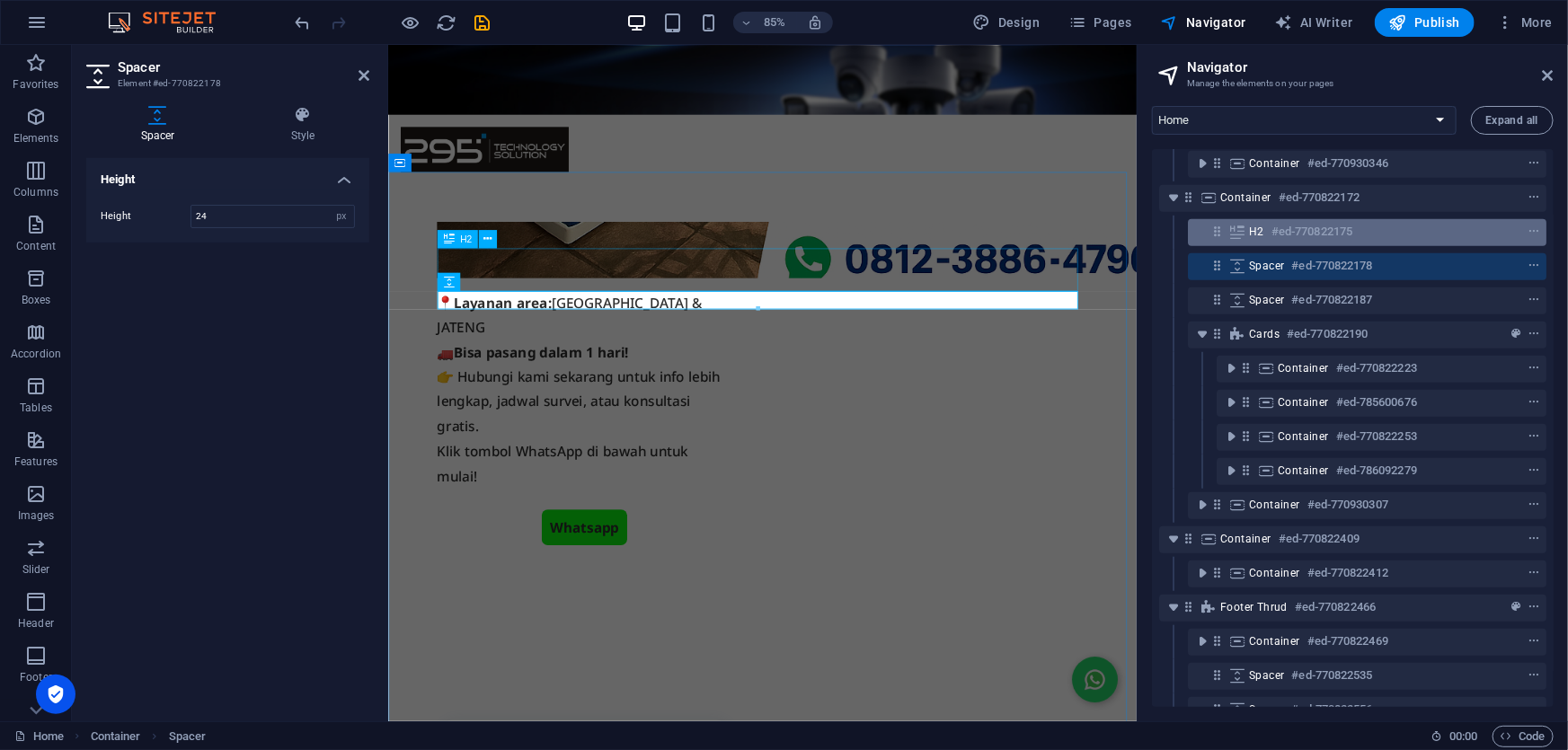 click on "#ed-770822175" at bounding box center (1312, 232) 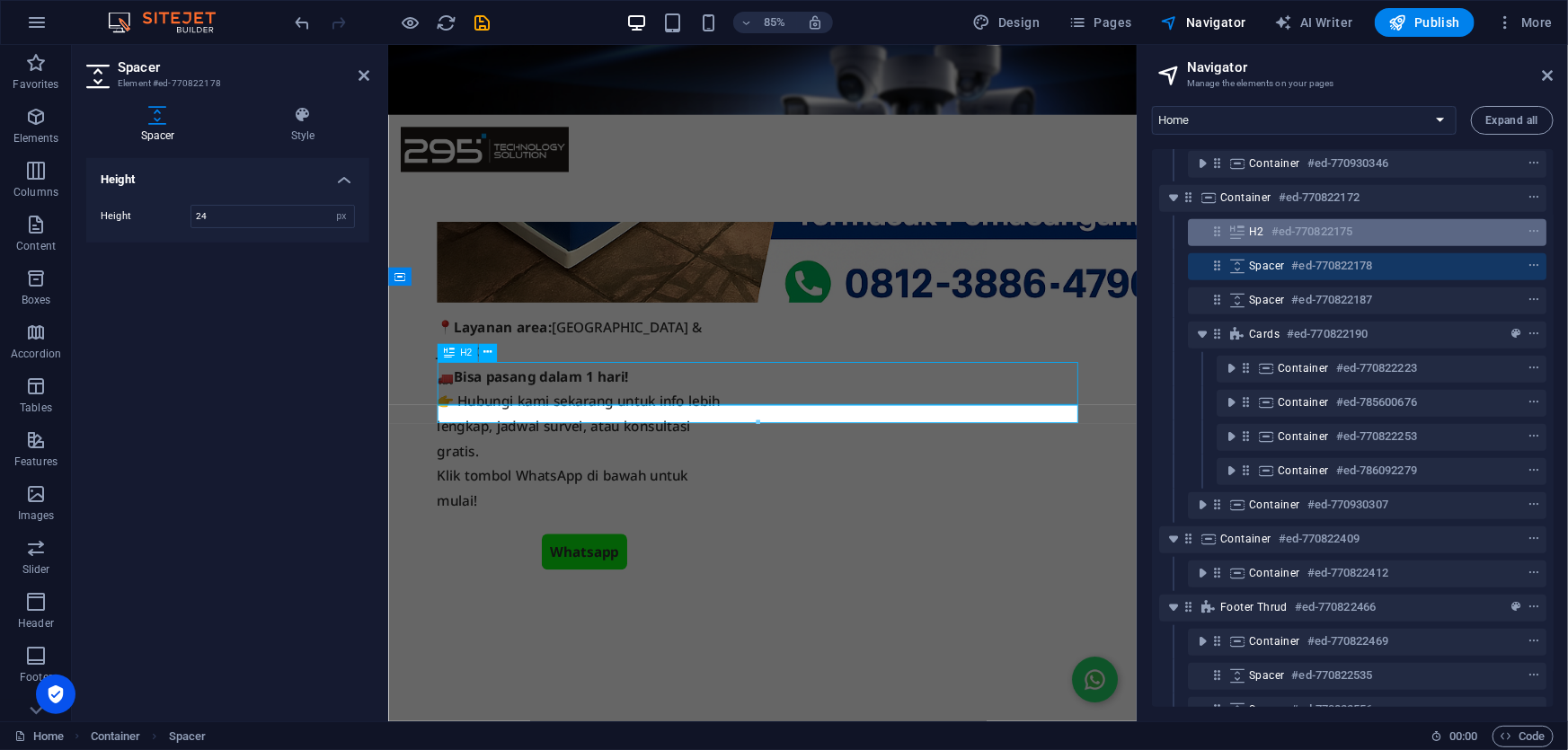 scroll, scrollTop: 2805, scrollLeft: 0, axis: vertical 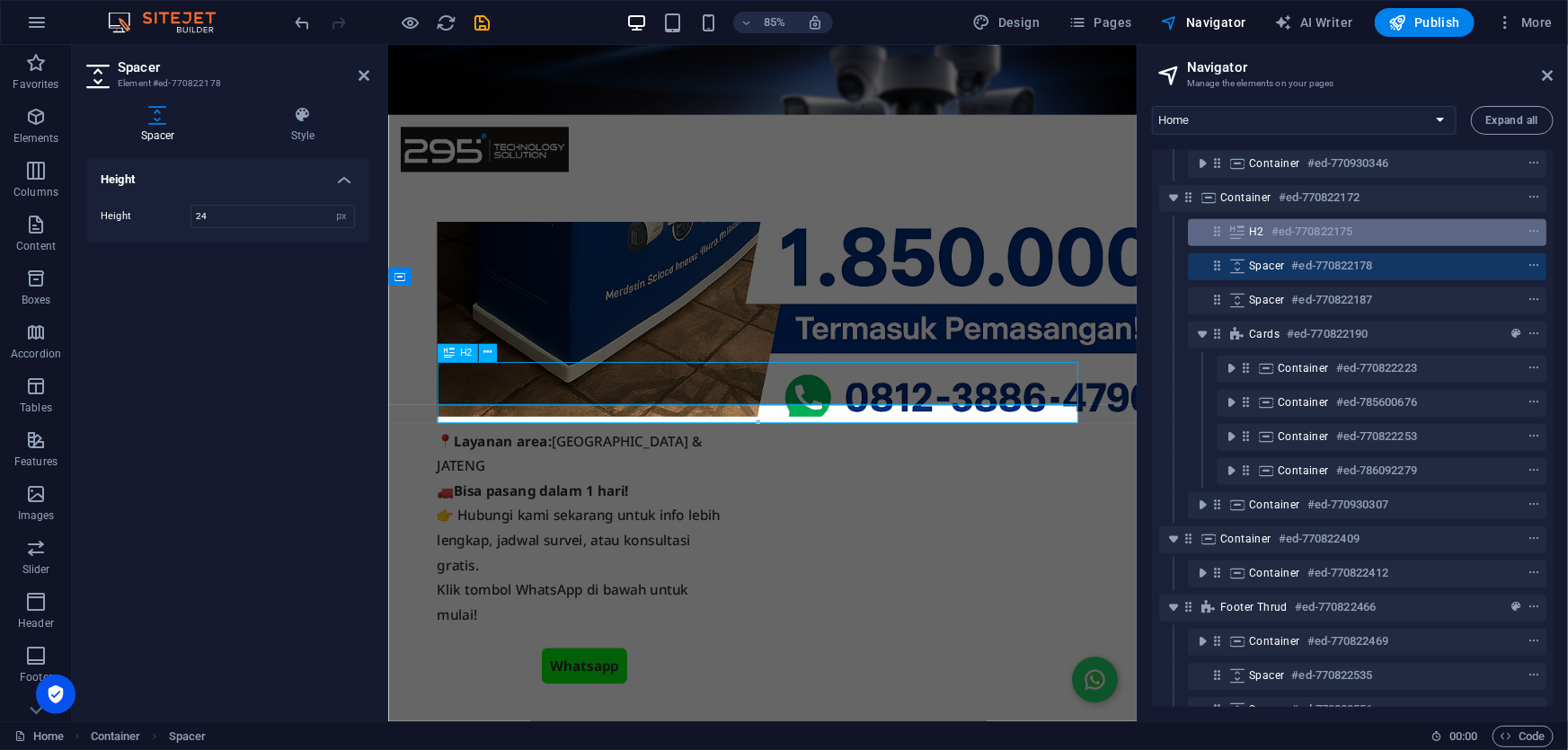click on "#ed-770822175" at bounding box center [1312, 232] 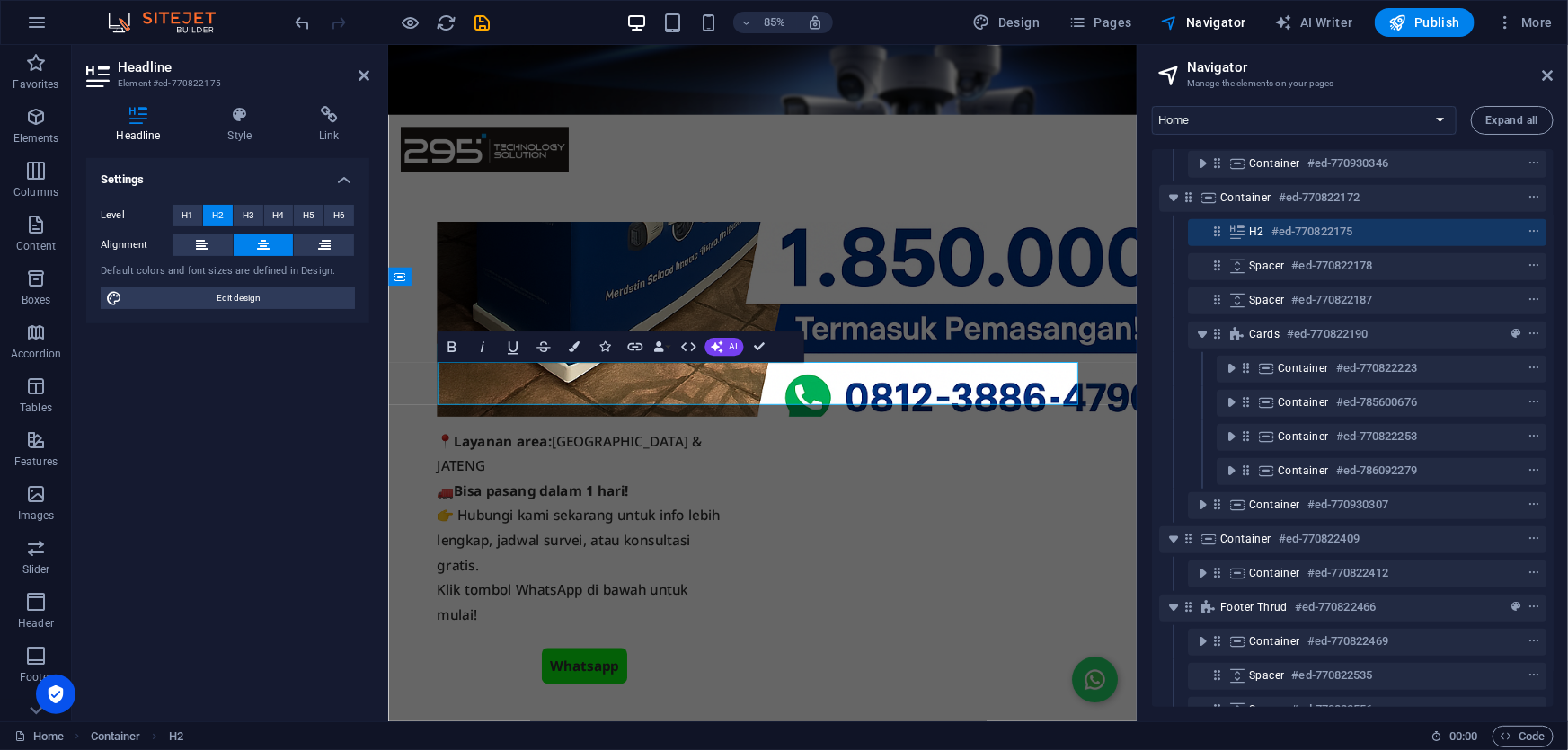 click on "#ed-770822175" at bounding box center (1312, 232) 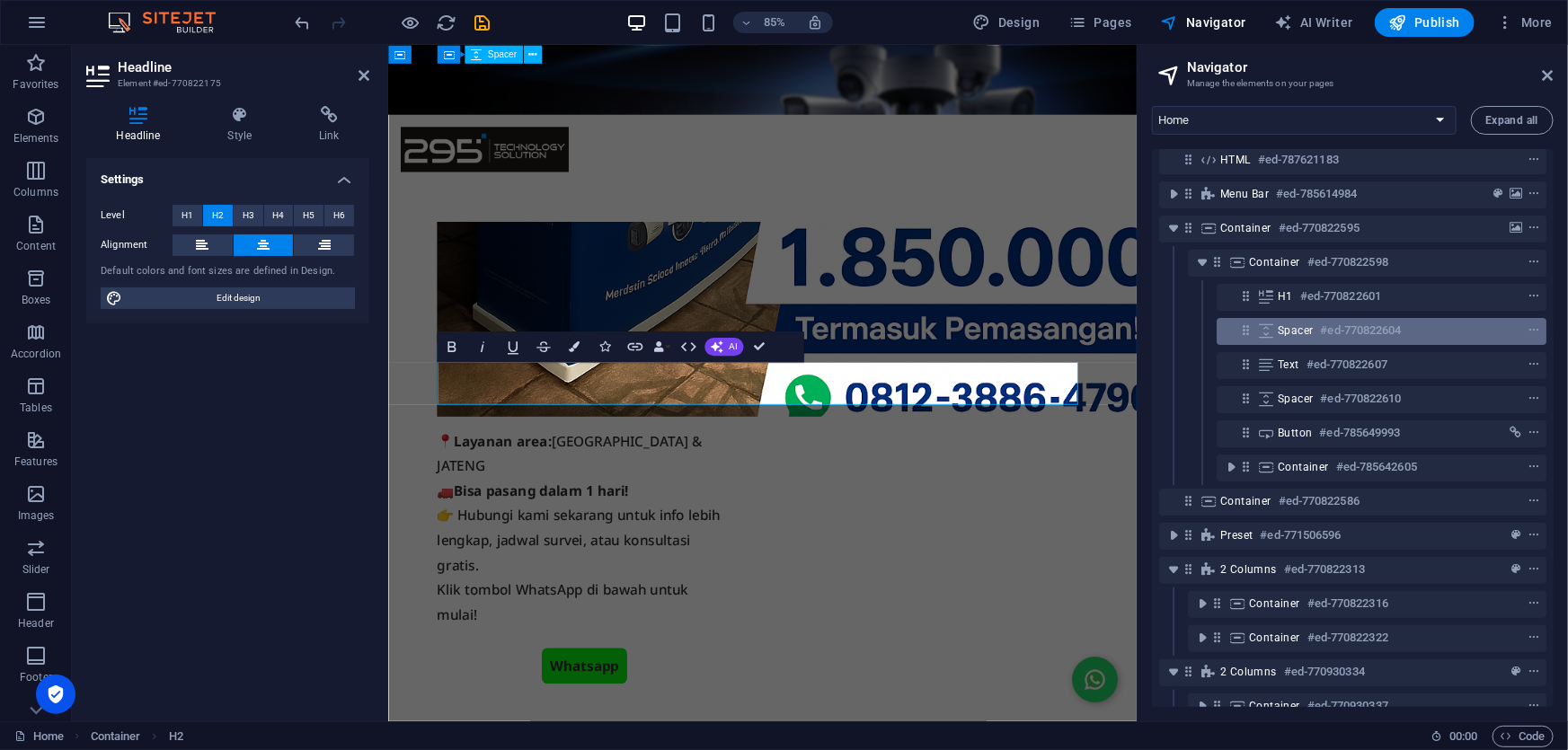 scroll, scrollTop: 0, scrollLeft: 0, axis: both 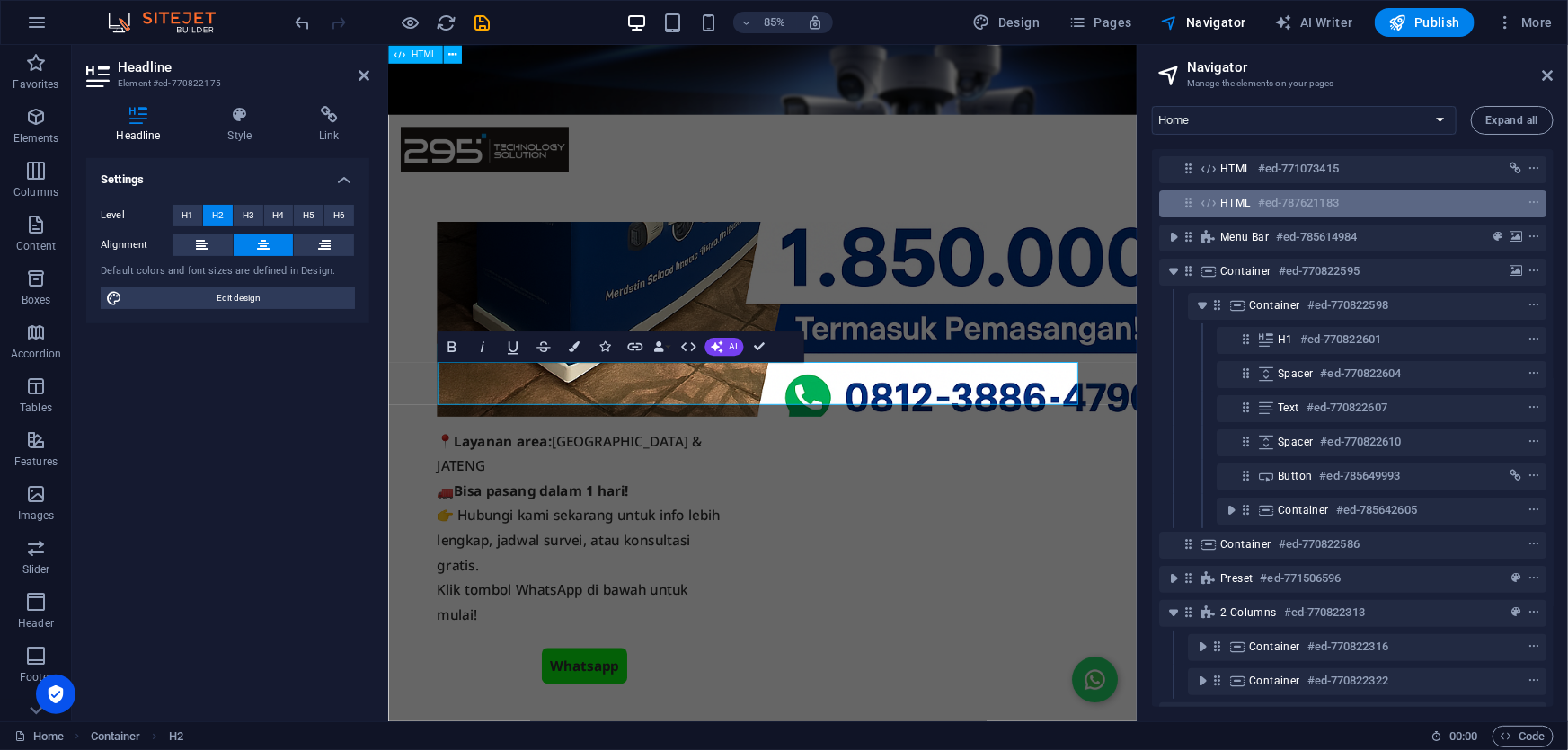 click on "#ed-787621183" at bounding box center [1298, 203] 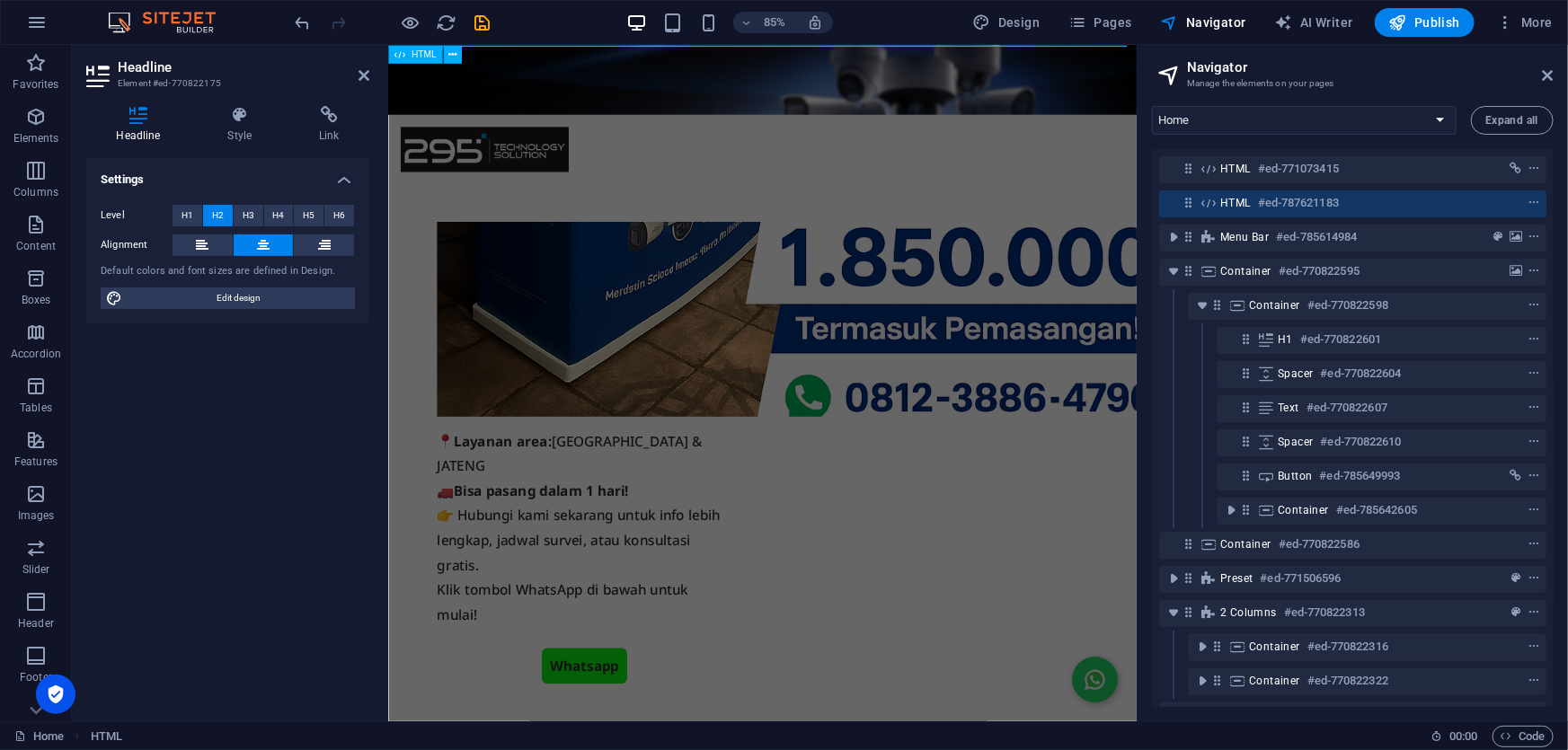 scroll, scrollTop: 0, scrollLeft: 0, axis: both 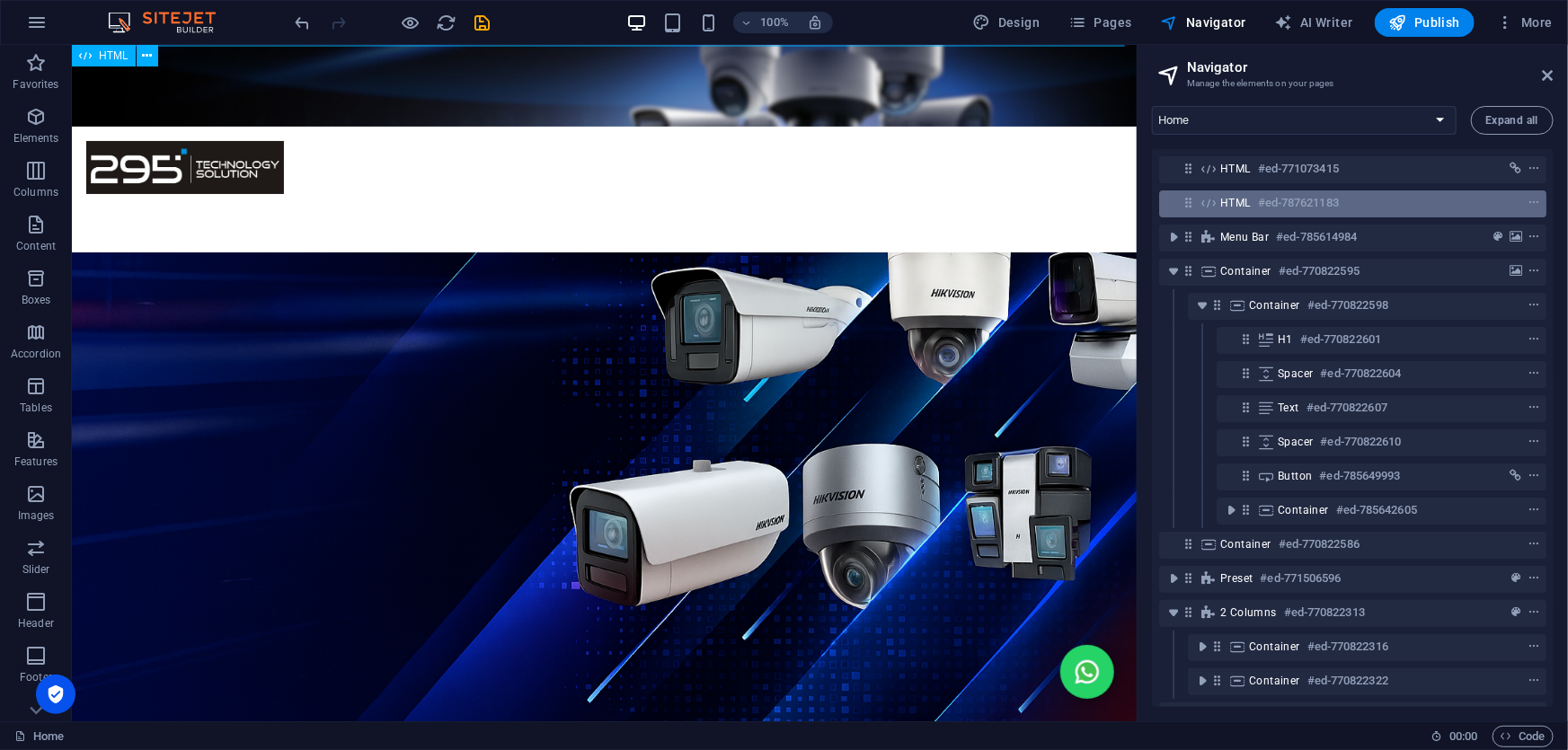 click at bounding box center (1209, 203) 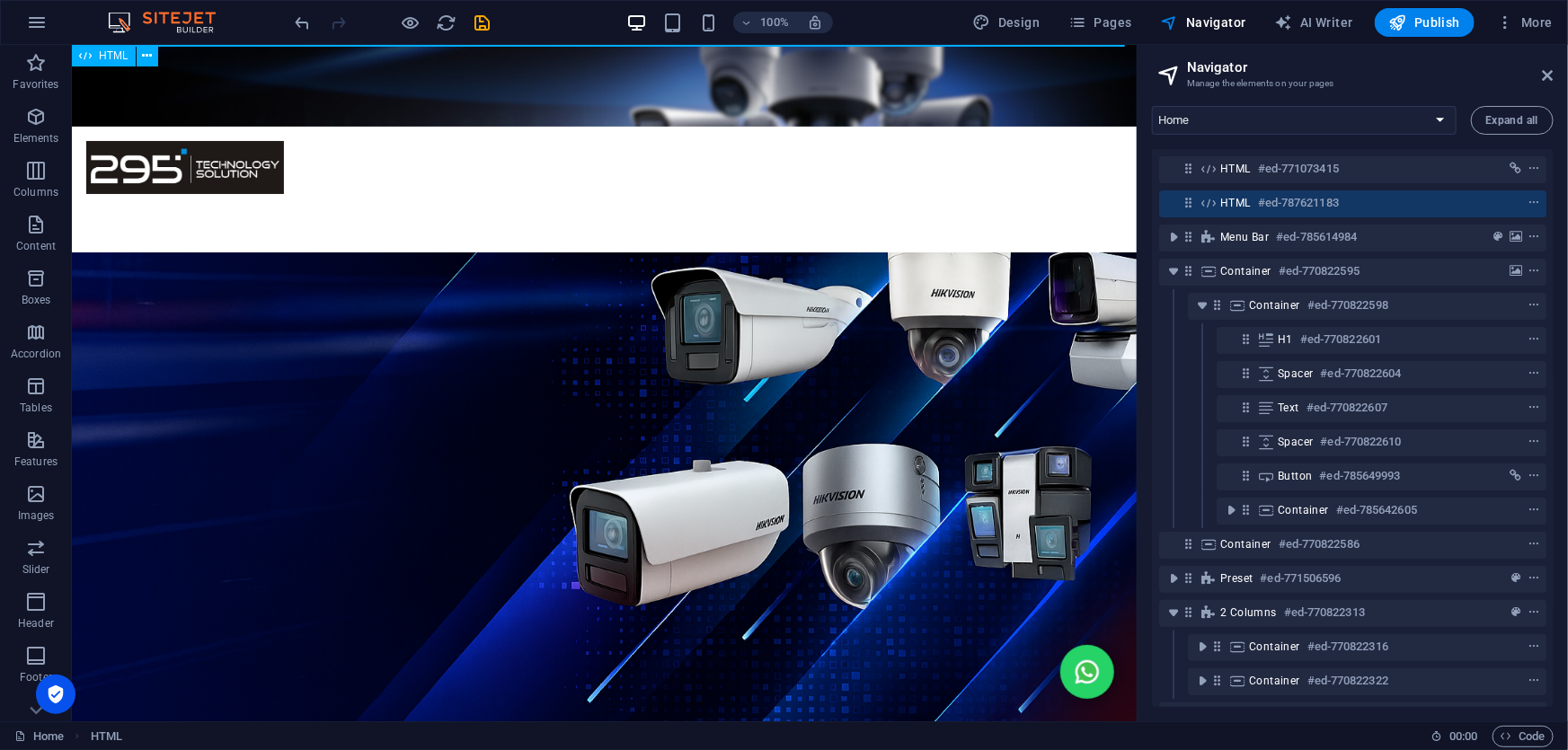 click at bounding box center [1209, 203] 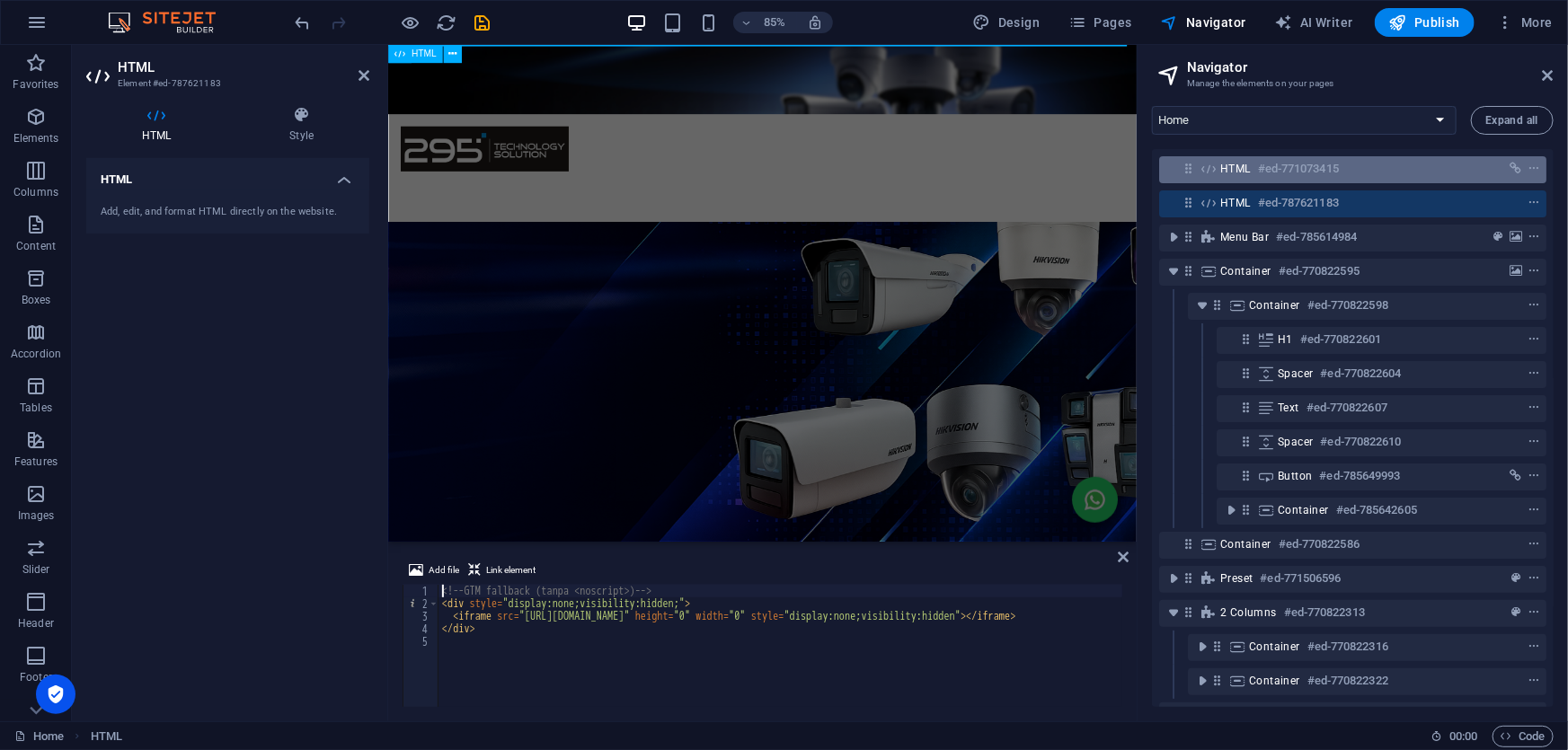 click on "#ed-771073415" at bounding box center (1298, 169) 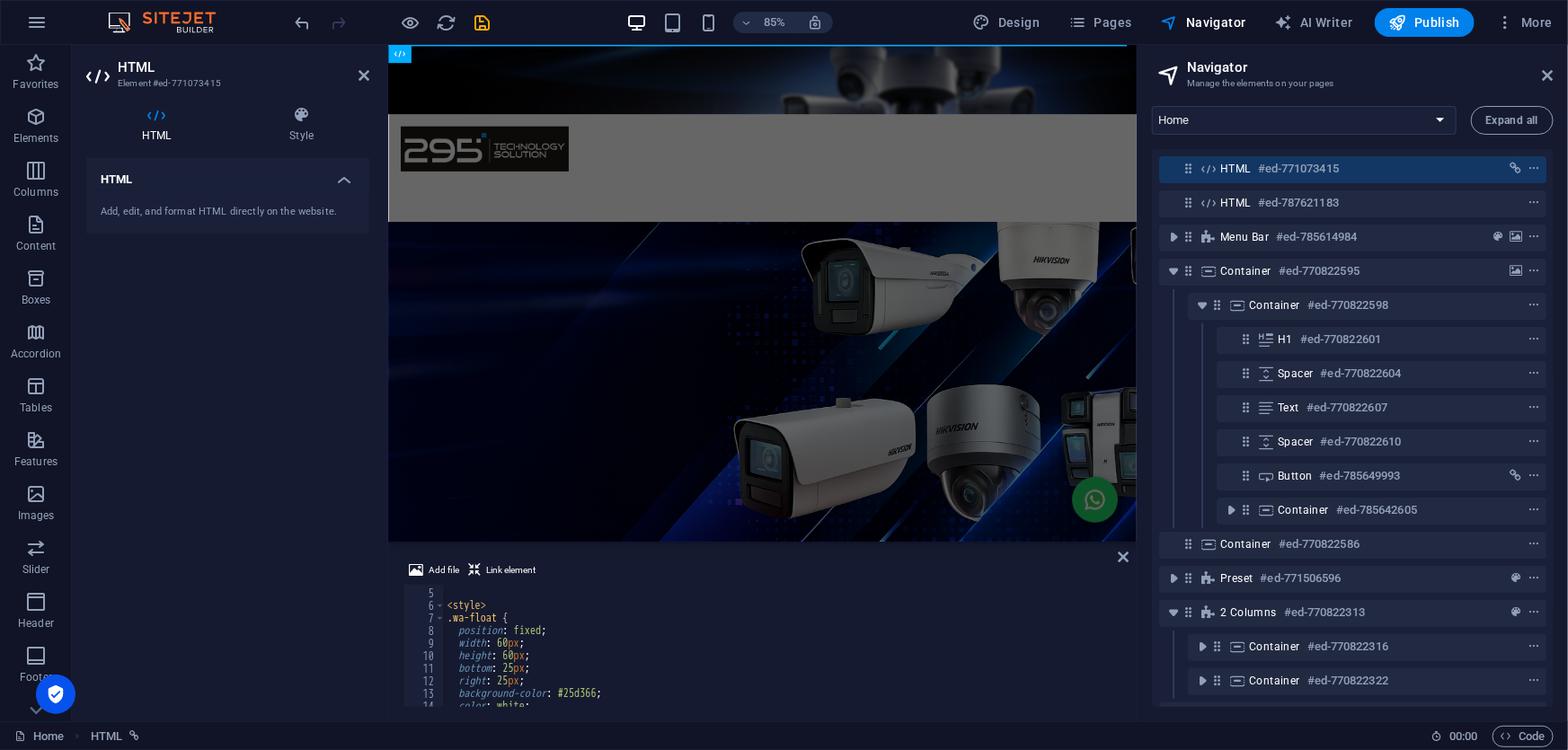 scroll, scrollTop: 0, scrollLeft: 0, axis: both 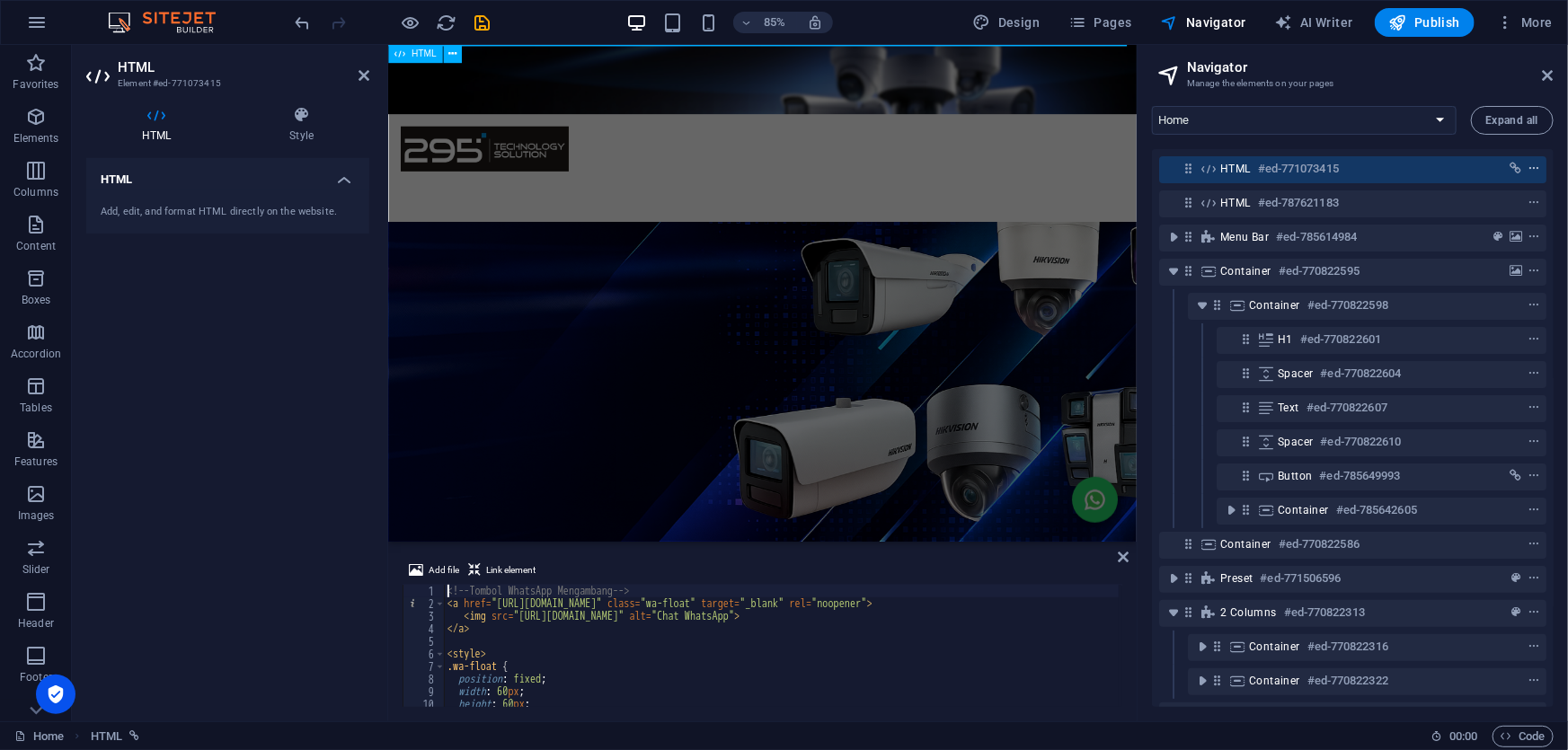 click at bounding box center [1534, 169] 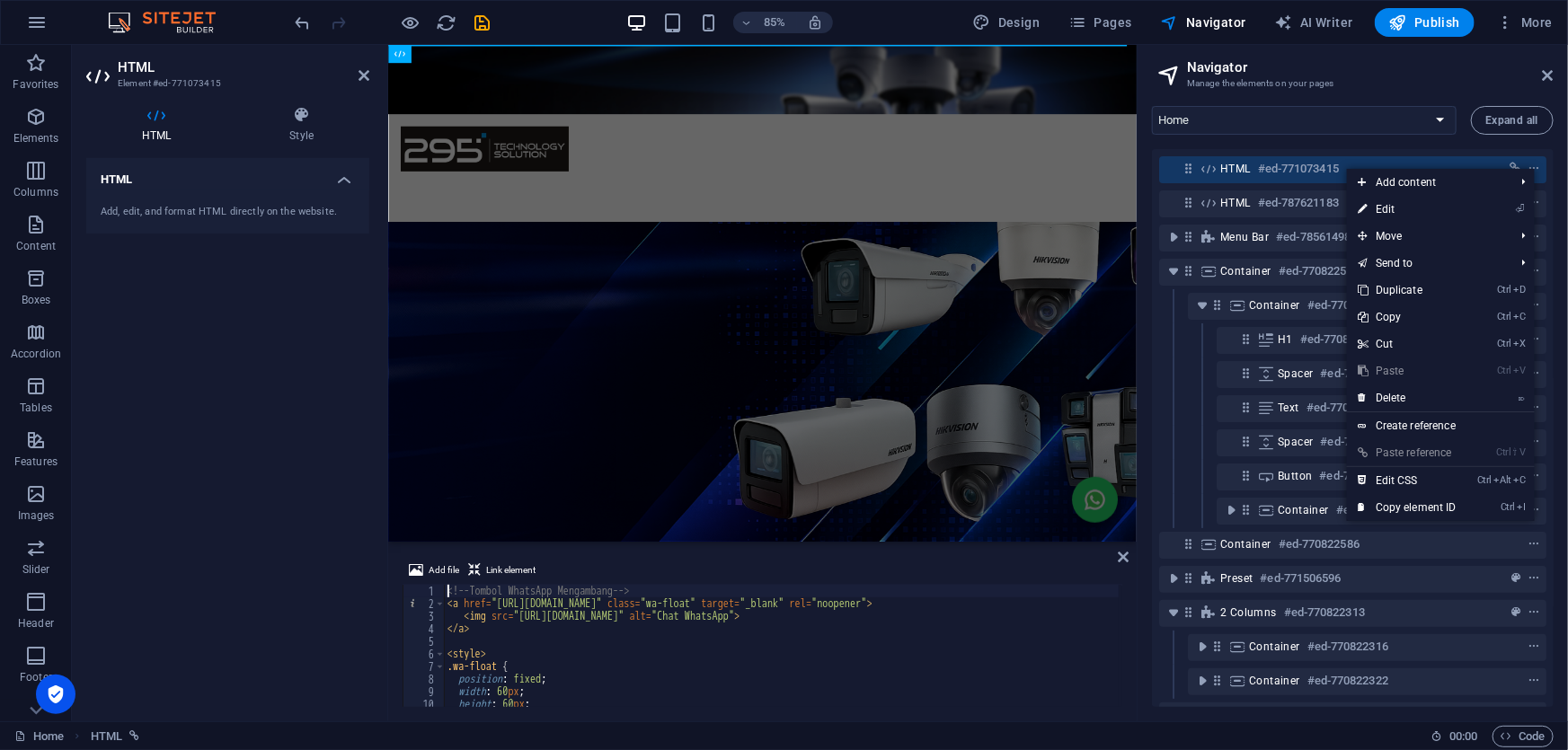 click at bounding box center (828, 472) 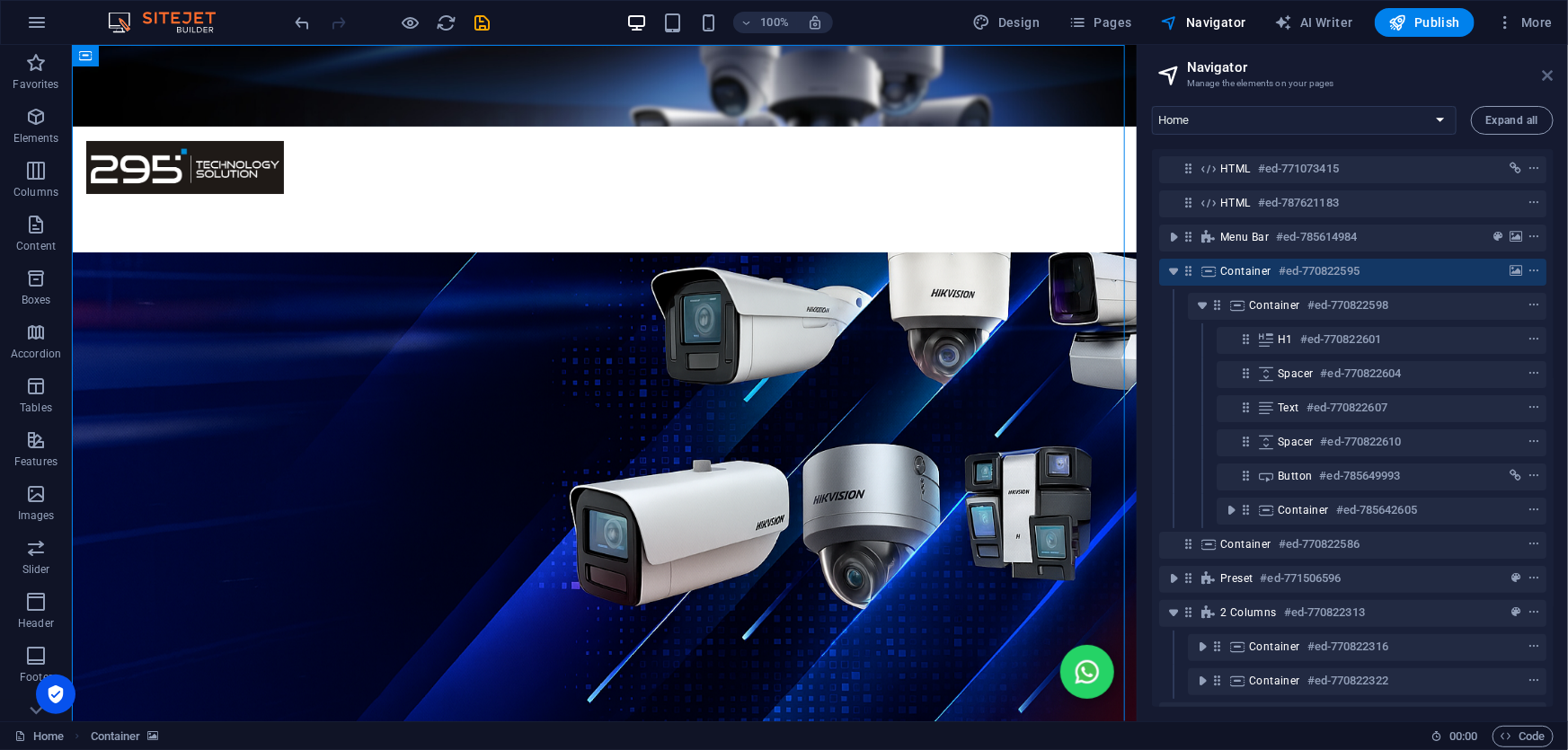 click at bounding box center [1548, 75] 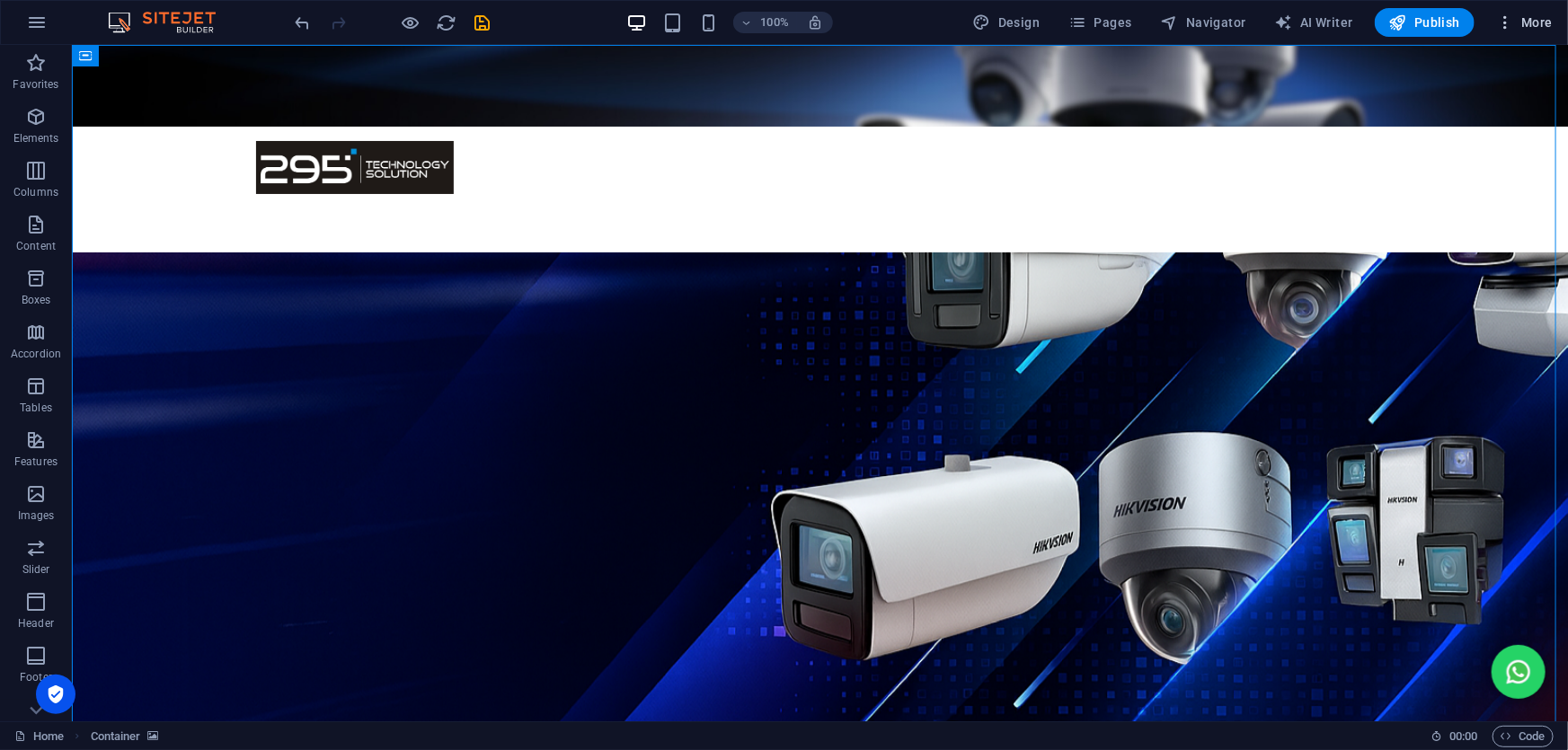 click on "More" at bounding box center [1524, 22] 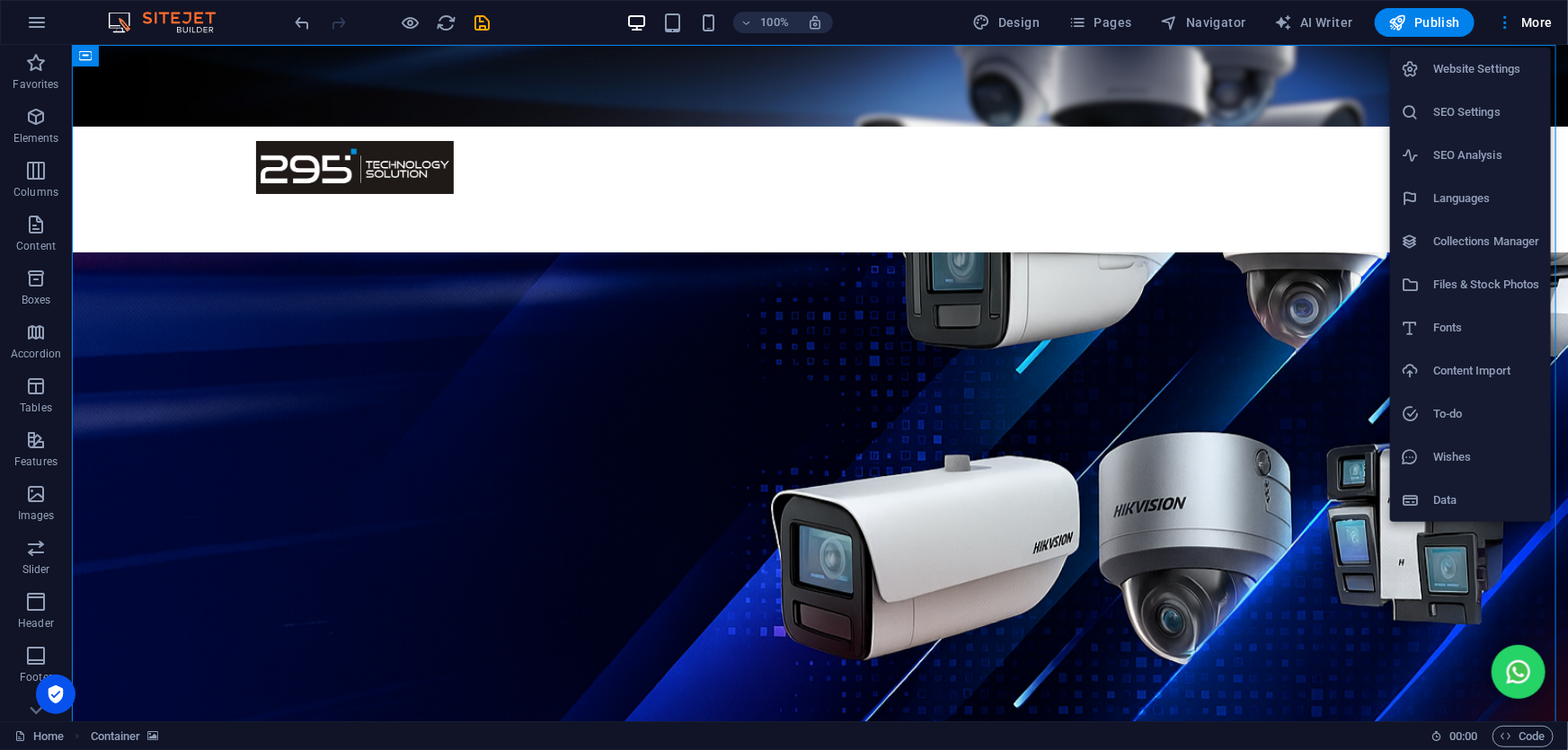 click at bounding box center (1417, 155) 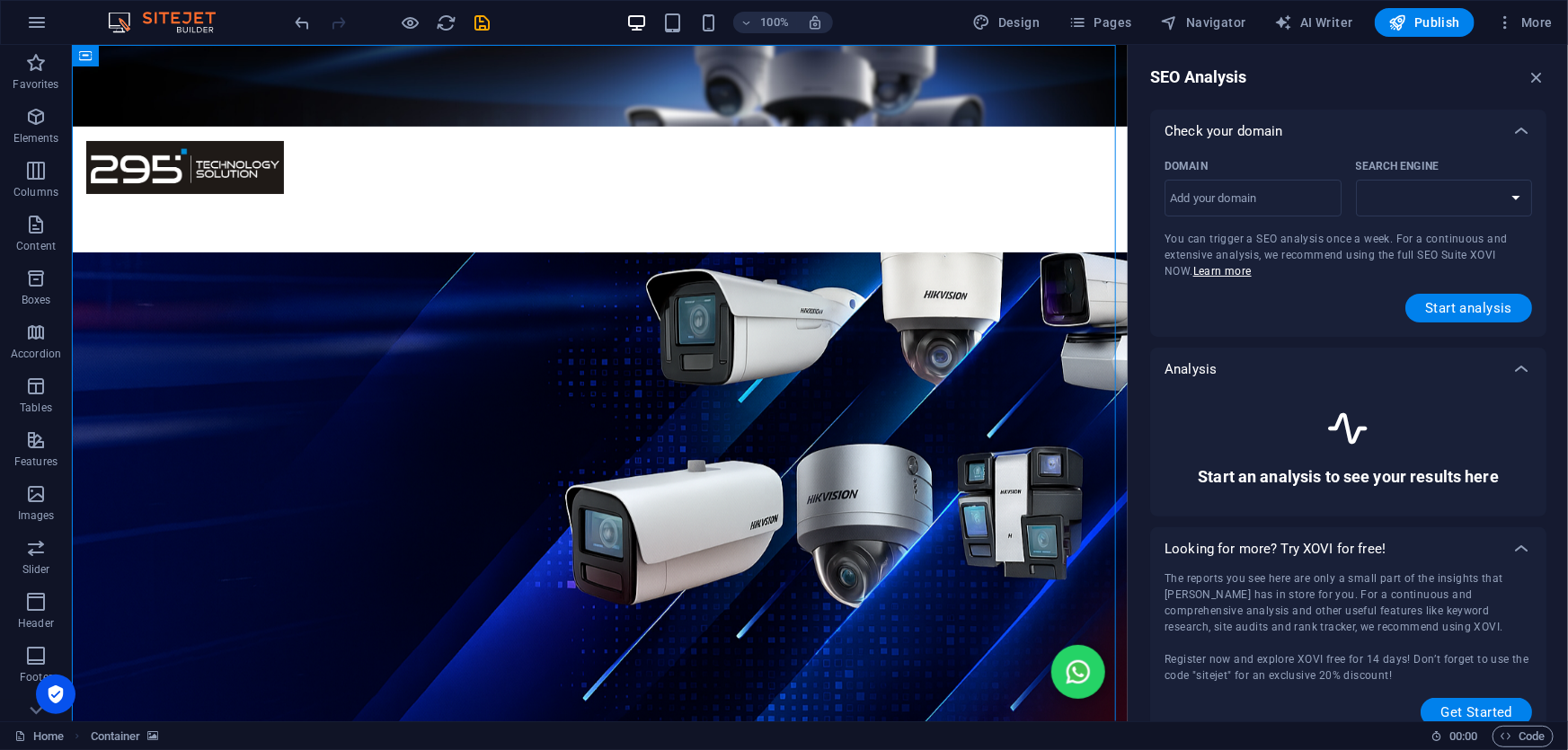 select on "[DOMAIN_NAME]" 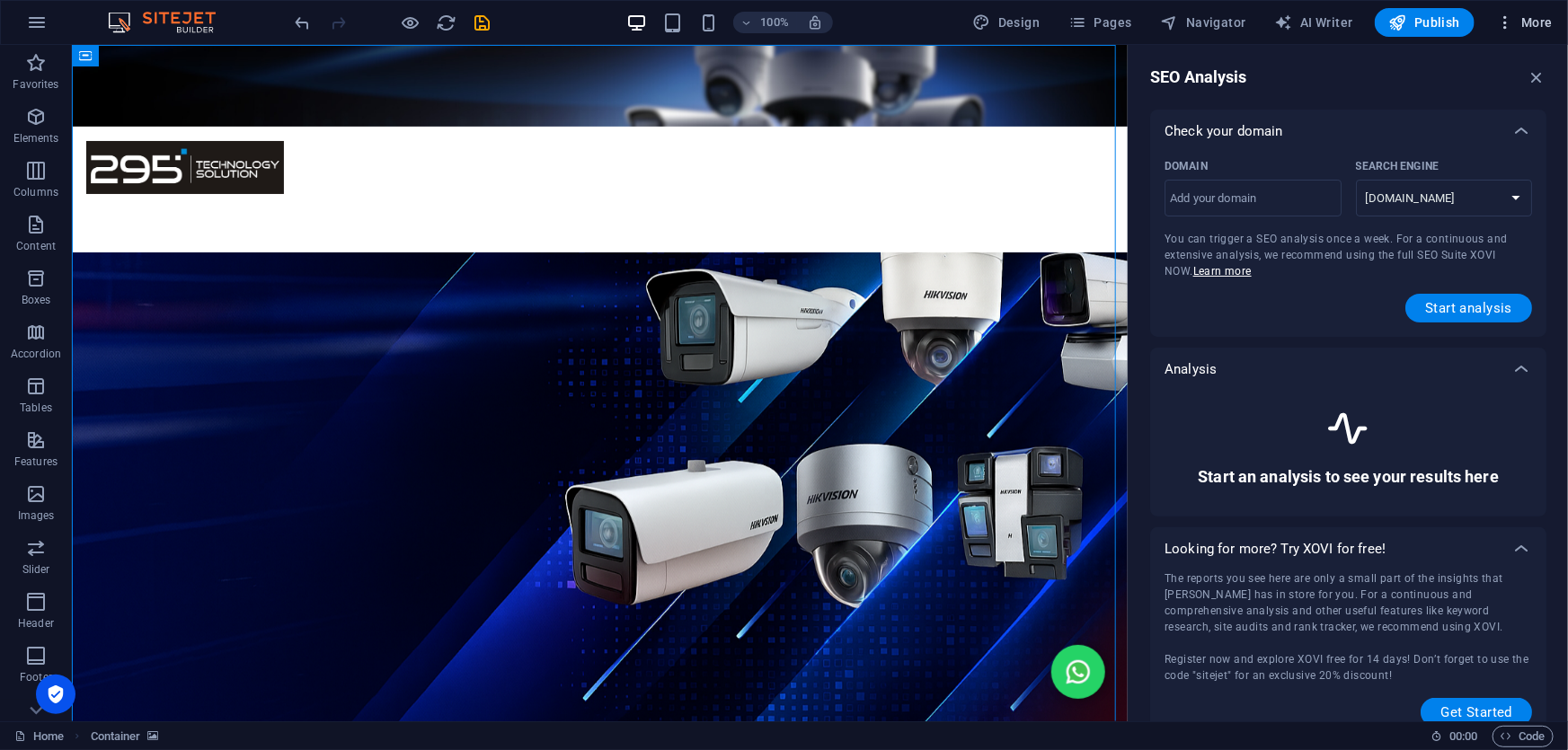 click on "More" at bounding box center [1524, 22] 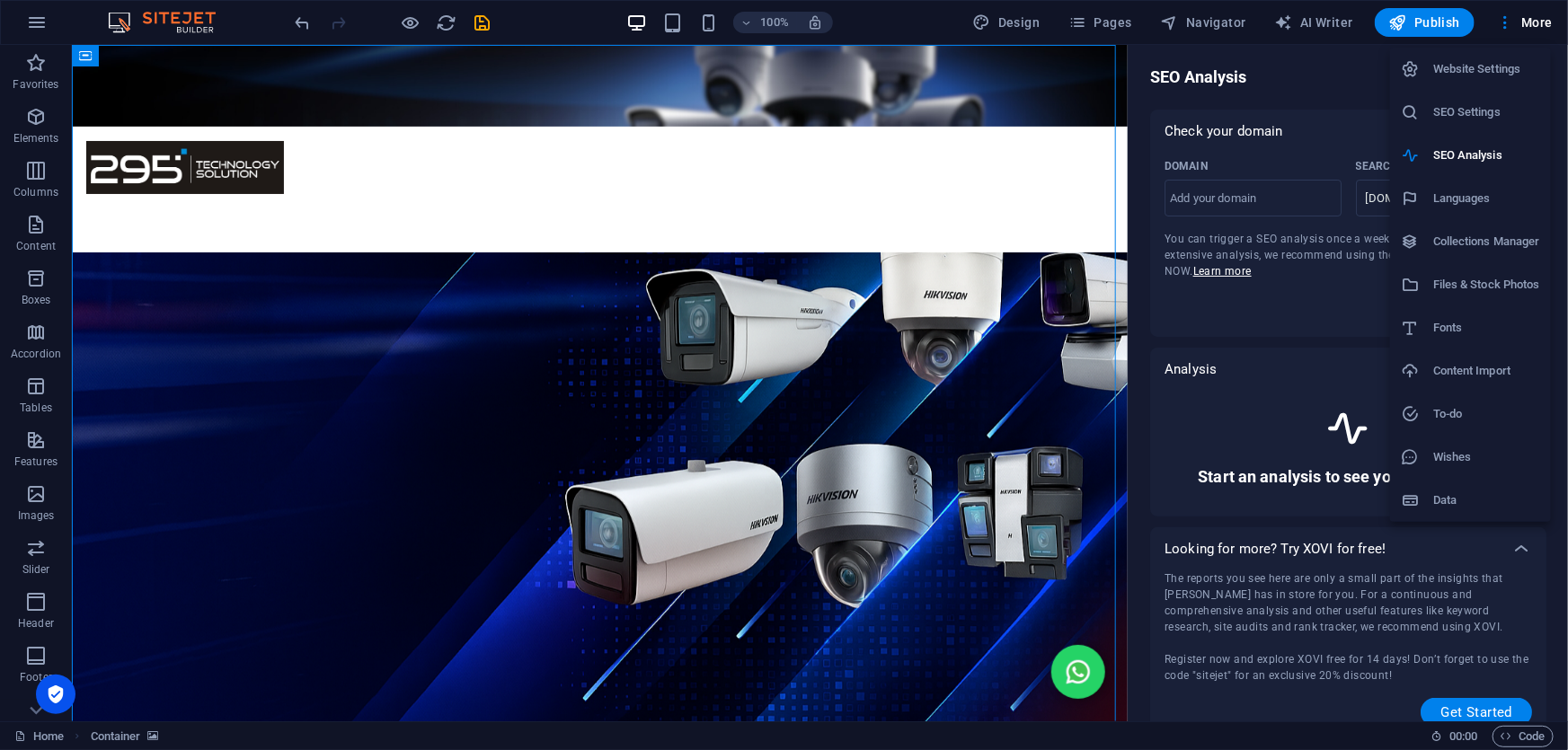 click at bounding box center (1417, 371) 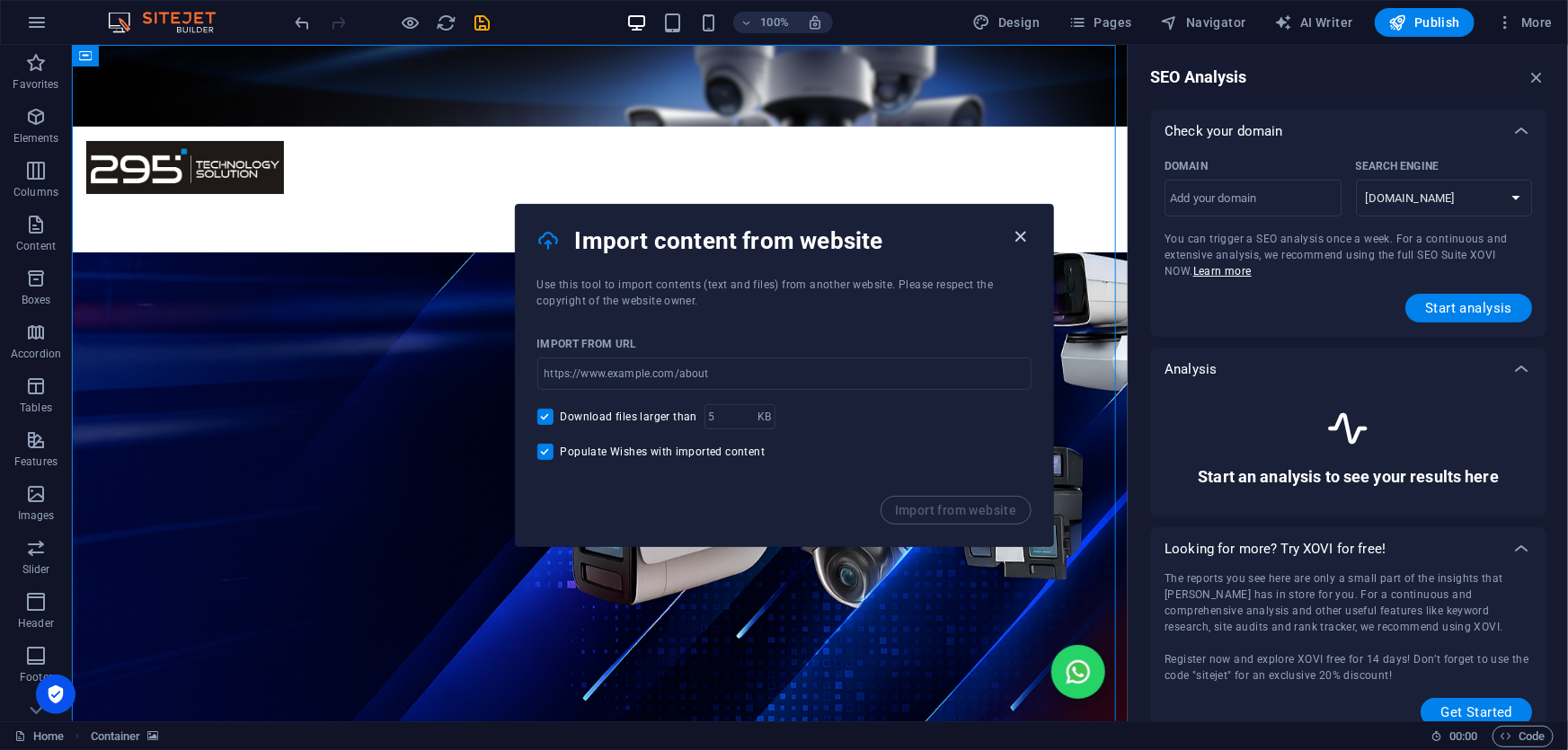 click at bounding box center [1020, 236] 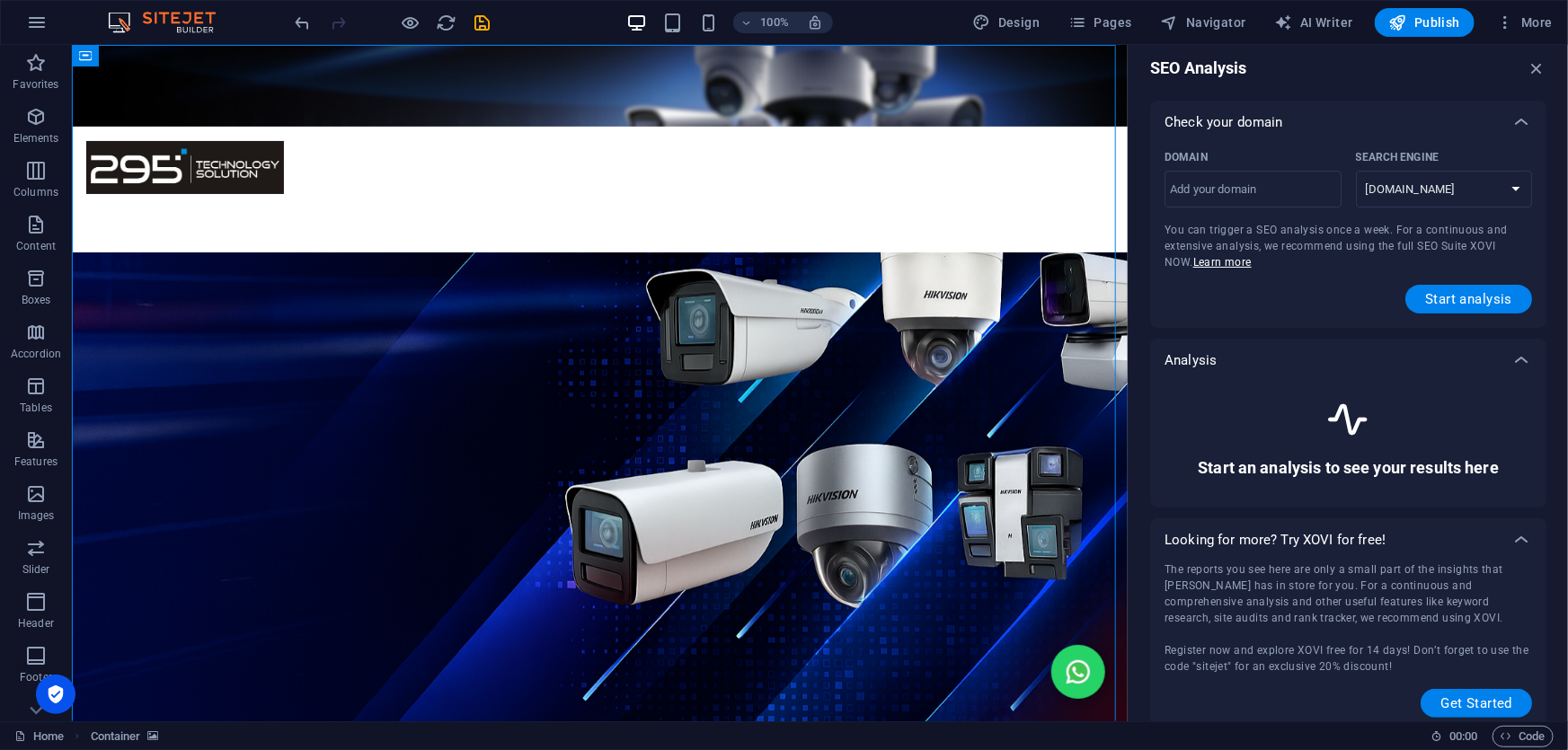 scroll, scrollTop: 18, scrollLeft: 0, axis: vertical 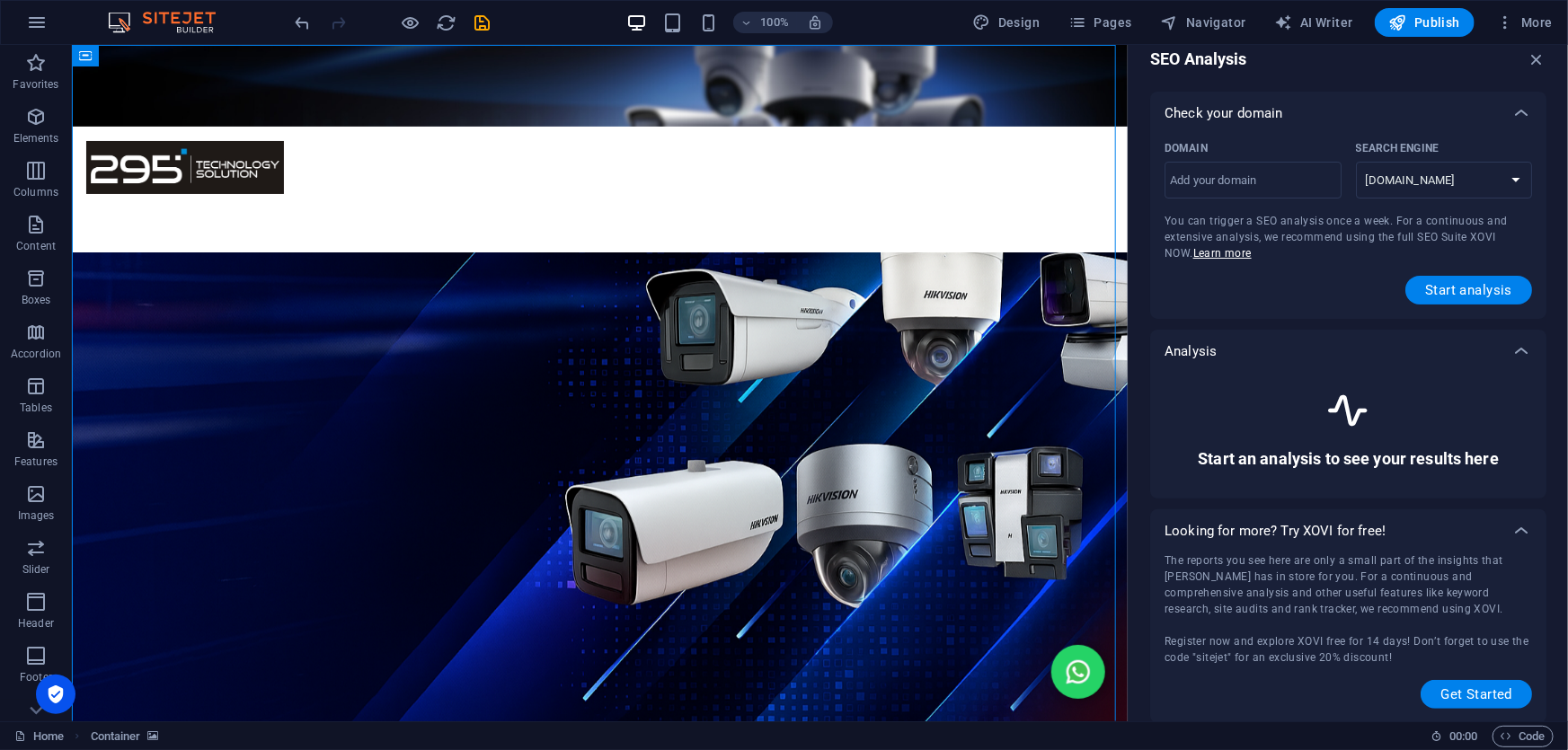 click on "Start an analysis to see your results here" at bounding box center (1348, 459) 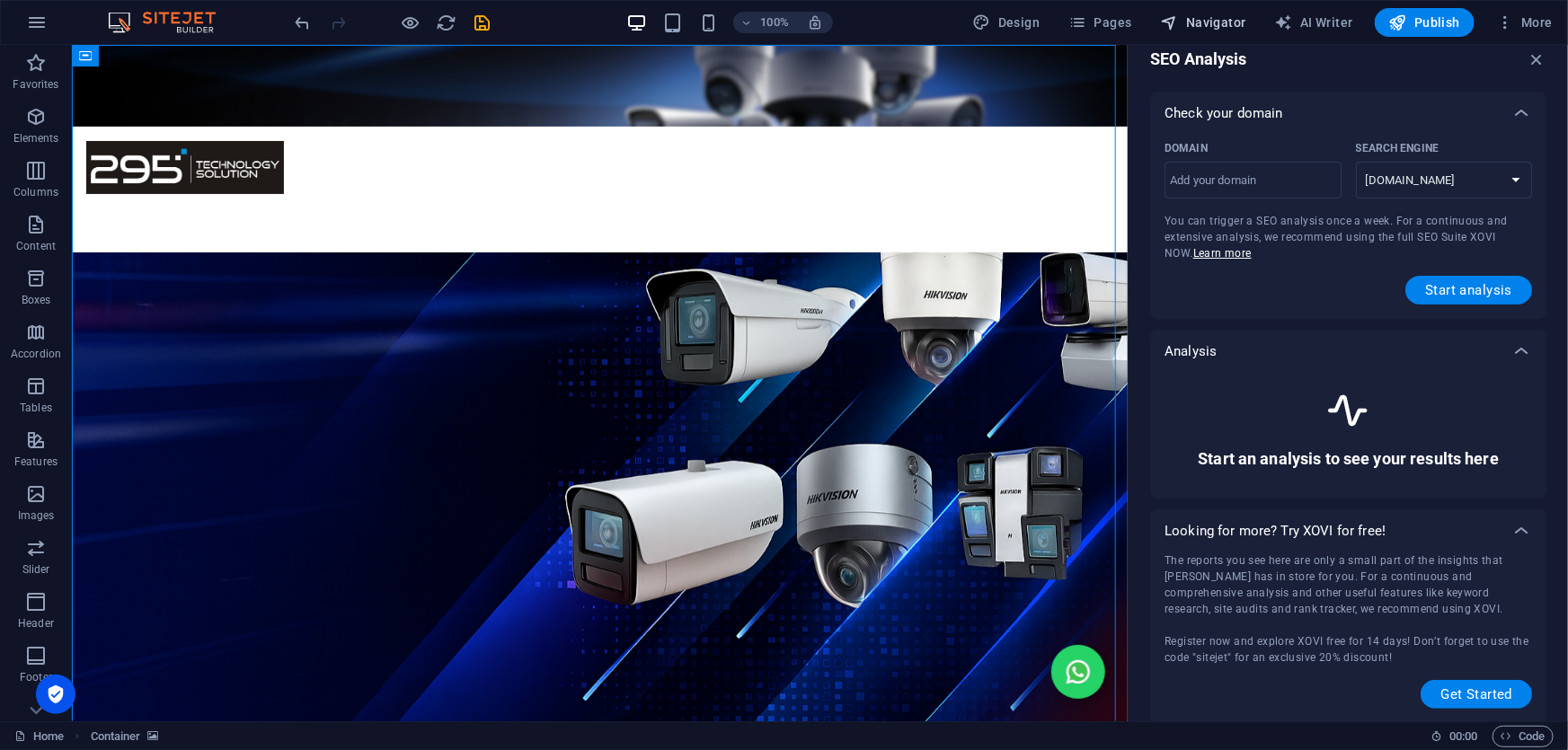 click on "Navigator" at bounding box center (1203, 22) 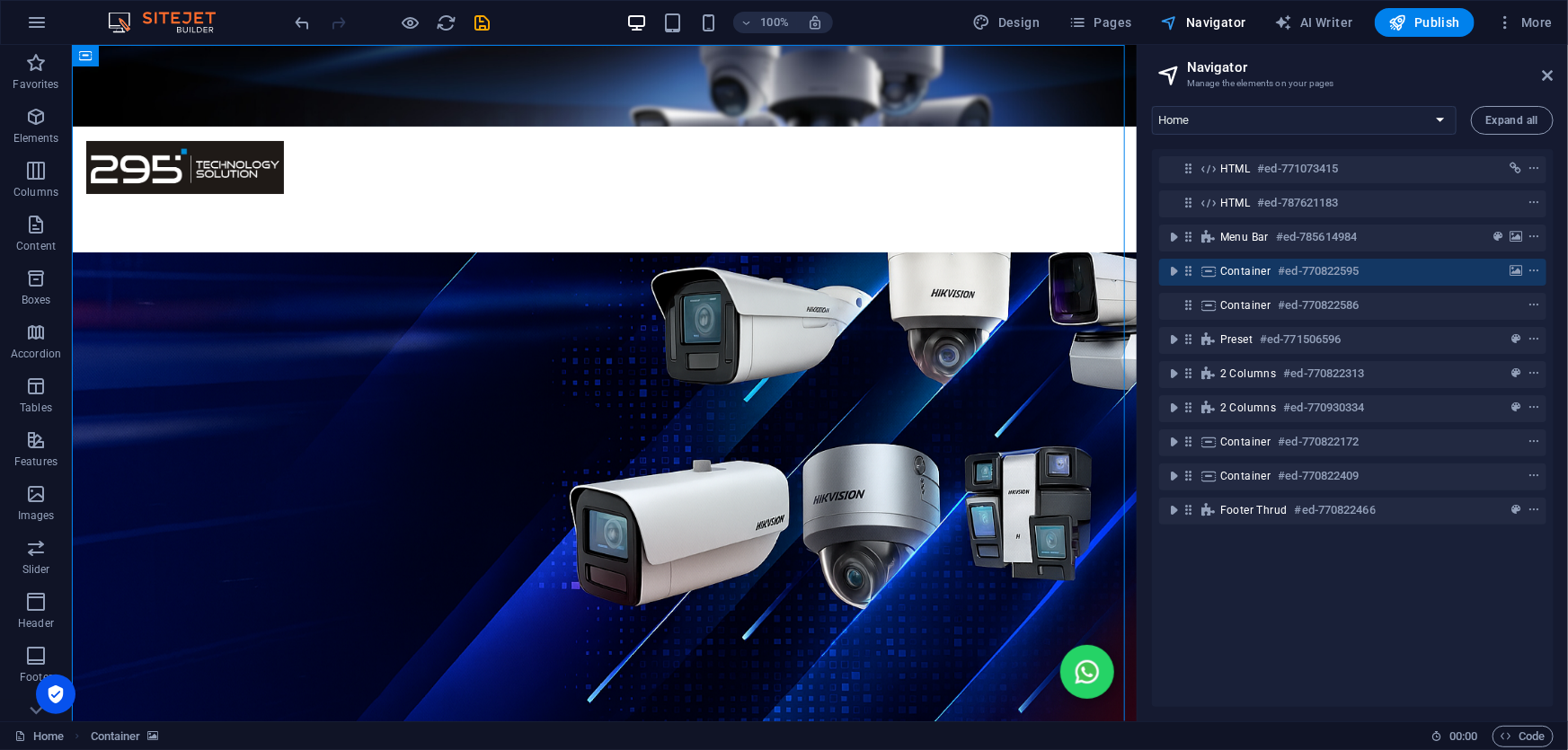 click on "Navigator" at bounding box center [1203, 22] 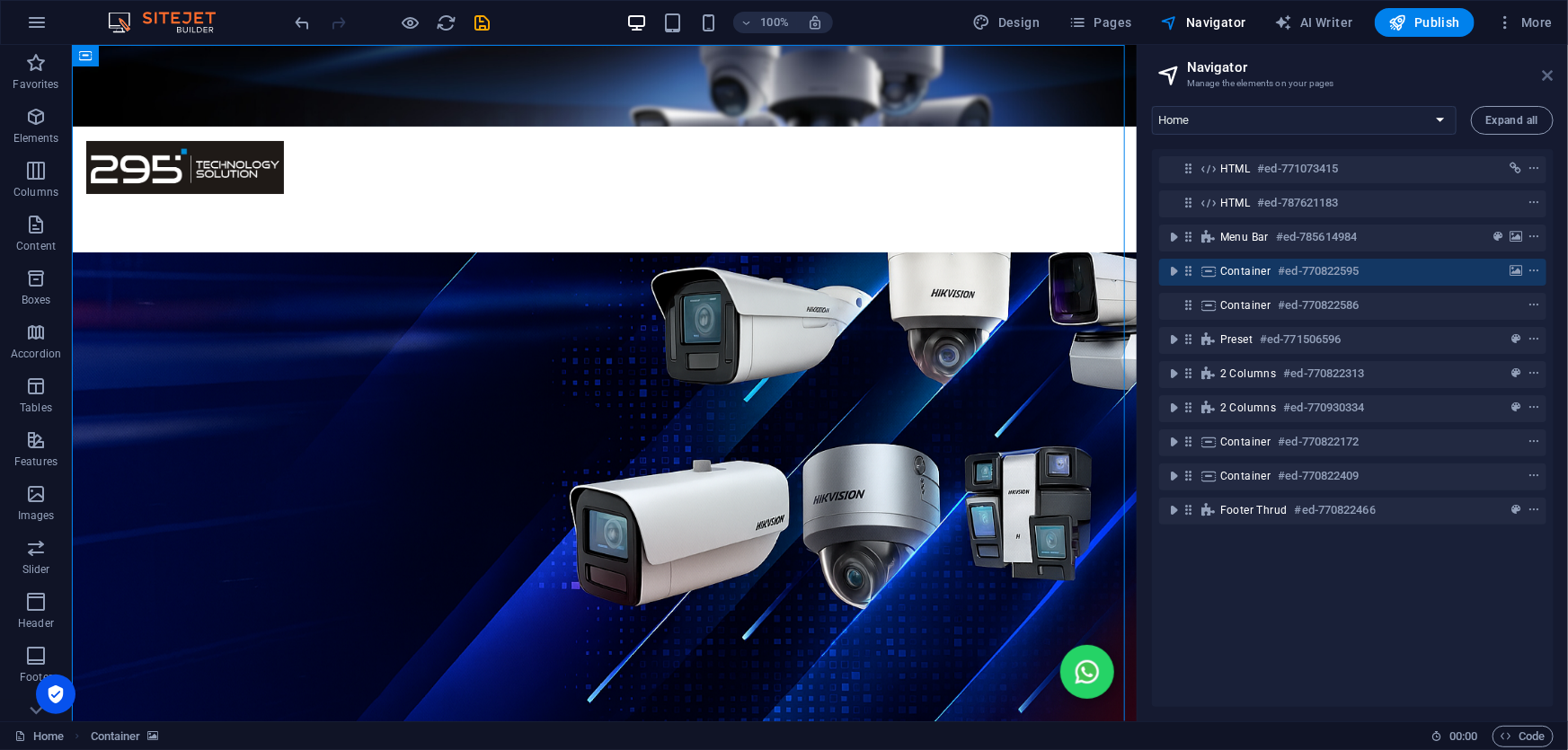 click at bounding box center (1548, 75) 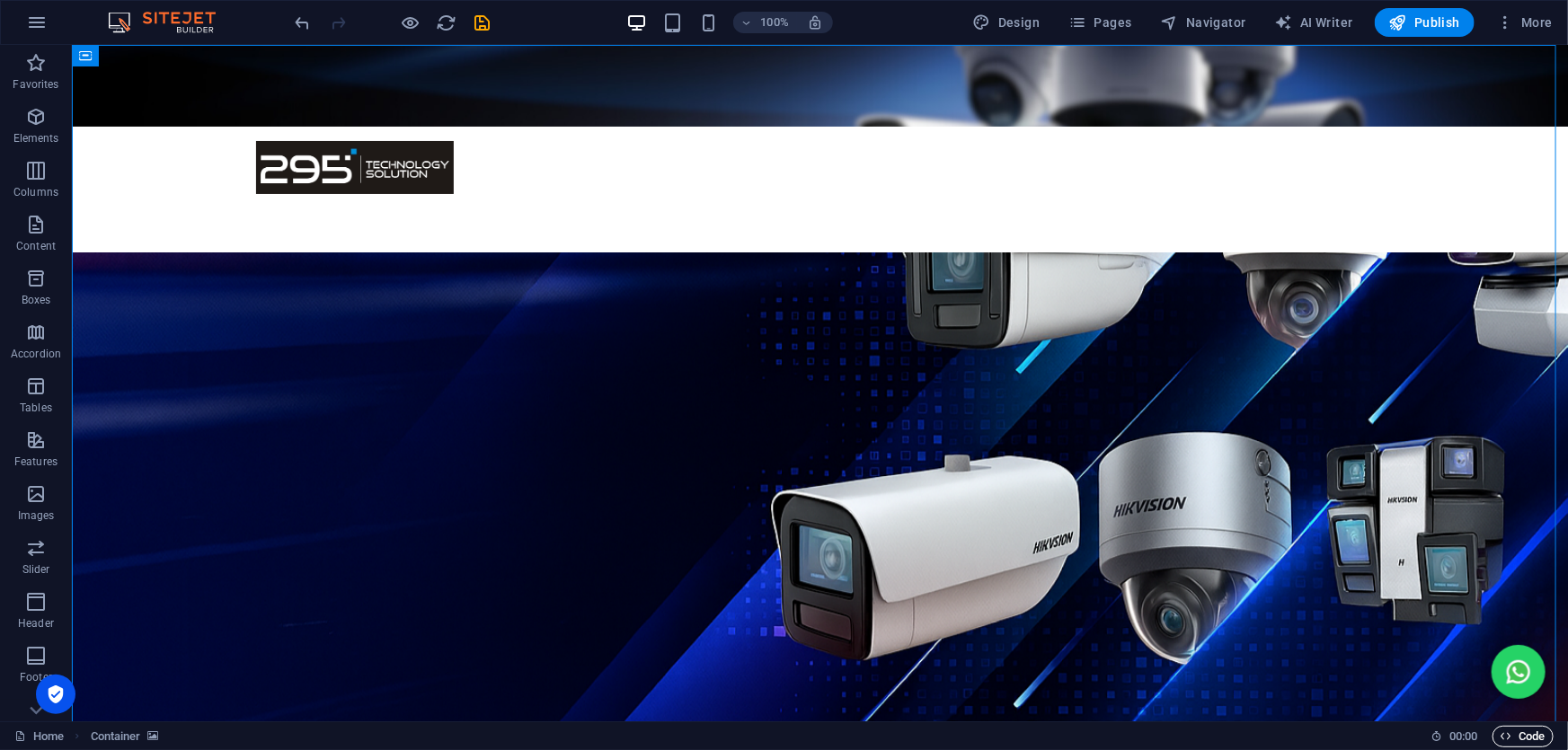 click on "Code" at bounding box center (1523, 737) 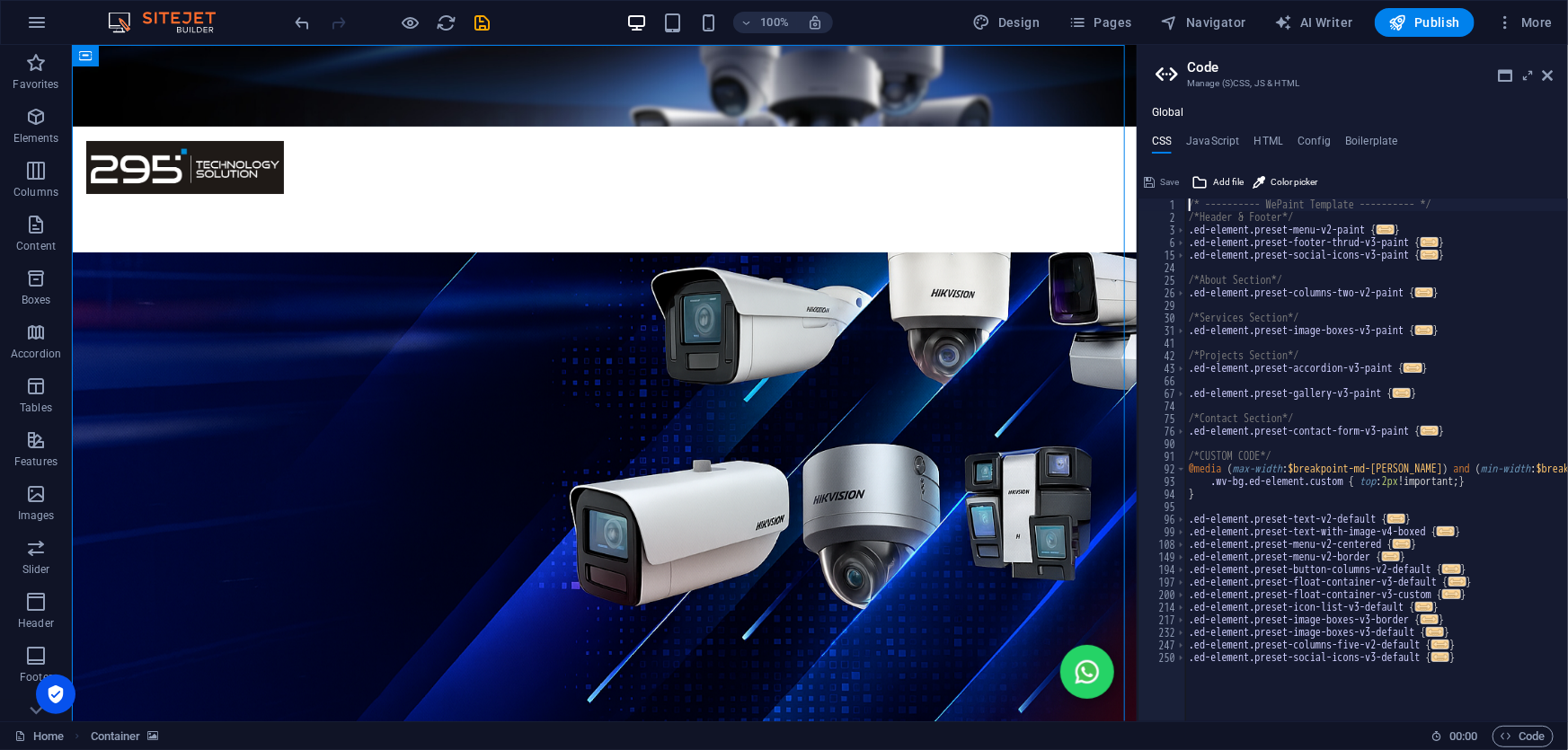 click on "Global CSS JavaScript HTML Config Boilerplate /* ---------- WePaint Template ---------- */ 1 2 3 6 15 24 25 26 29 30 31 41 42 43 66 67 74 75 76 90 91 92 93 94 95 96 99 108 149 194 197 200 214 217 232 247 250 /* ---------- WePaint Template ---------- */ /*Header & Footer*/ .ed-element.preset-menu-v2-paint   { ... } .ed-element.preset-footer-thrud-v3-paint   { ... } .ed-element.preset-social-icons-v3-paint   { ... } /*About Section*/ .ed-element.preset-columns-two-v2-paint   { ... } /*Services Section*/ .ed-element.preset-image-boxes-v3-paint   { ... } /*Projects Section*/ .ed-element.preset-accordion-v3-paint   { ... } .ed-element.preset-gallery-v3-paint   { ... } /*Contact Section*/ .ed-element.preset-contact-form-v3-paint   { ... } /*CUSTOM CODE*/ @media   ( max-width :  $breakpoint-md-max )   and   ( min-width :  $breakpoint-sm )   {      .wv-bg.ed-element.custom   {   top :  2px  !important;  } } .ed-element.preset-text-v2-default   { ... } .ed-element.preset-text-with-image-v4-boxed   { ... }   { ... }" at bounding box center [1352, 413] 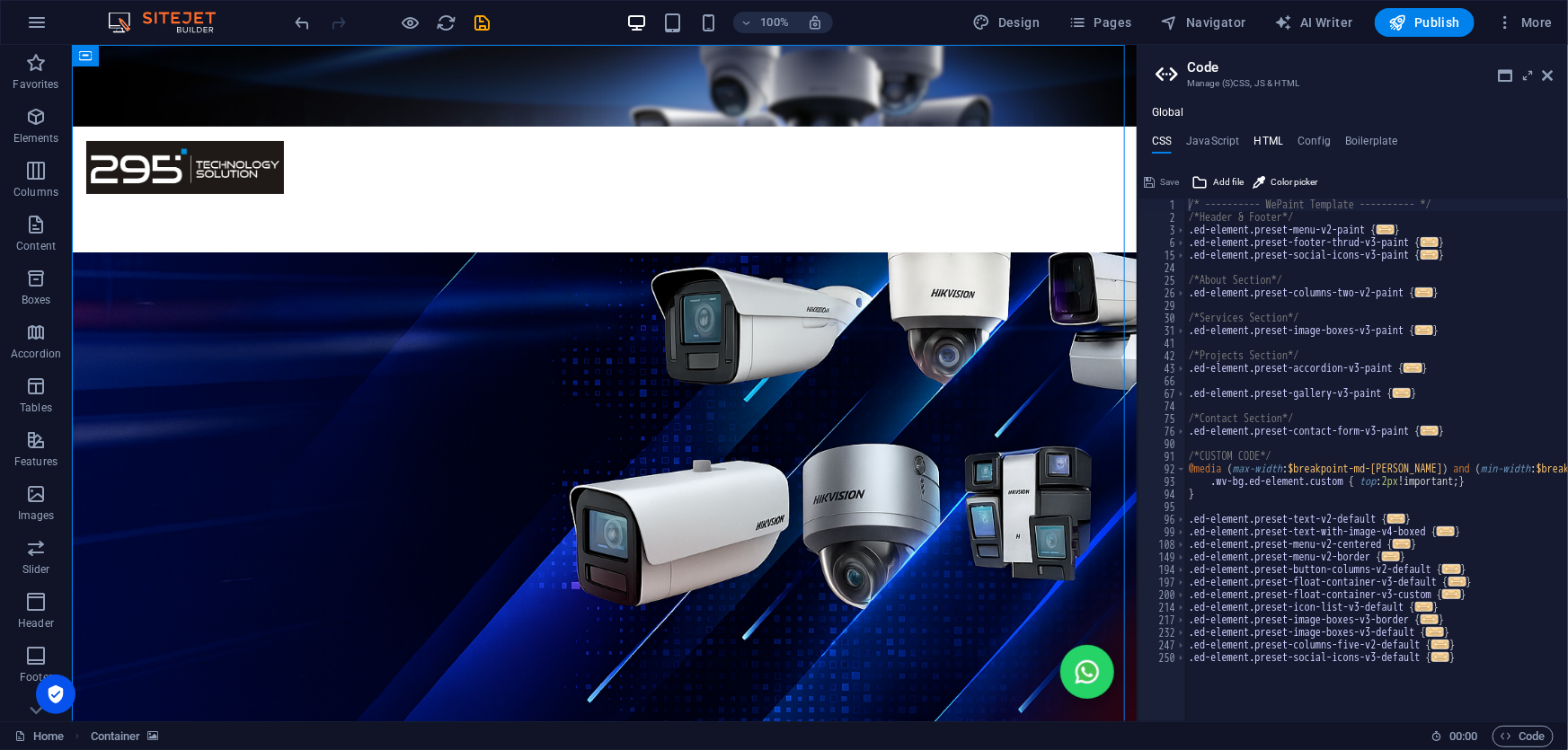 click on "HTML" at bounding box center (1269, 145) 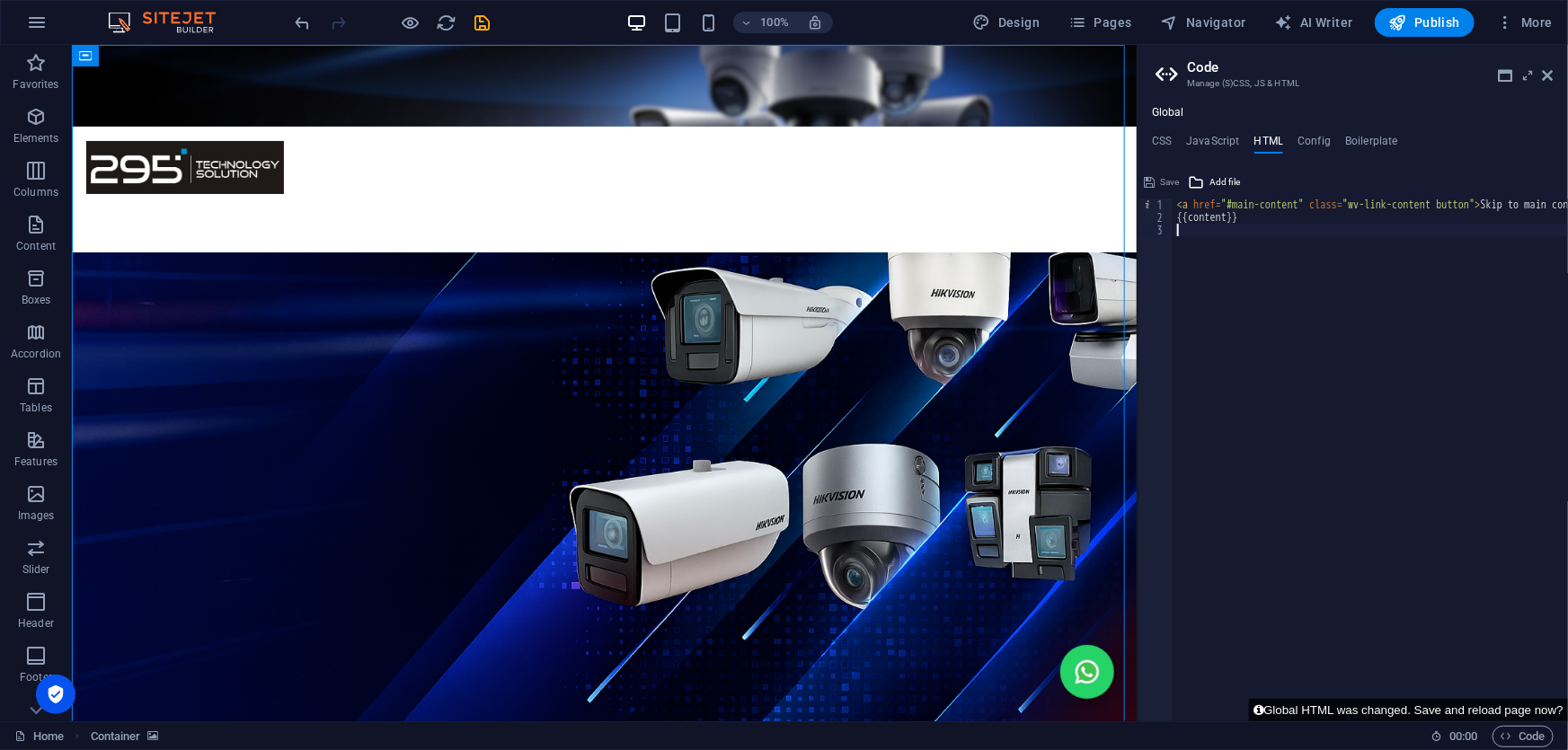 click on "Global HTML was changed. Save and reload page now?" at bounding box center [1408, 710] 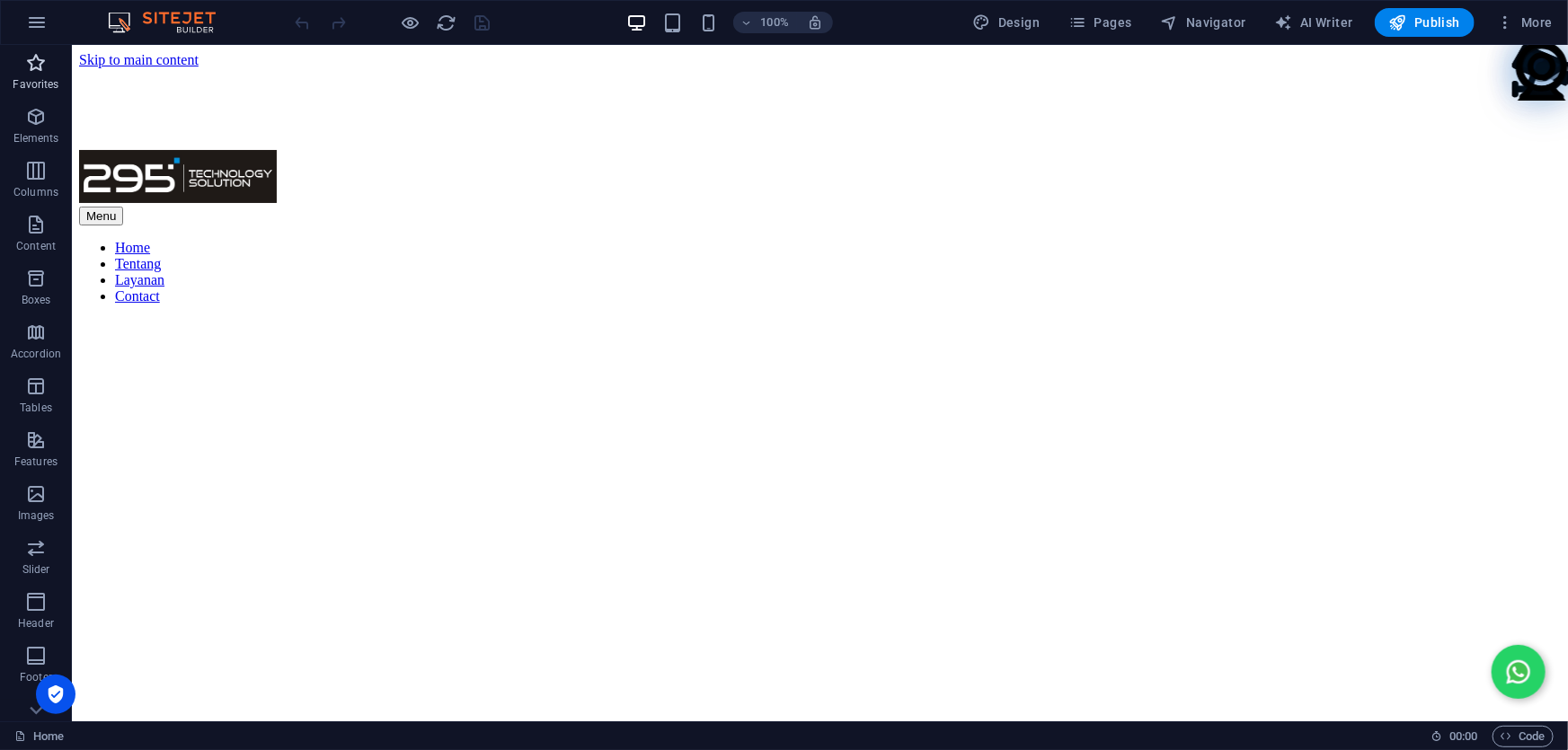 scroll, scrollTop: 0, scrollLeft: 0, axis: both 